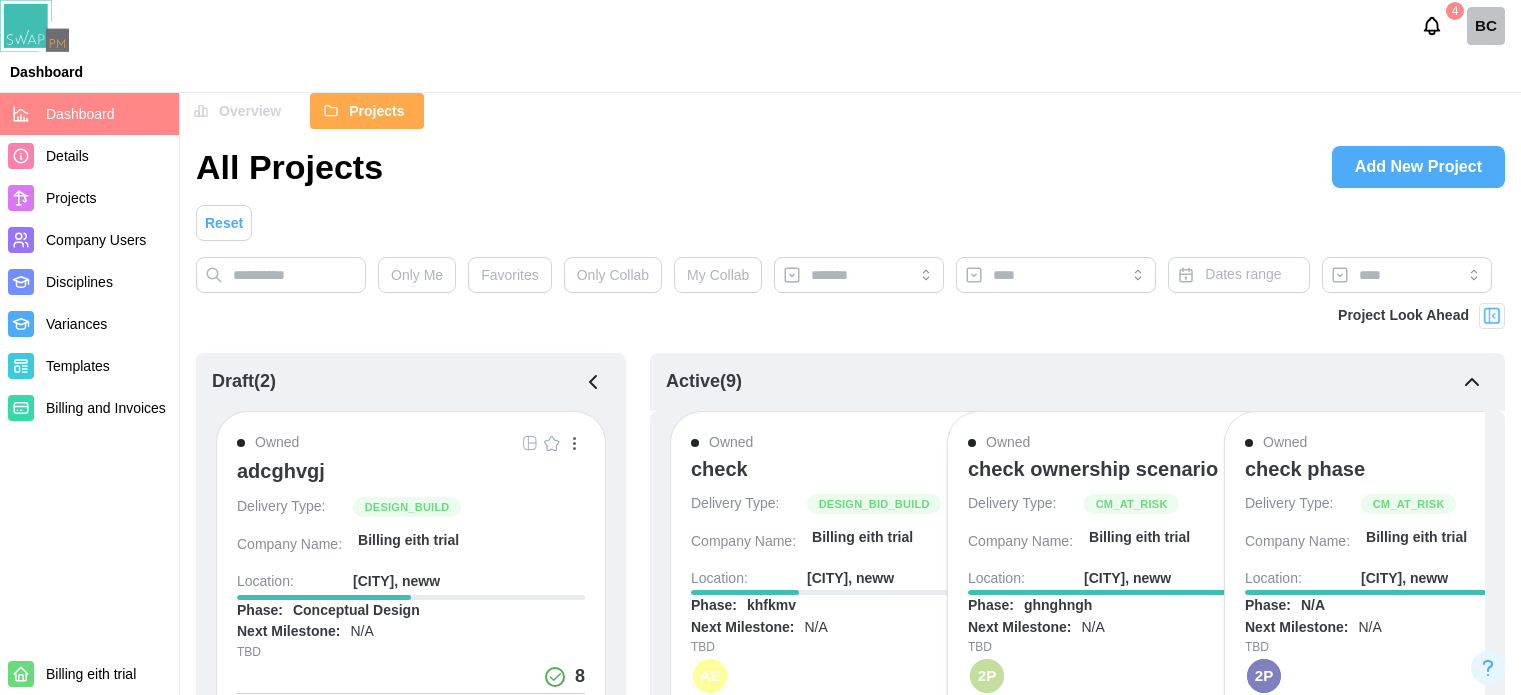 scroll, scrollTop: 0, scrollLeft: 0, axis: both 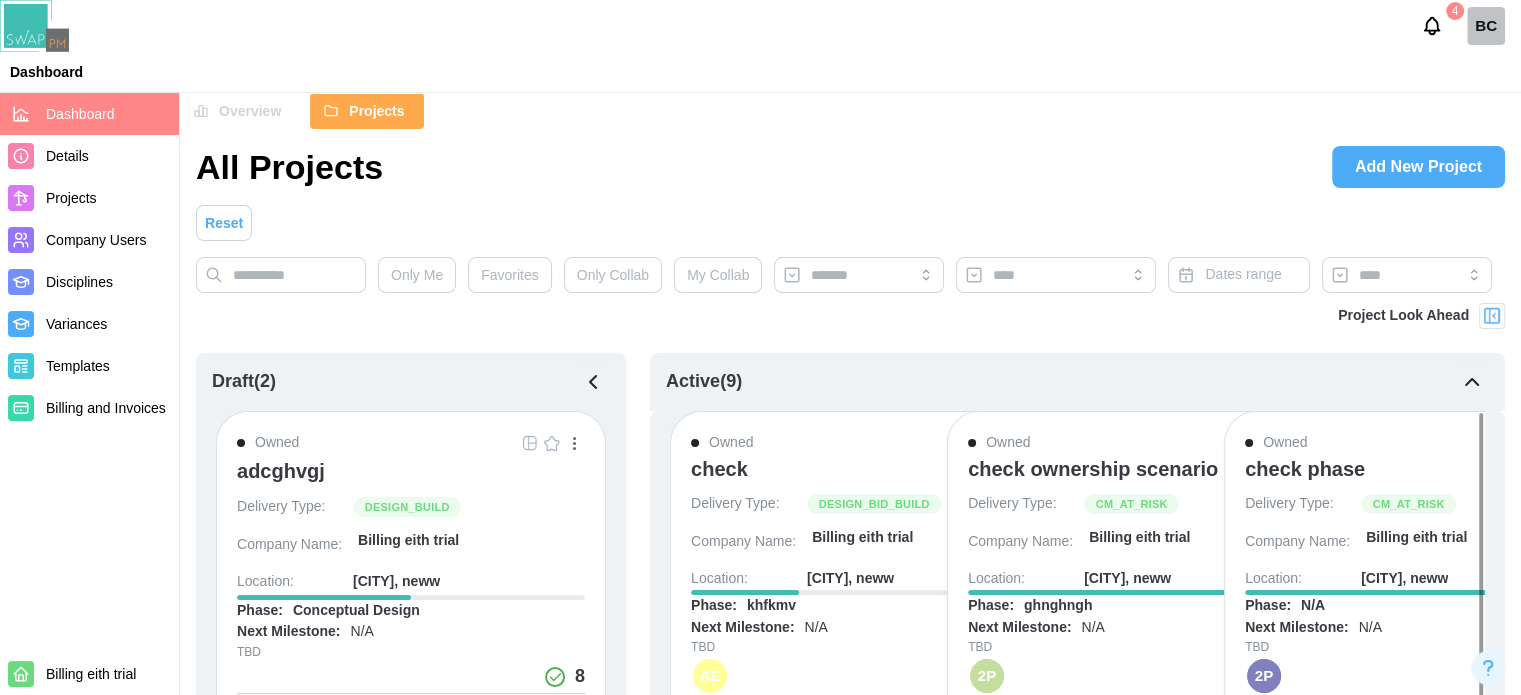 click at bounding box center [574, 443] 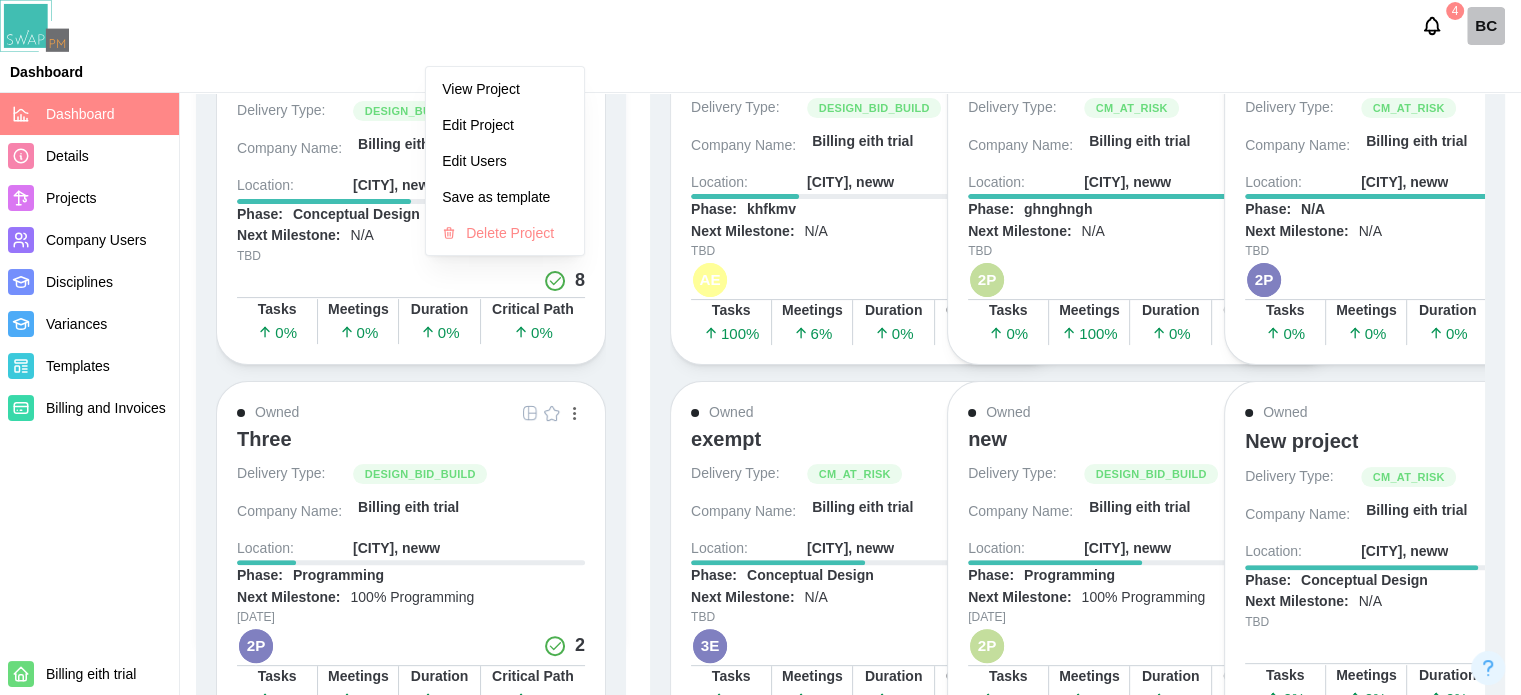 scroll, scrollTop: 500, scrollLeft: 0, axis: vertical 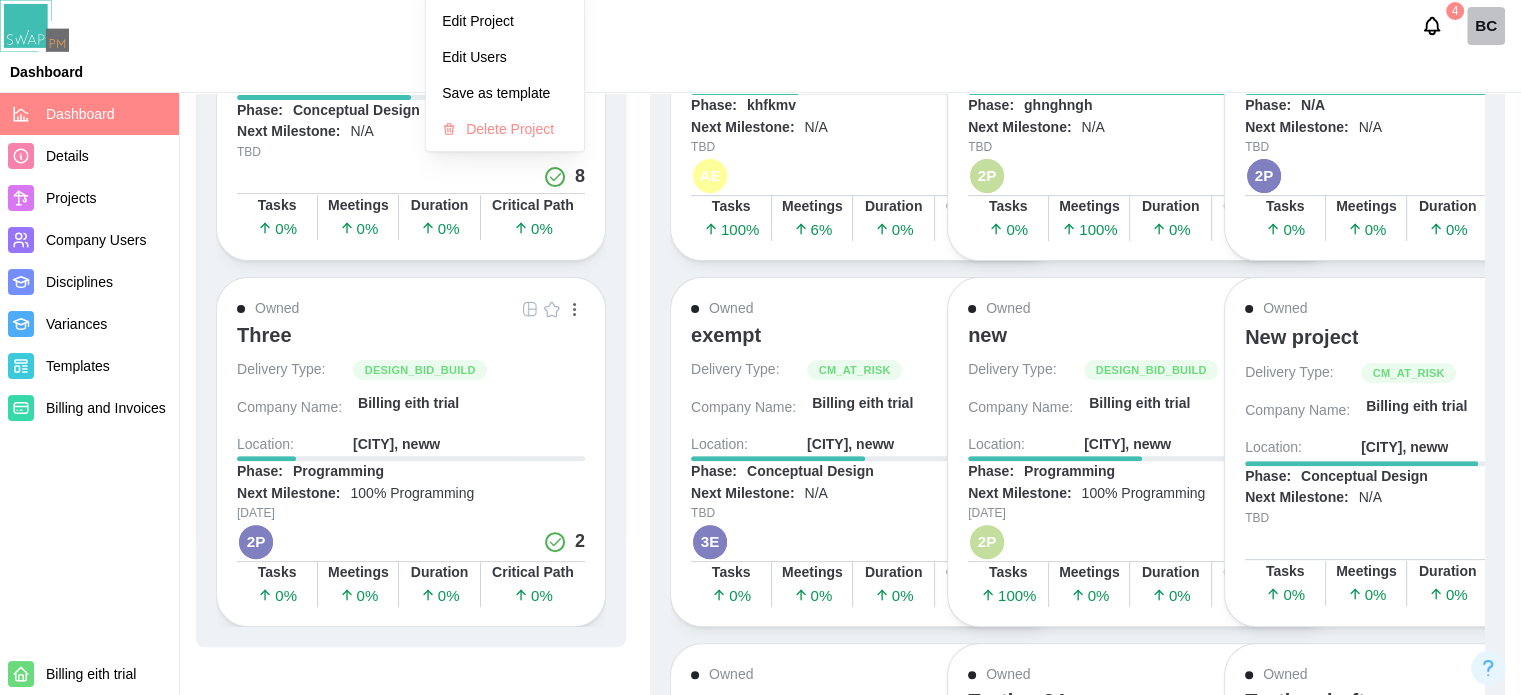 click on "Draft  ( 2 ) Owned View Project Edit Project Edit Users Save as template Delete Project adcghvgj Delivery Type: DESIGN_BUILD Company Name: Billing eith trial Location: Los Angeles, neww 50.0% Phase: Conceptual Design Next Milestone: N/A TBD 8 Tasks 0 % Meetings 0 % Duration 0 % Critical Path 0 % Owned Three Delivery Type: DESIGN_BID_BUILD Company Name: Billing eith trial Location: Los Angeles, neww 17.0% Phase: Programming Next Milestone: 100% Programming August 5, 2025 2P 2 Tasks 0 % Meetings 0 % Duration 0 % Critical Path 0 % Active  ( 9 ) Owned check Delivery Type: DESIGN_BID_BUILD Company Name: Billing eith trial Location: Los Angeles, neww 31.0% Phase: khfkmv Next Milestone: N/A TBD AE 3 Tasks 100 % Meetings 6 % Duration 0 % Critical Path 0 % Owned check ownership scenario Delivery Type: CM_AT_RISK Company Name: Billing eith trial Location: Los Angeles, neww 100.0% Phase: ghnghngh Next Milestone: N/A TBD 2P 5 Tasks 0 % Meetings 100 % Duration 0 % Critical Path 0 % Owned check phase Delivery Type: 100.0%" at bounding box center (850, 494) 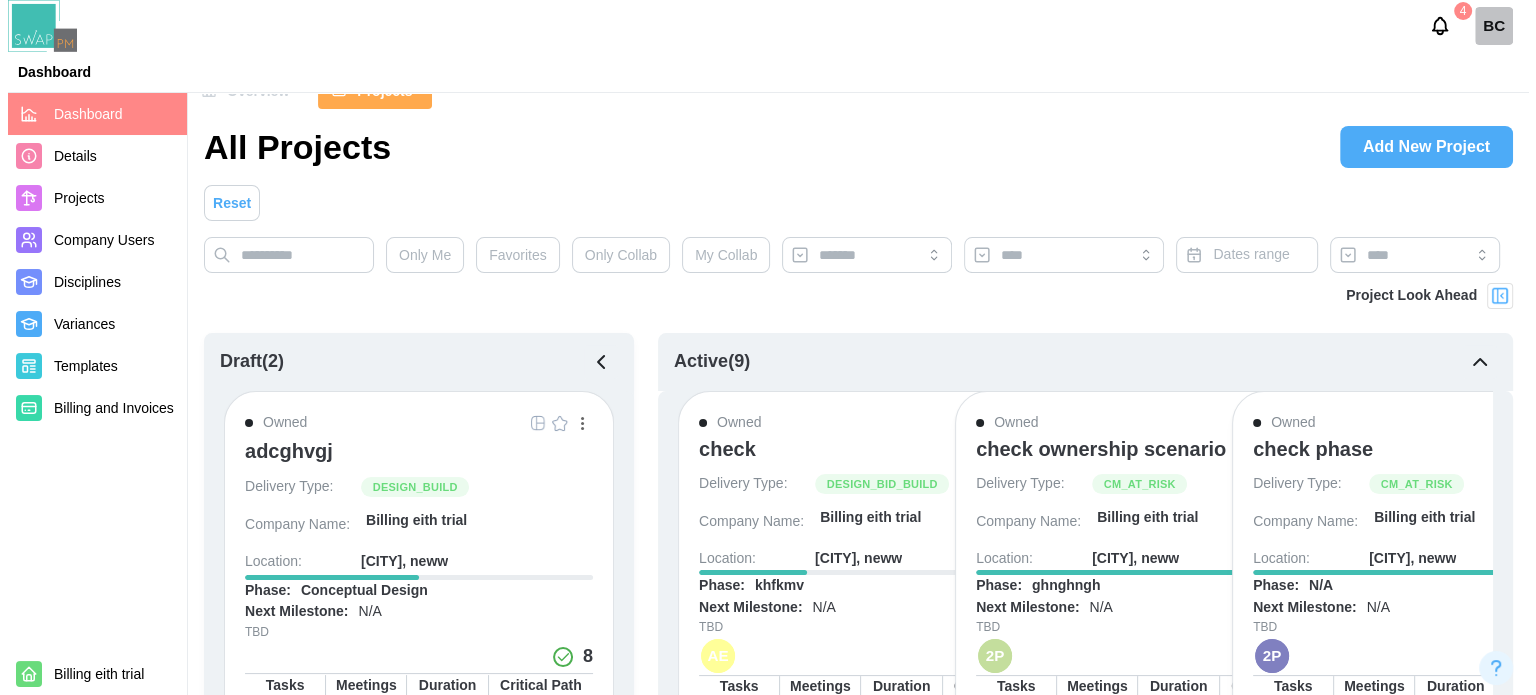 scroll, scrollTop: 0, scrollLeft: 0, axis: both 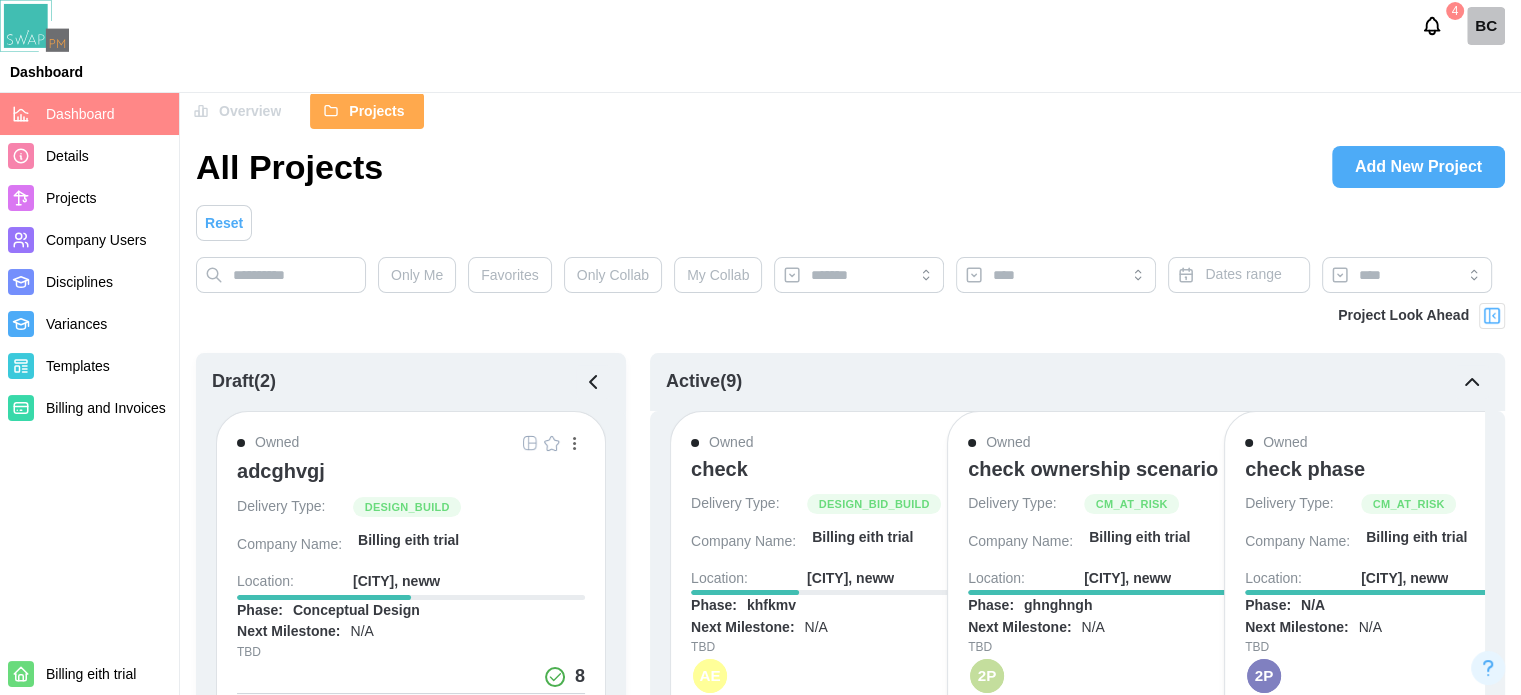 click on "Overview" at bounding box center [250, 111] 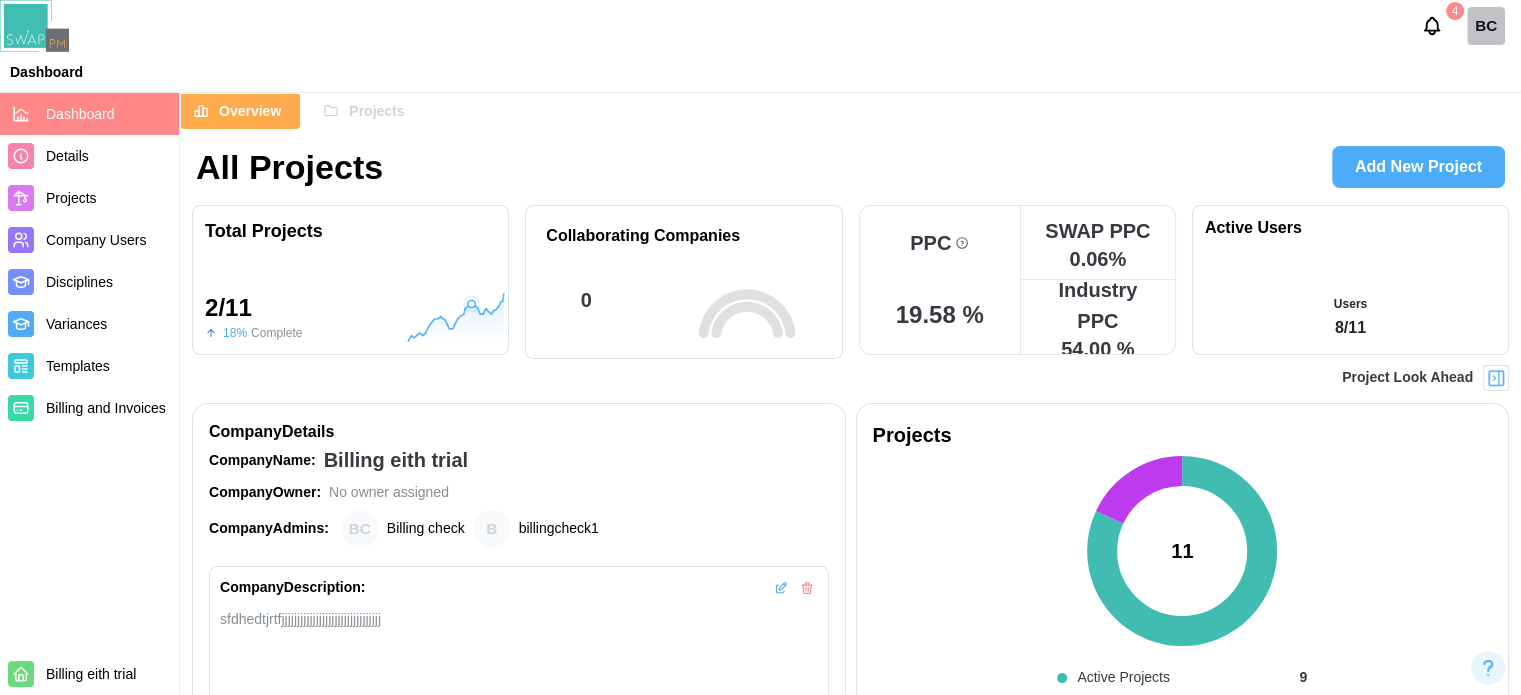 click on "Overview" at bounding box center [250, 111] 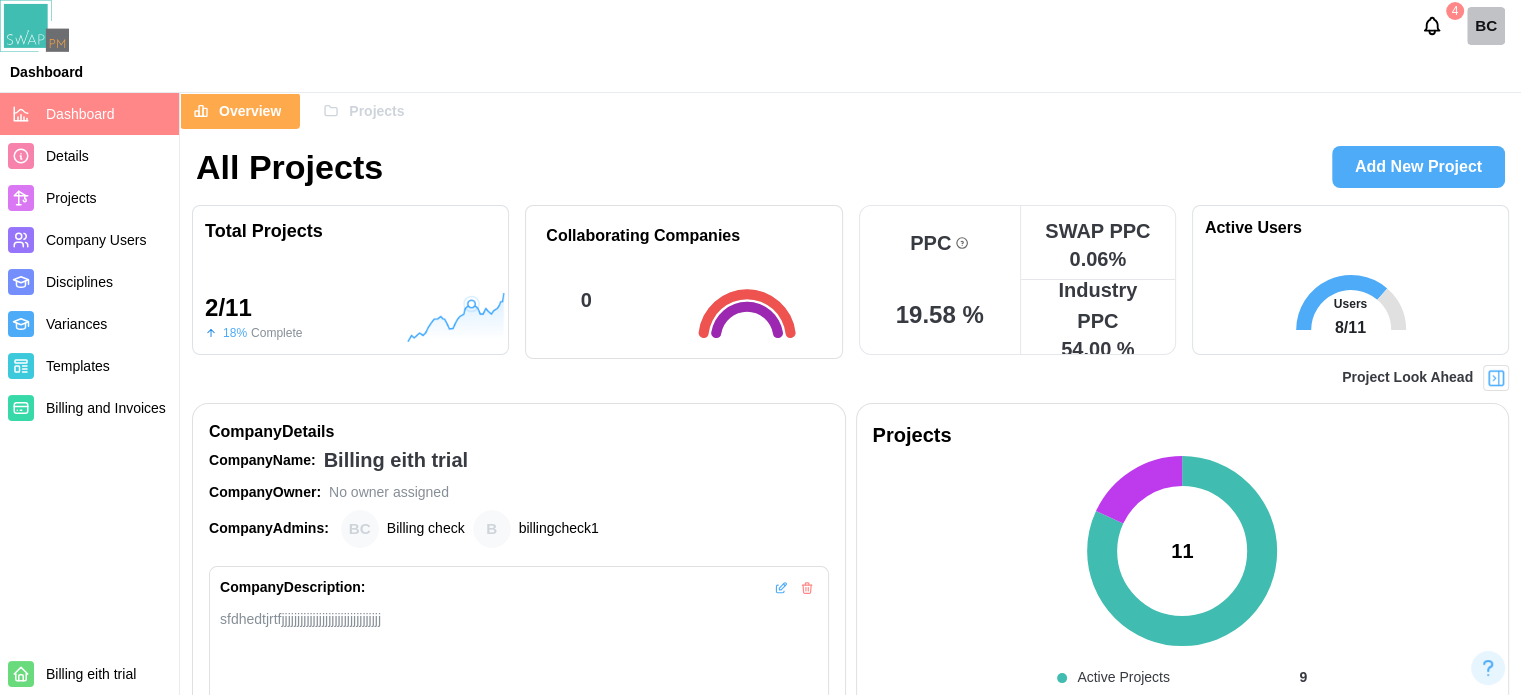 click at bounding box center [1496, 378] 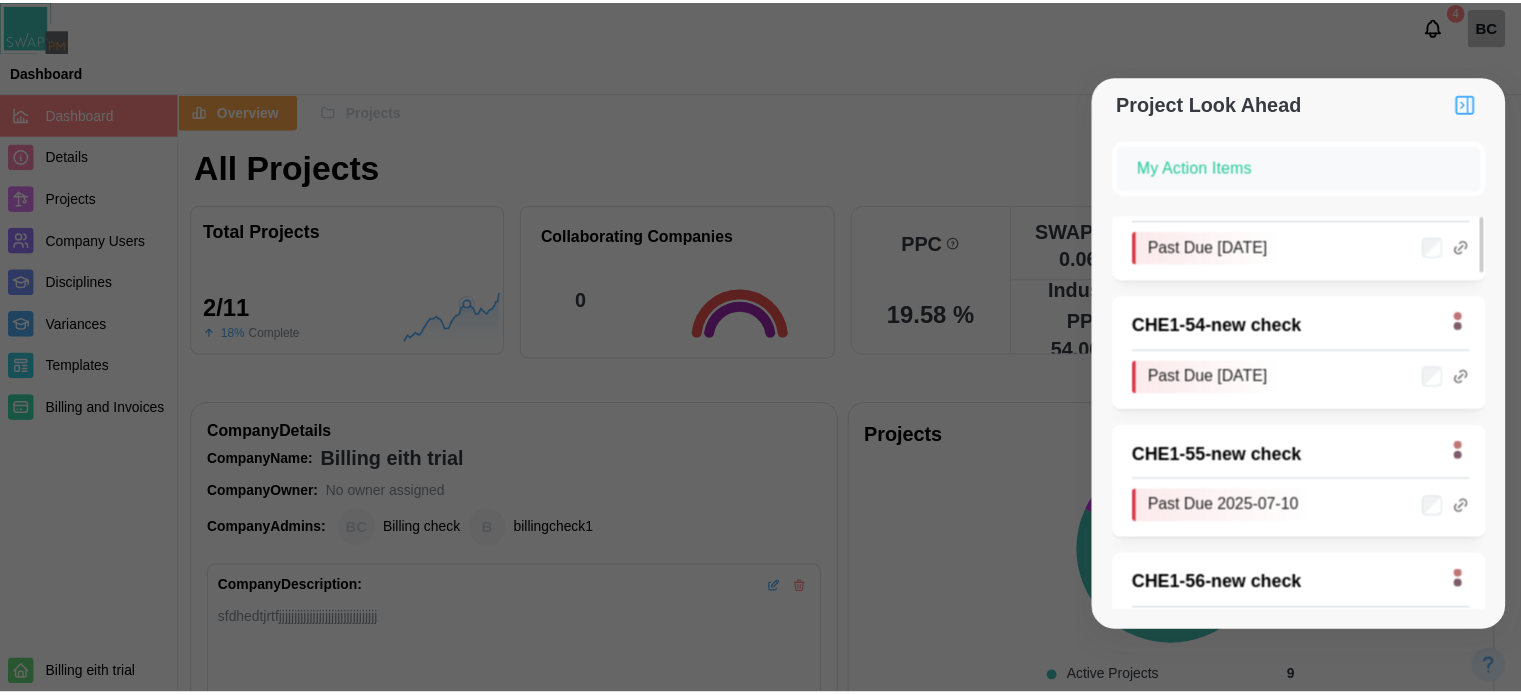 scroll, scrollTop: 0, scrollLeft: 0, axis: both 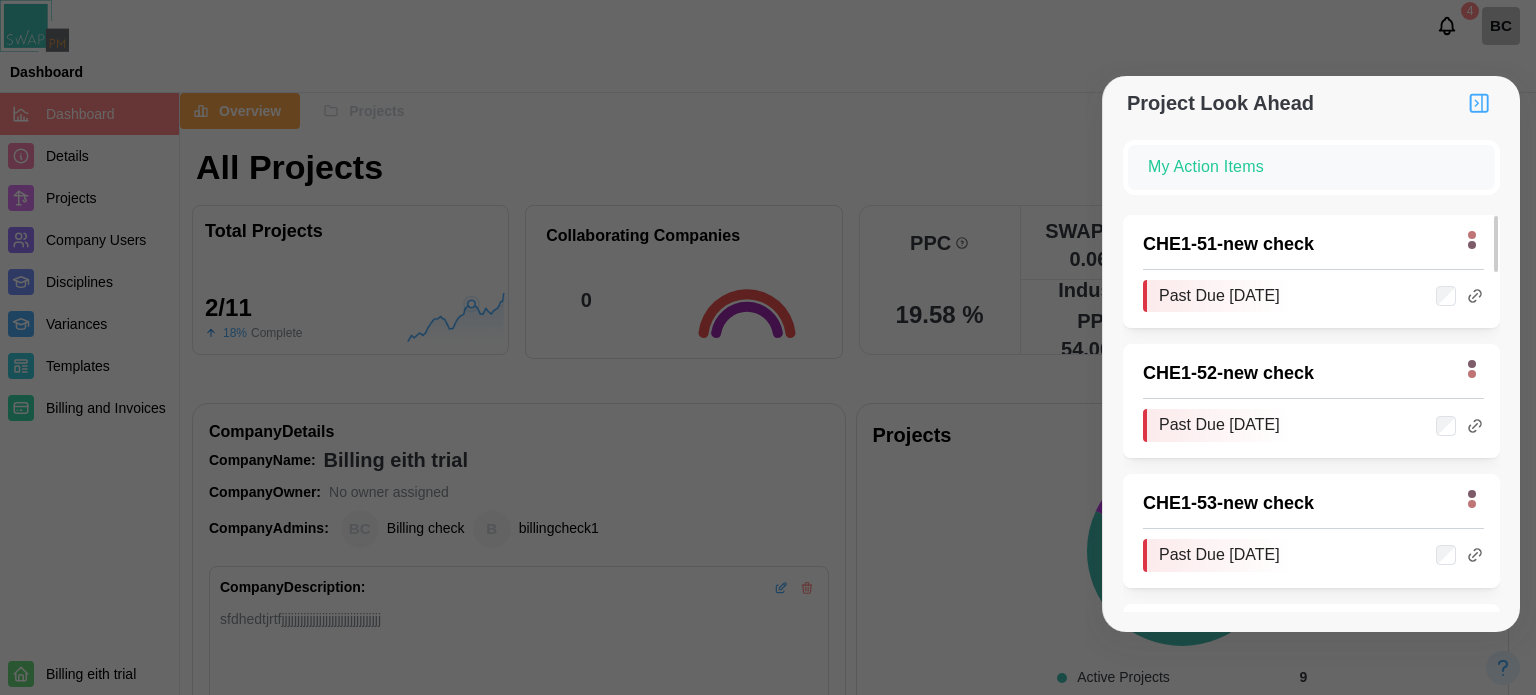 click on "CHE1 - 51 - new check" at bounding box center (1297, 245) 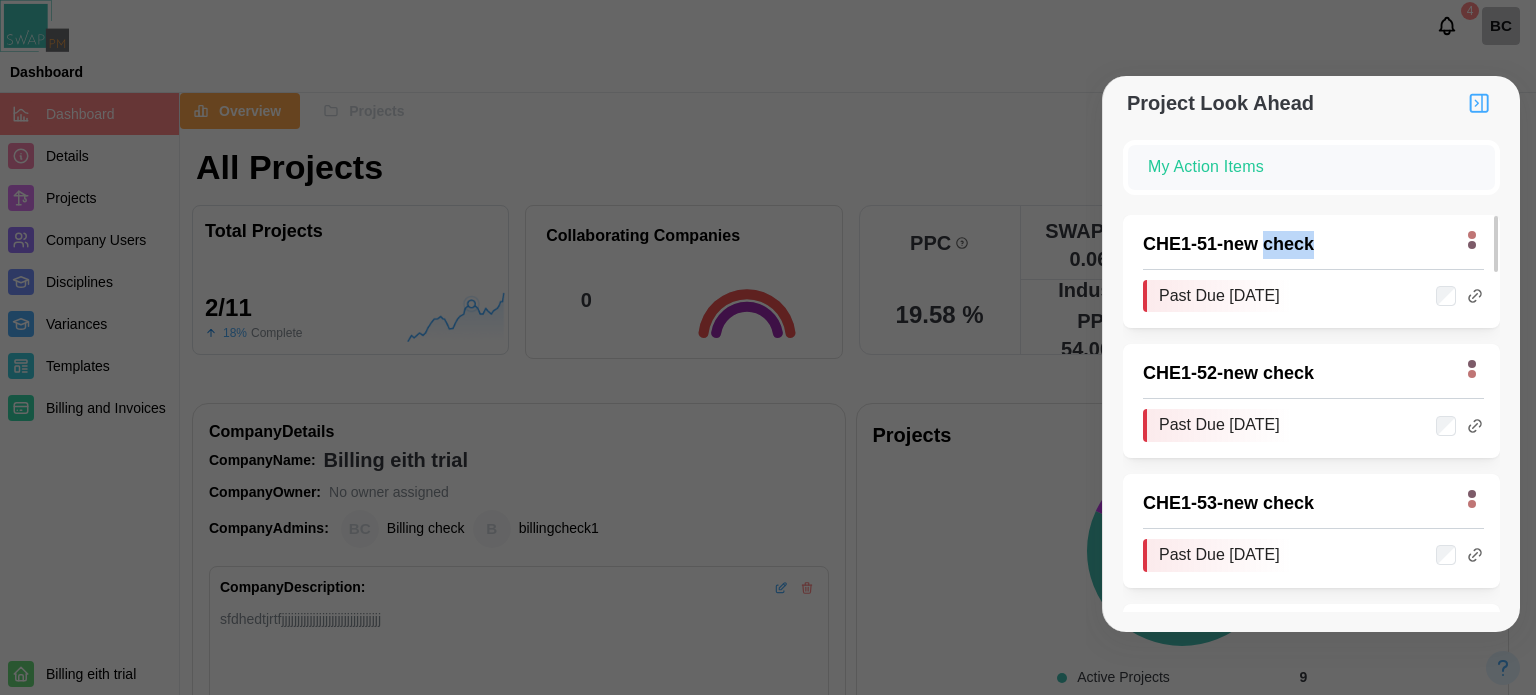 click on "CHE1 - 51 - new check" at bounding box center [1297, 245] 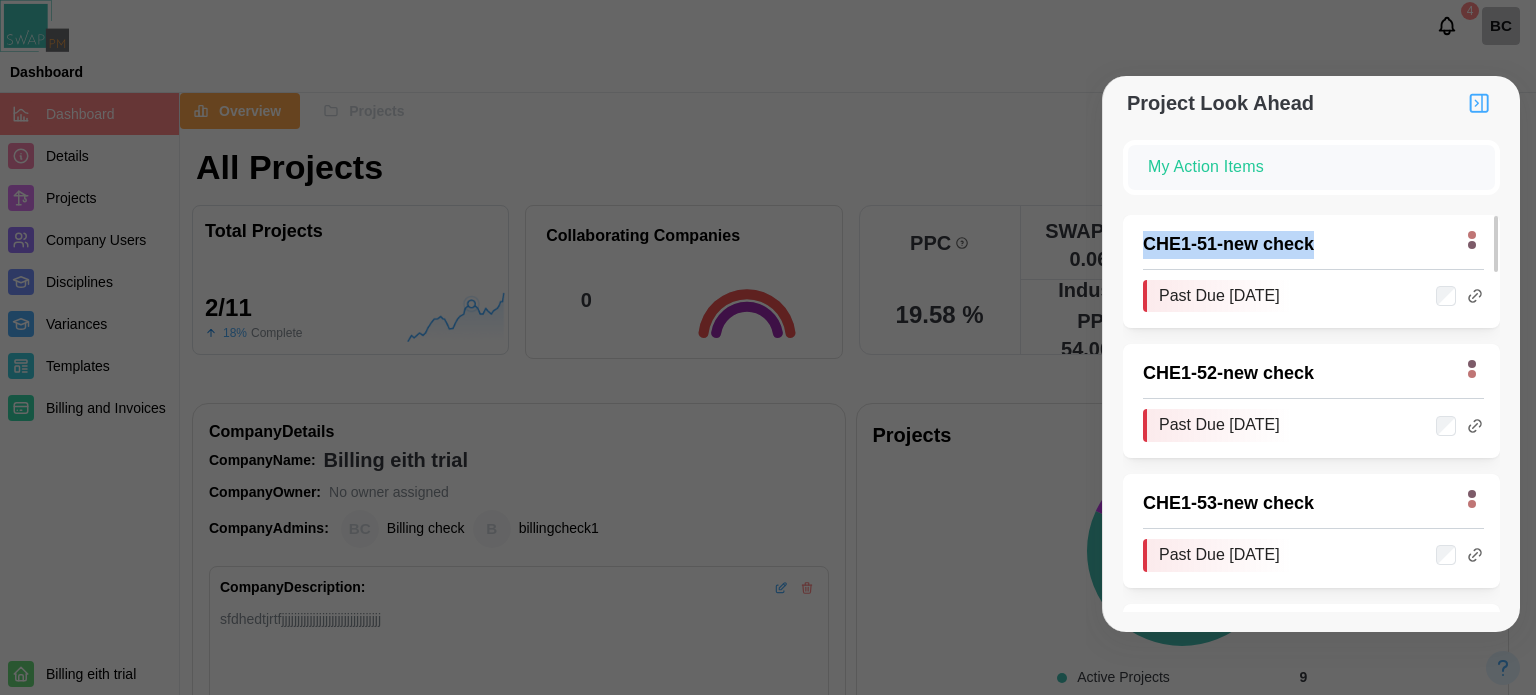 click on "CHE1 - 51 - new check" at bounding box center (1297, 245) 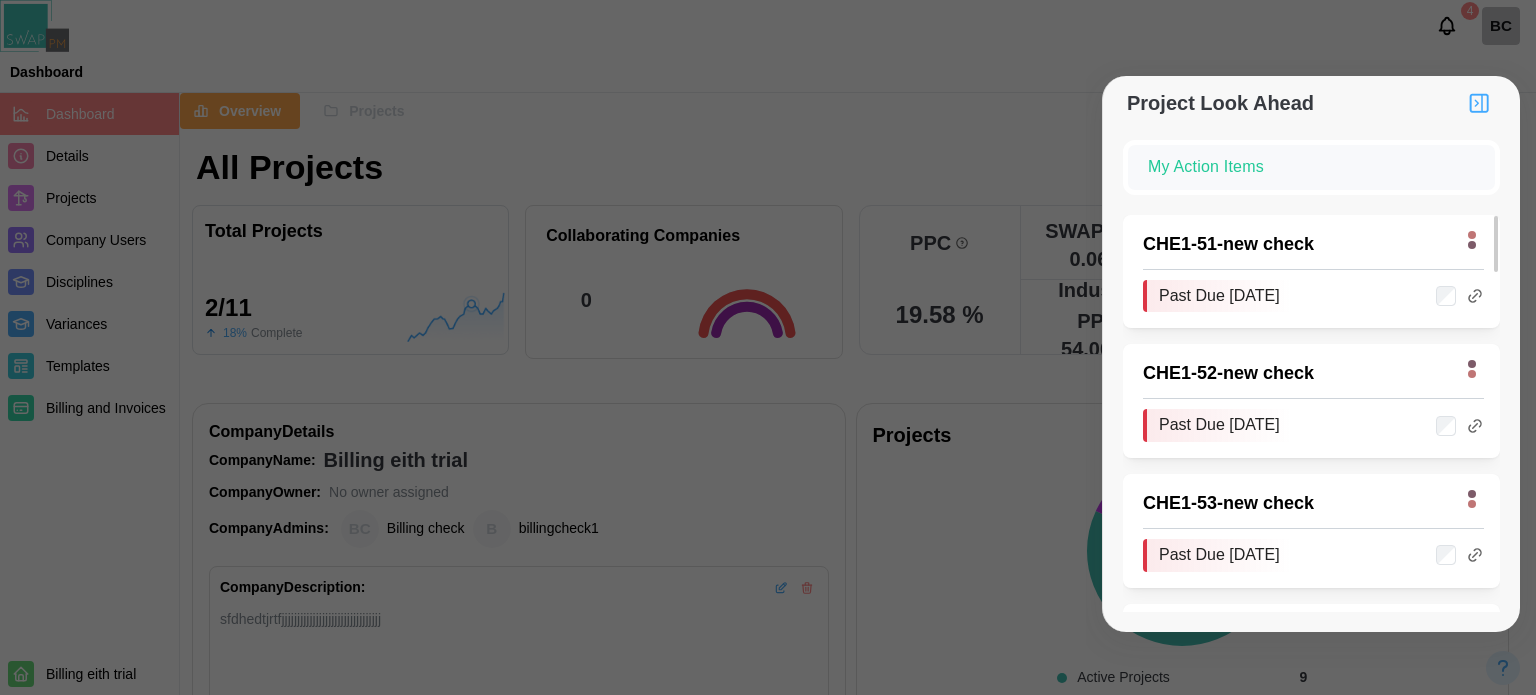 click on "CHE1 - 51 - new check" at bounding box center [1297, 245] 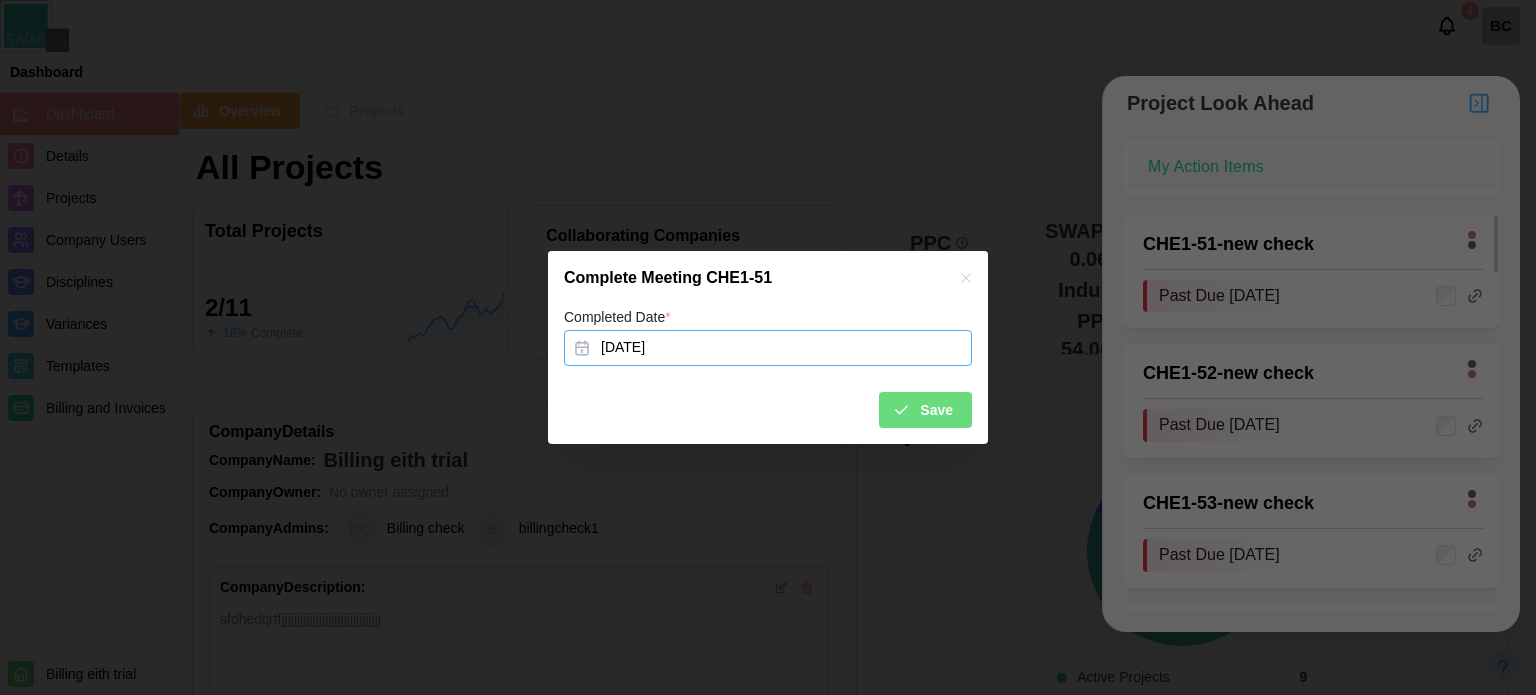 click on "Jul 4, 2025" at bounding box center (768, 348) 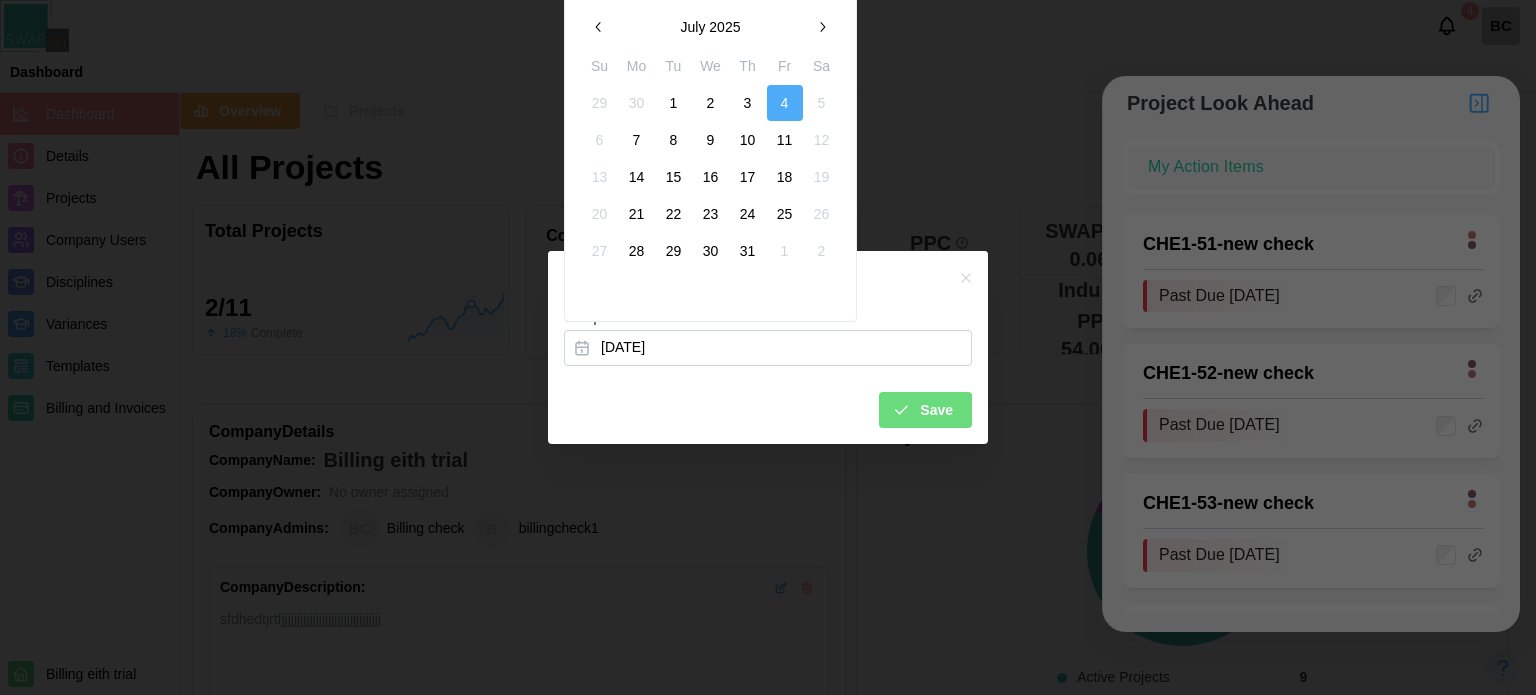 click on "24" at bounding box center [748, 214] 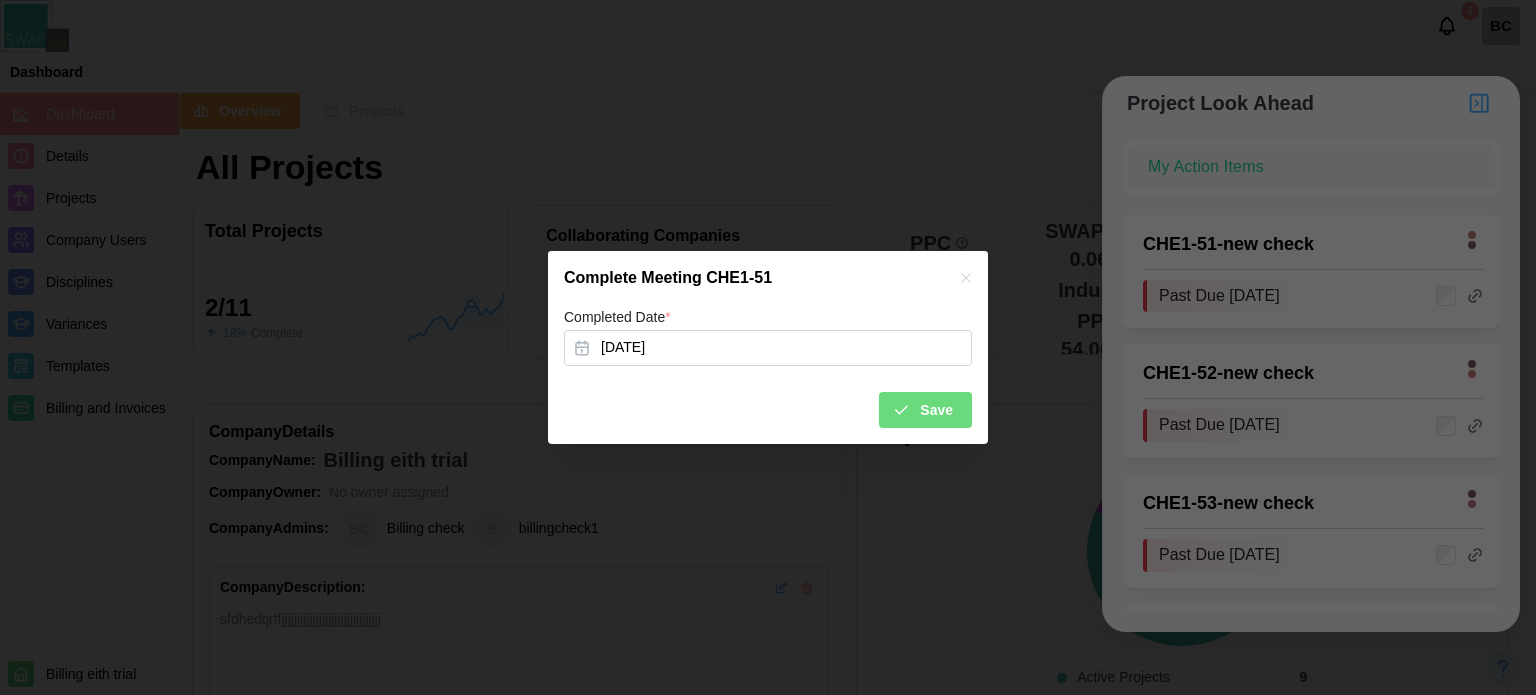 click on "Save" at bounding box center [936, 410] 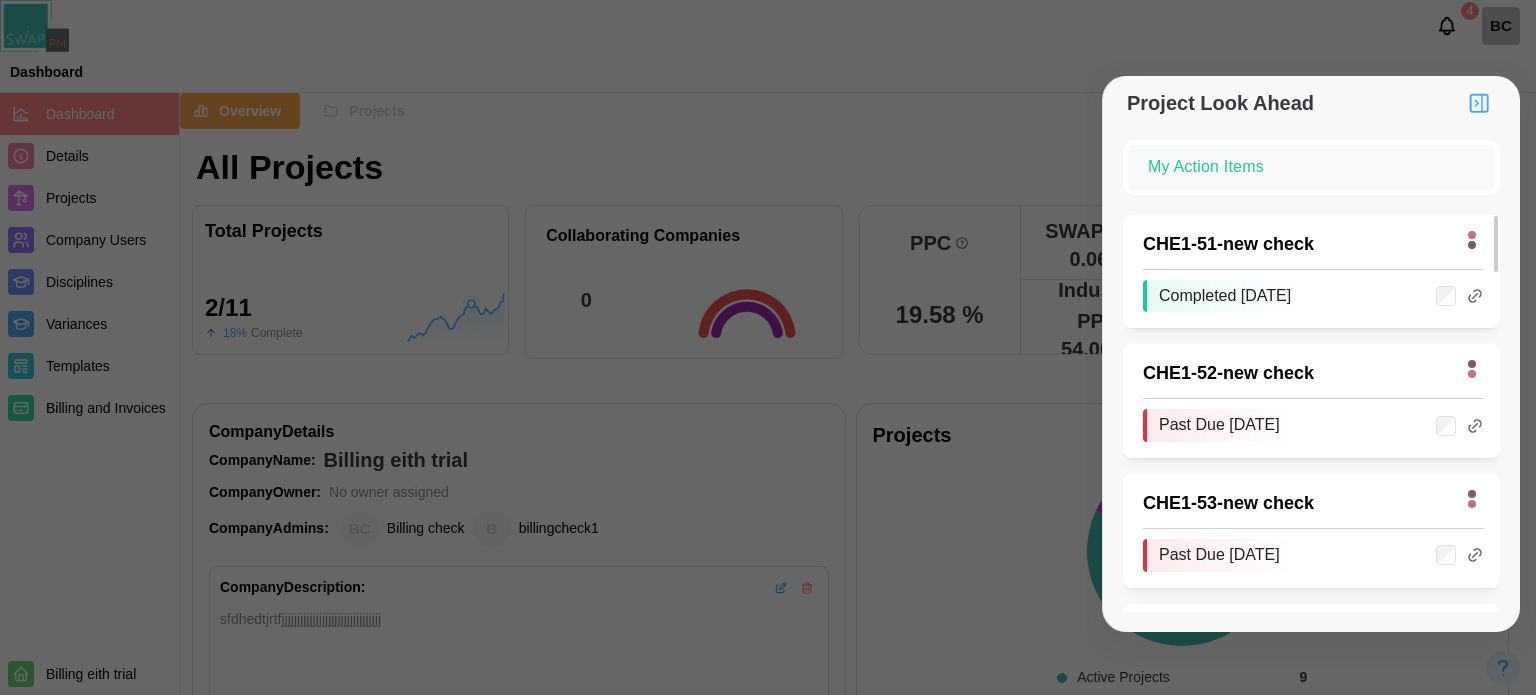 click on "CHE1 - 51 - new check" at bounding box center [1297, 245] 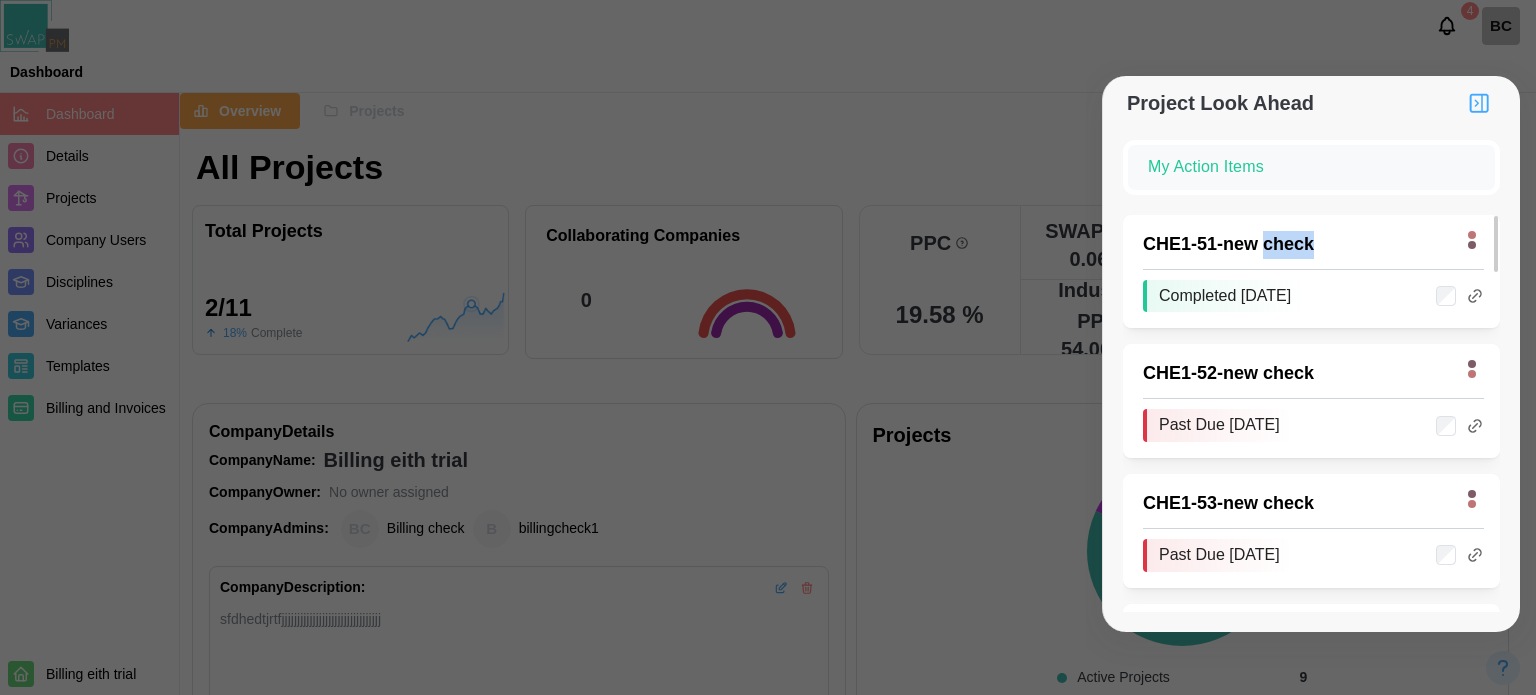 click on "CHE1 - 51 - new check" at bounding box center [1297, 245] 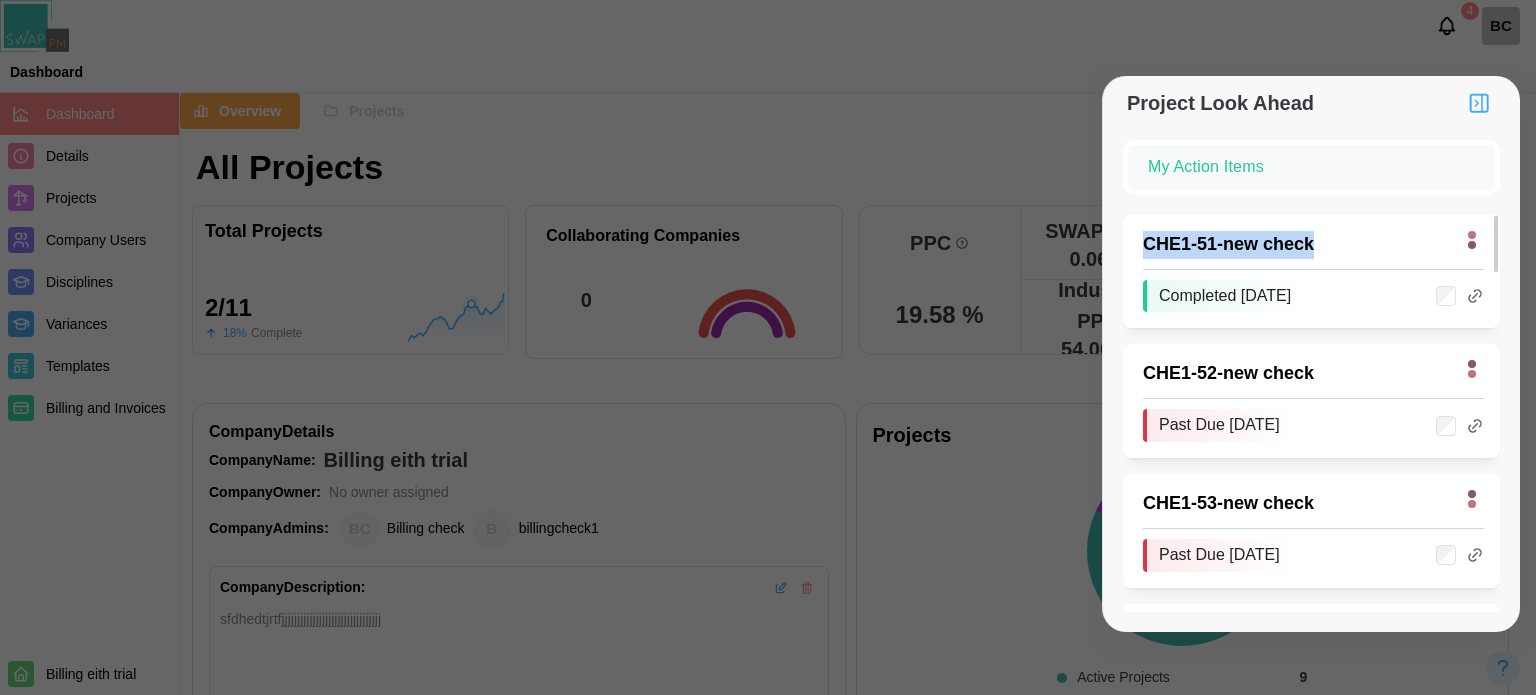 click on "CHE1 - 51 - new check" at bounding box center [1297, 245] 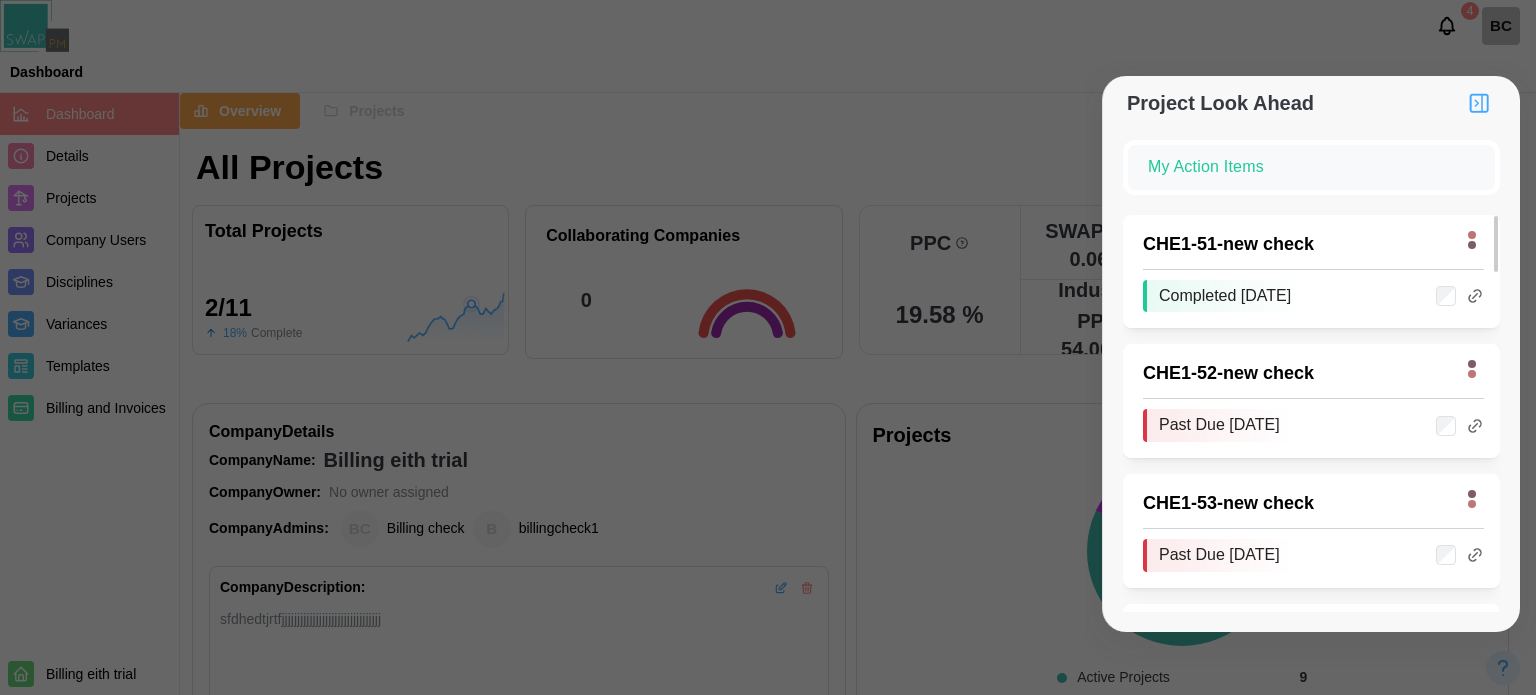 click on "CHE1 - 51 - new check" at bounding box center [1297, 245] 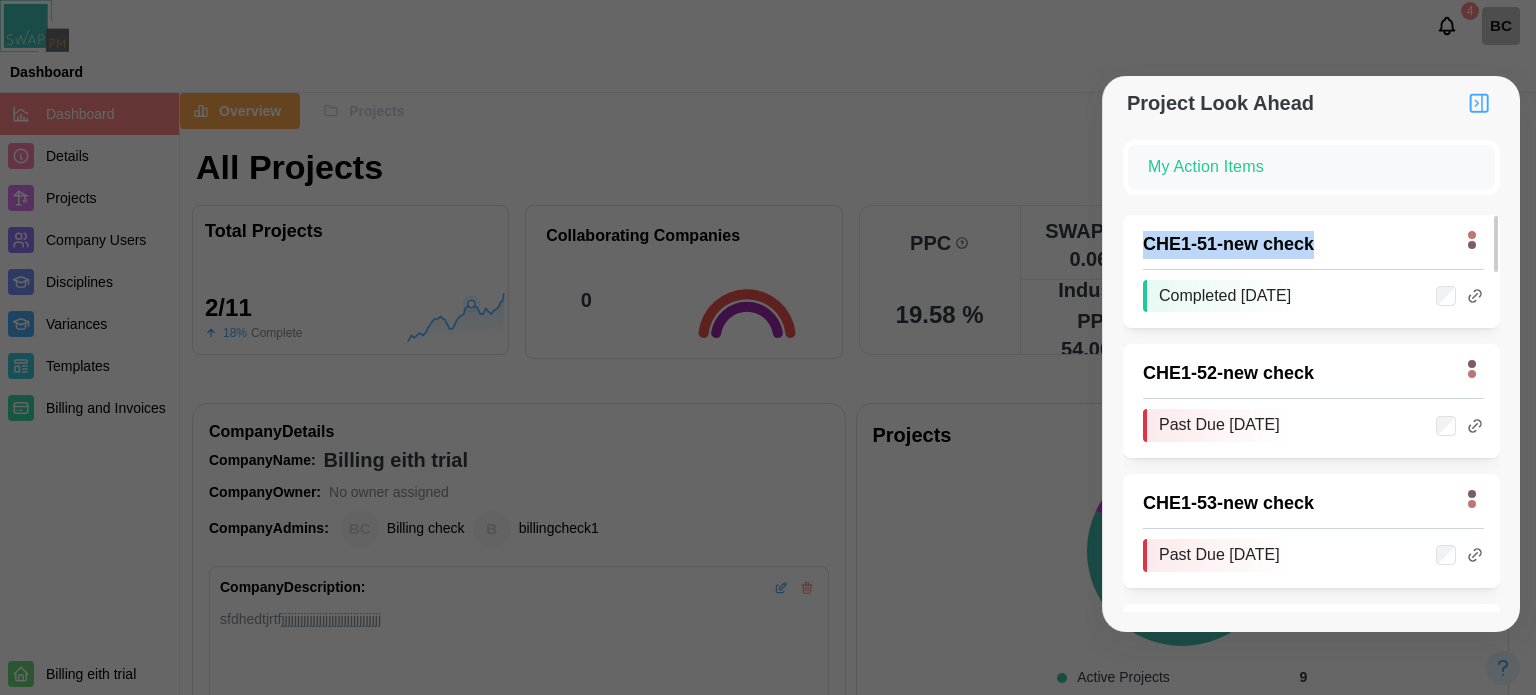 click on "CHE1 - 51 - new check" at bounding box center [1297, 245] 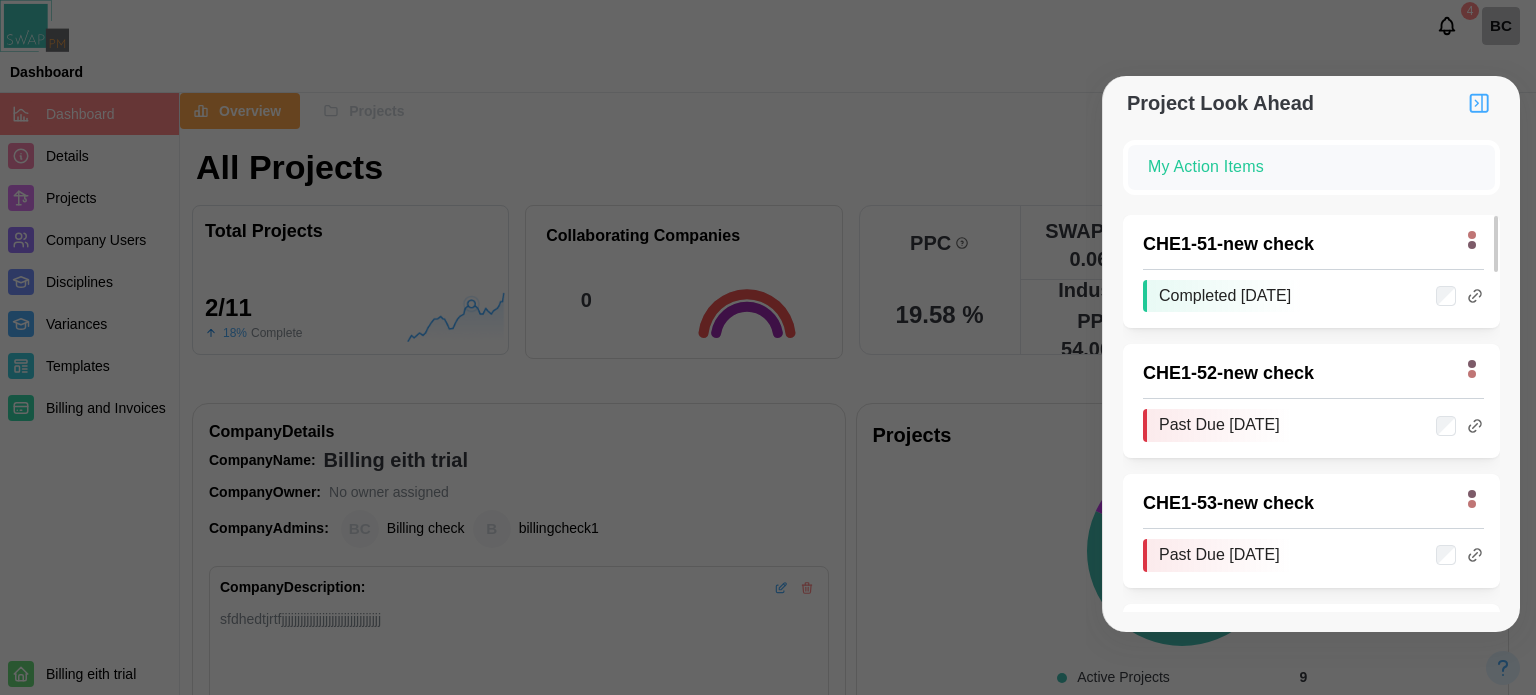 click 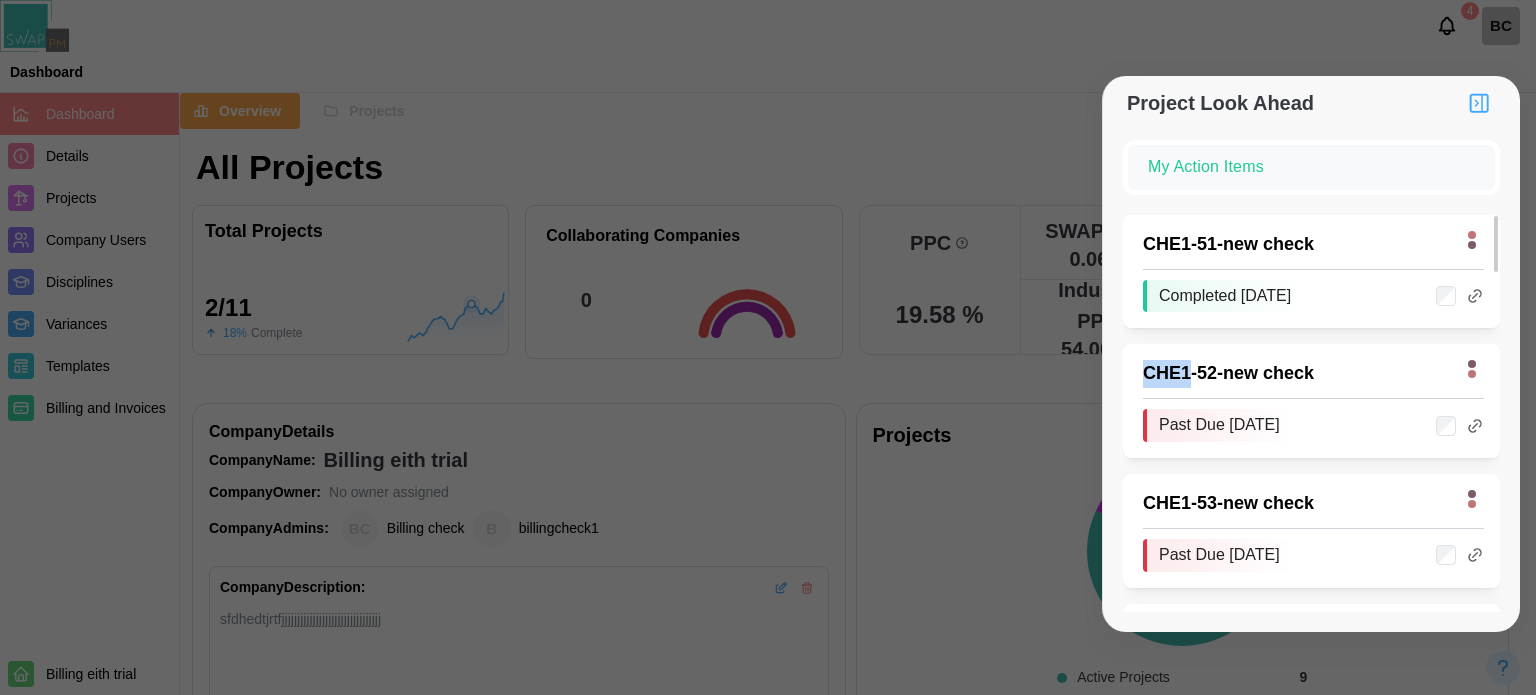 click 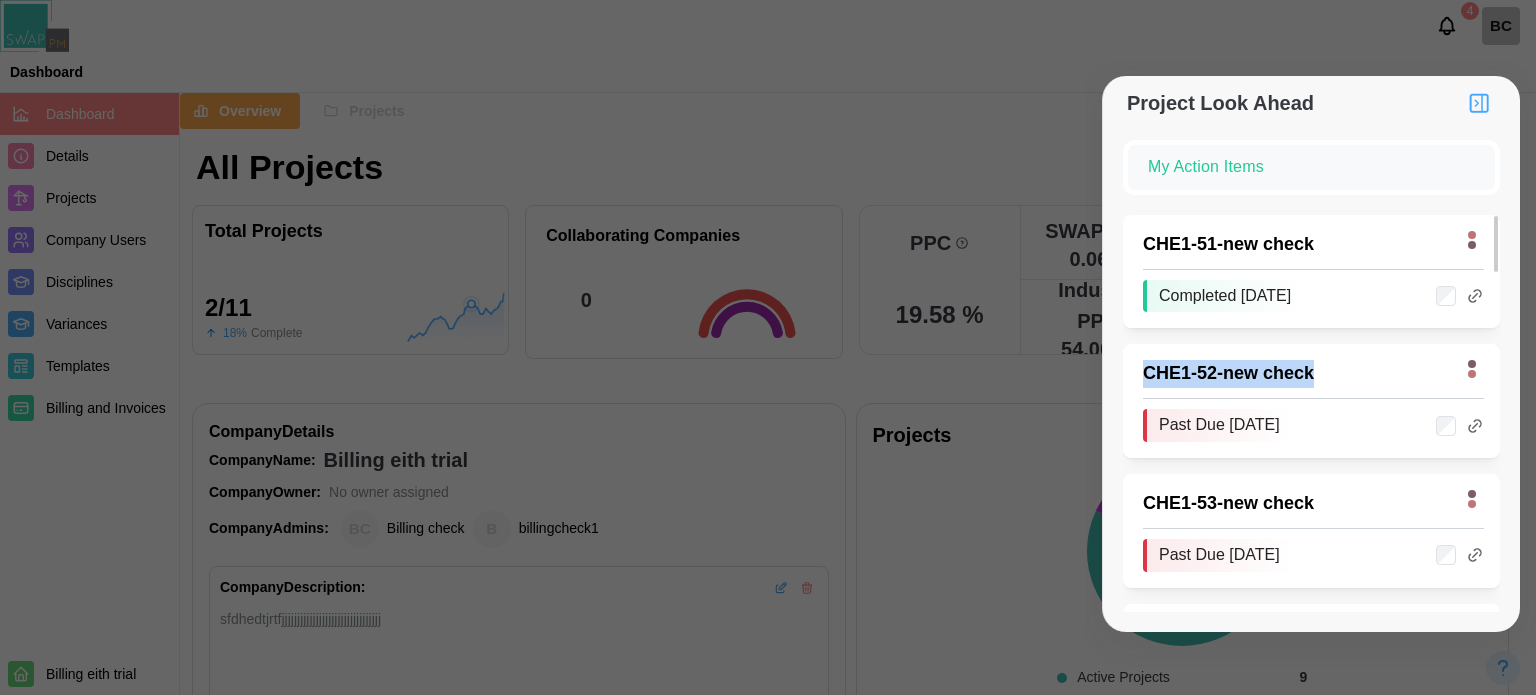 click 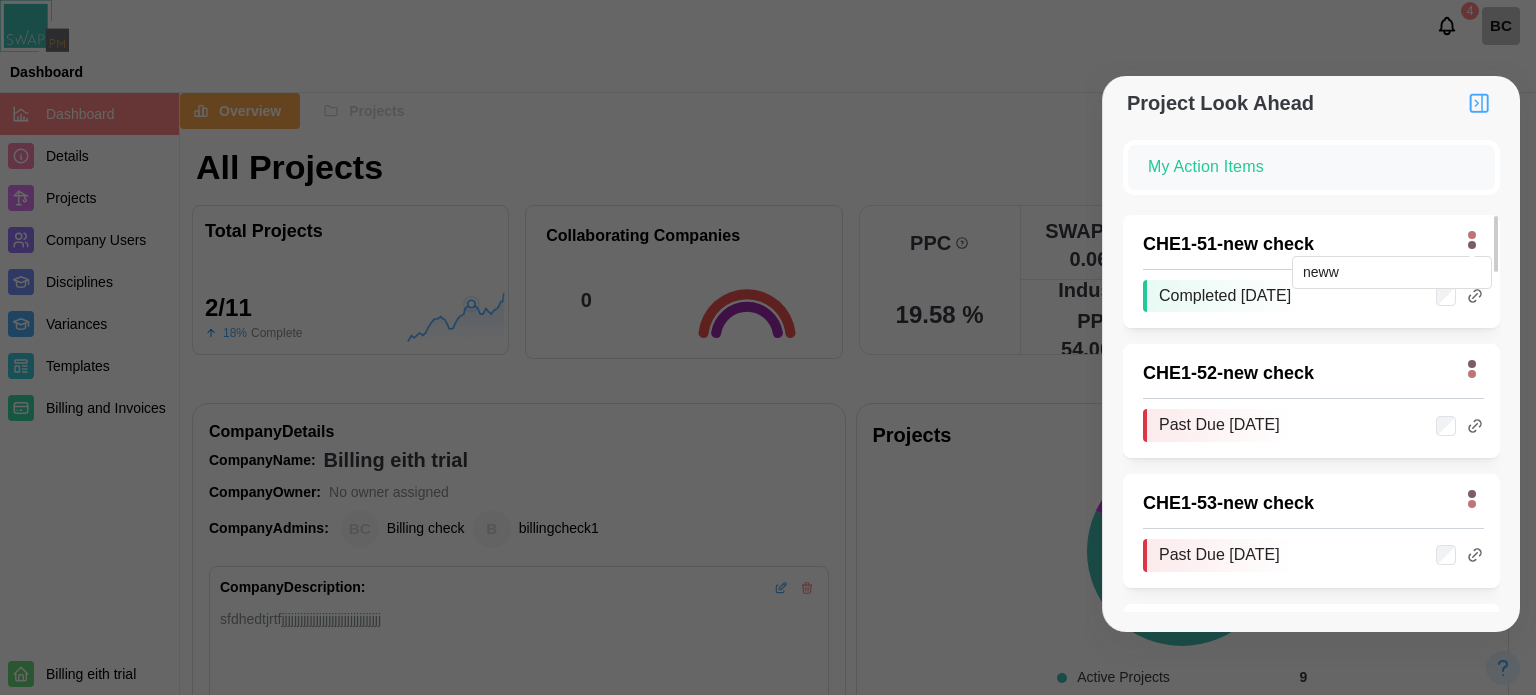 click at bounding box center (1472, 245) 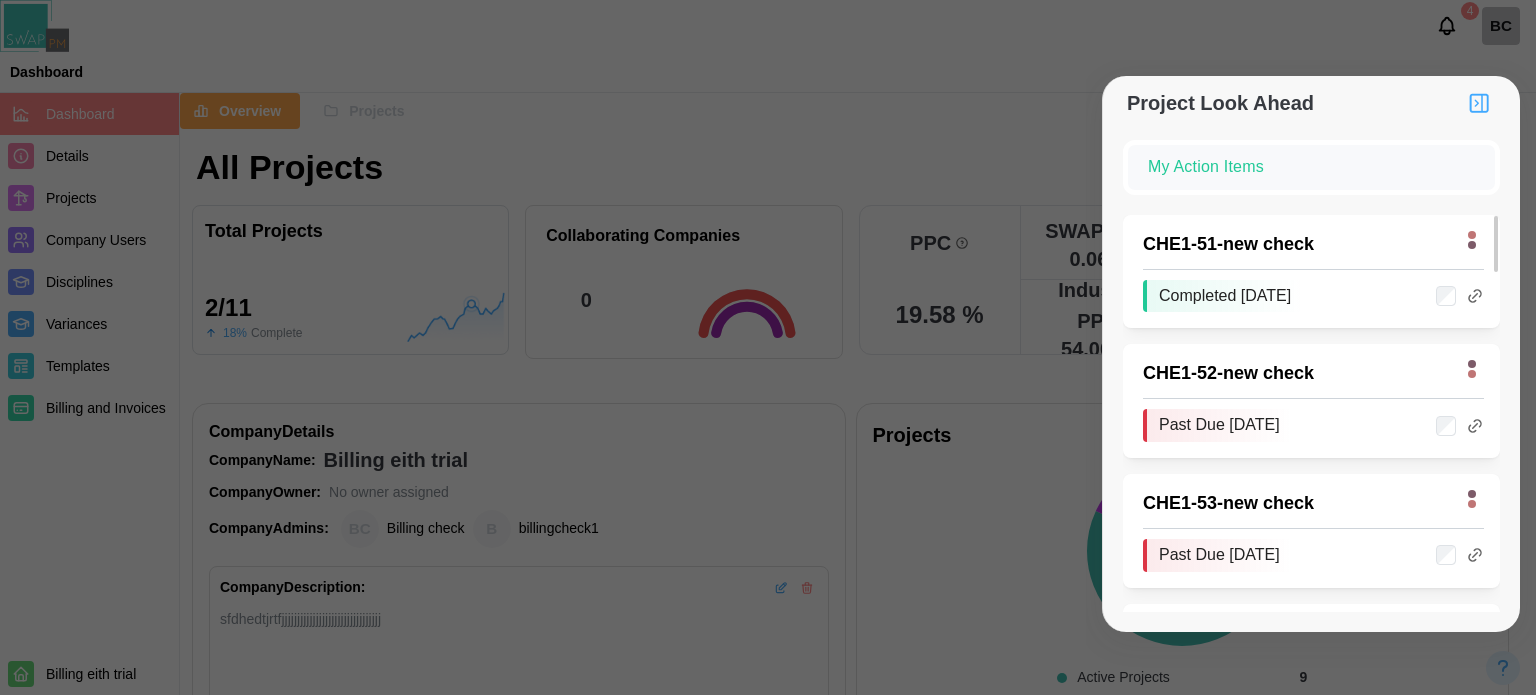 click on "CHE1 - 51 - new check Completed   2025-07-04" at bounding box center [1311, 272] 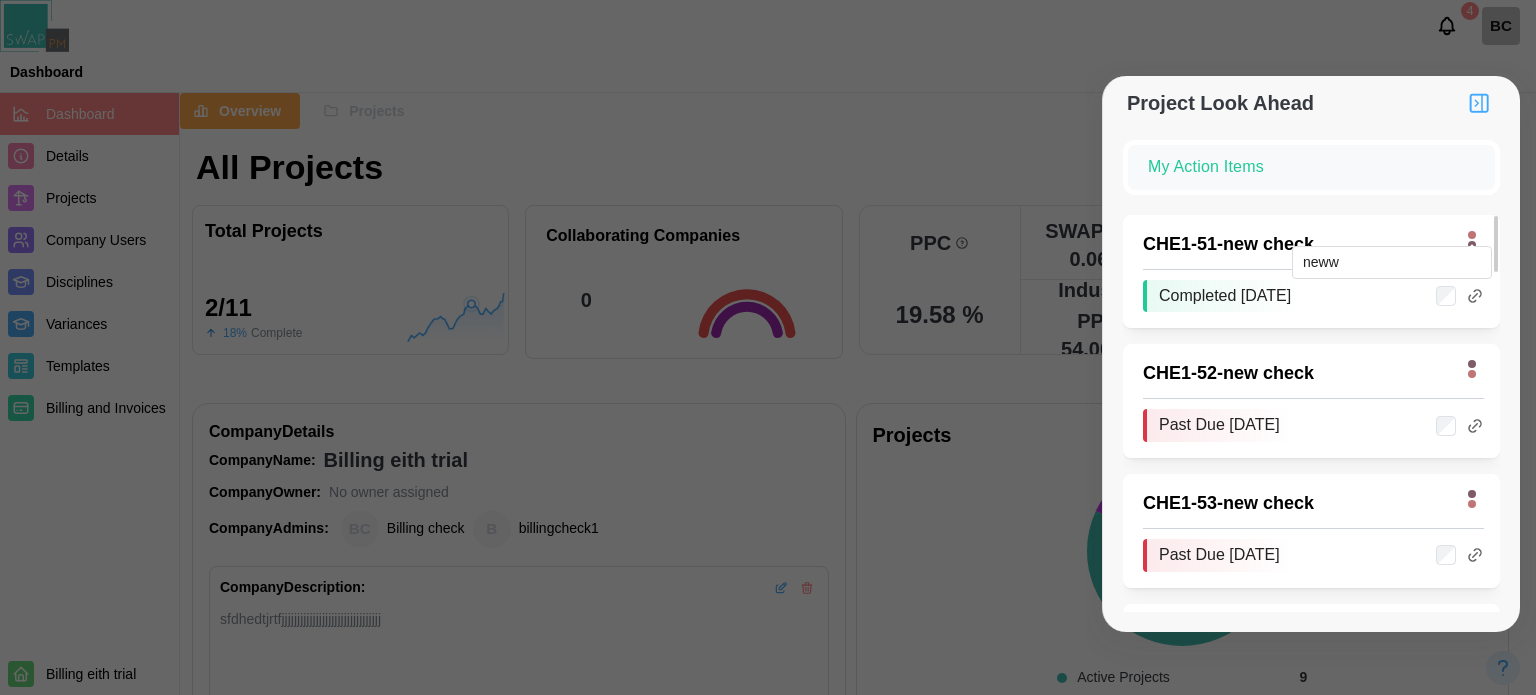 click at bounding box center (1472, 235) 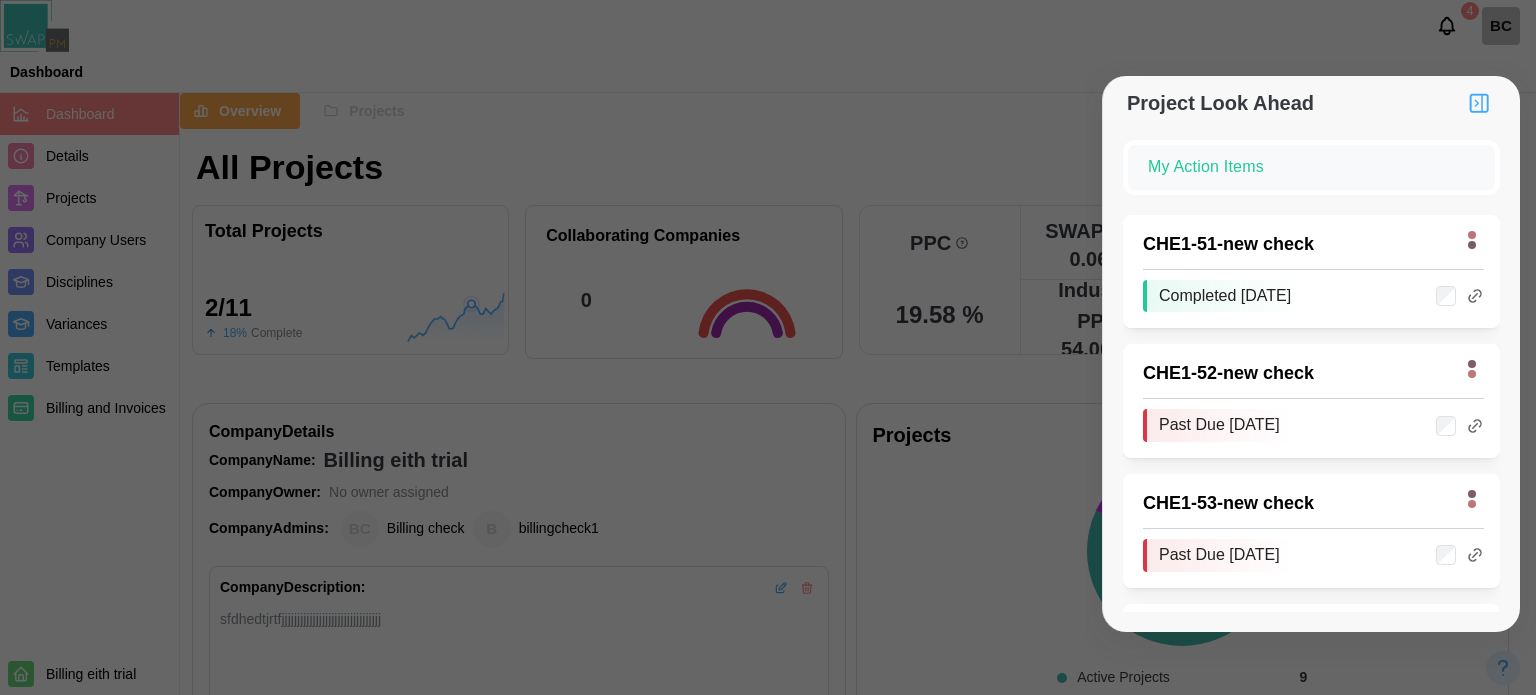 click on "My Action Items" at bounding box center (1311, 167) 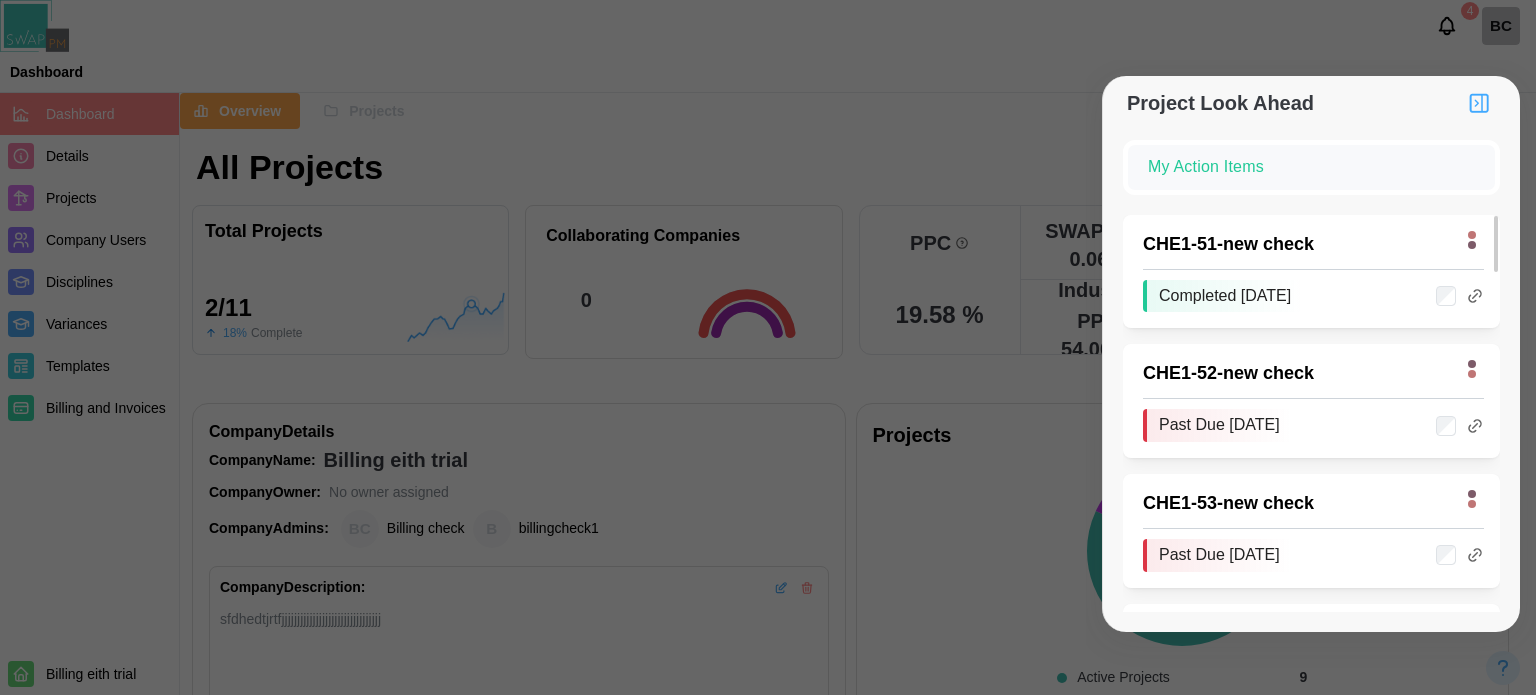click at bounding box center [1479, 103] 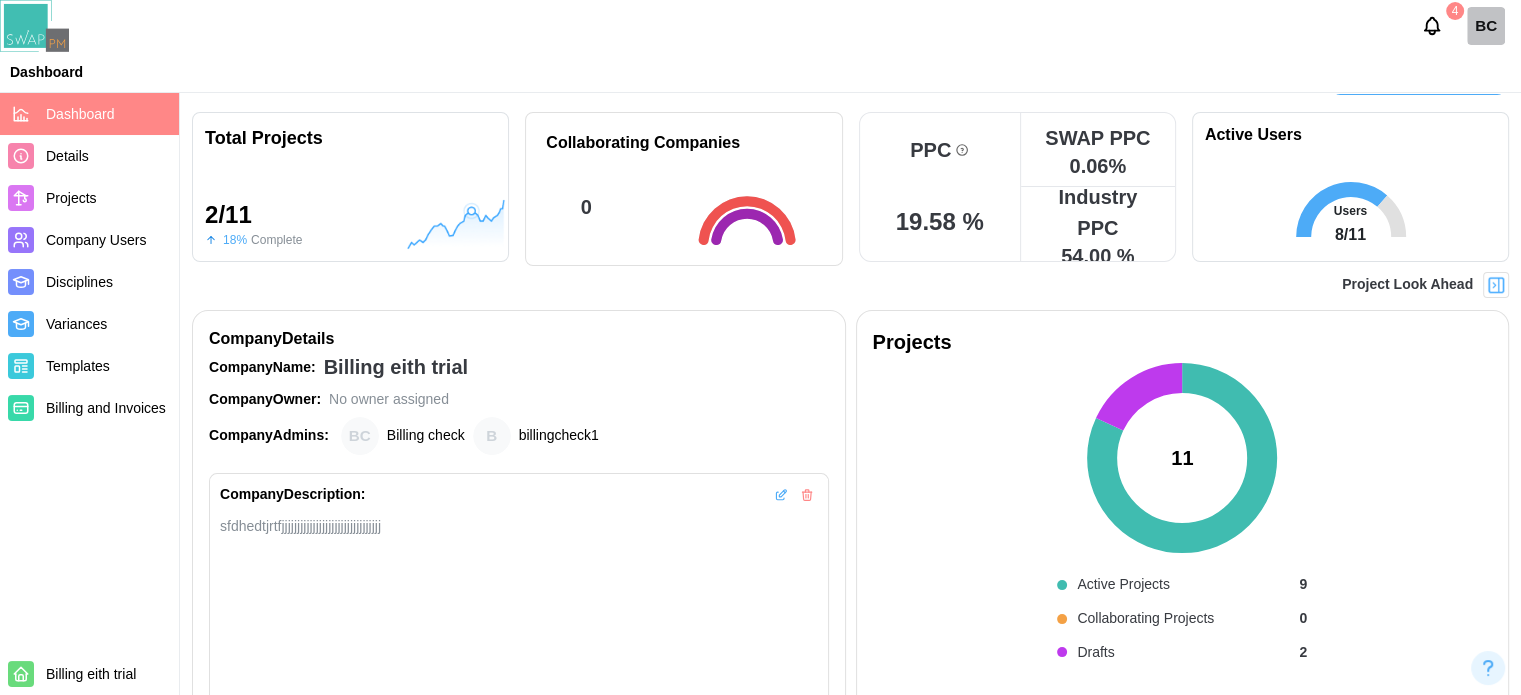 scroll, scrollTop: 200, scrollLeft: 0, axis: vertical 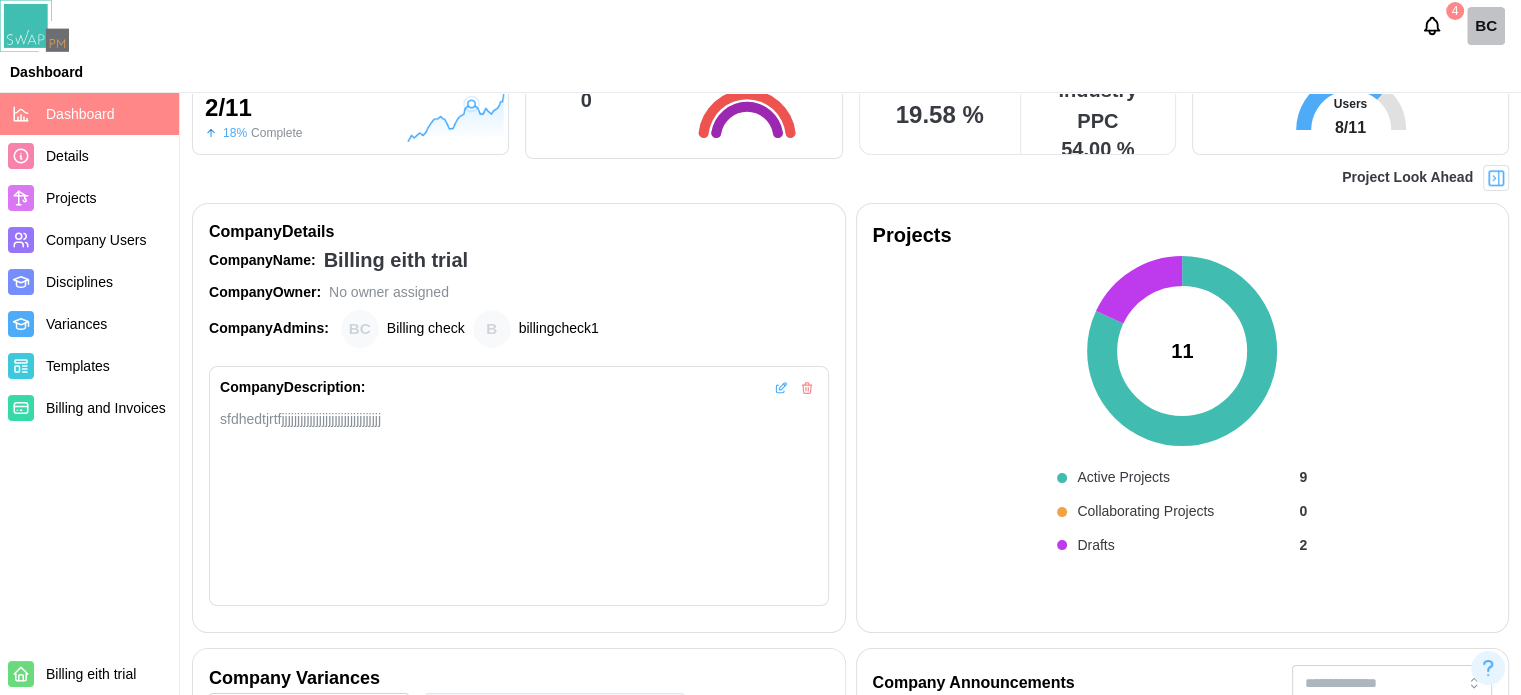click 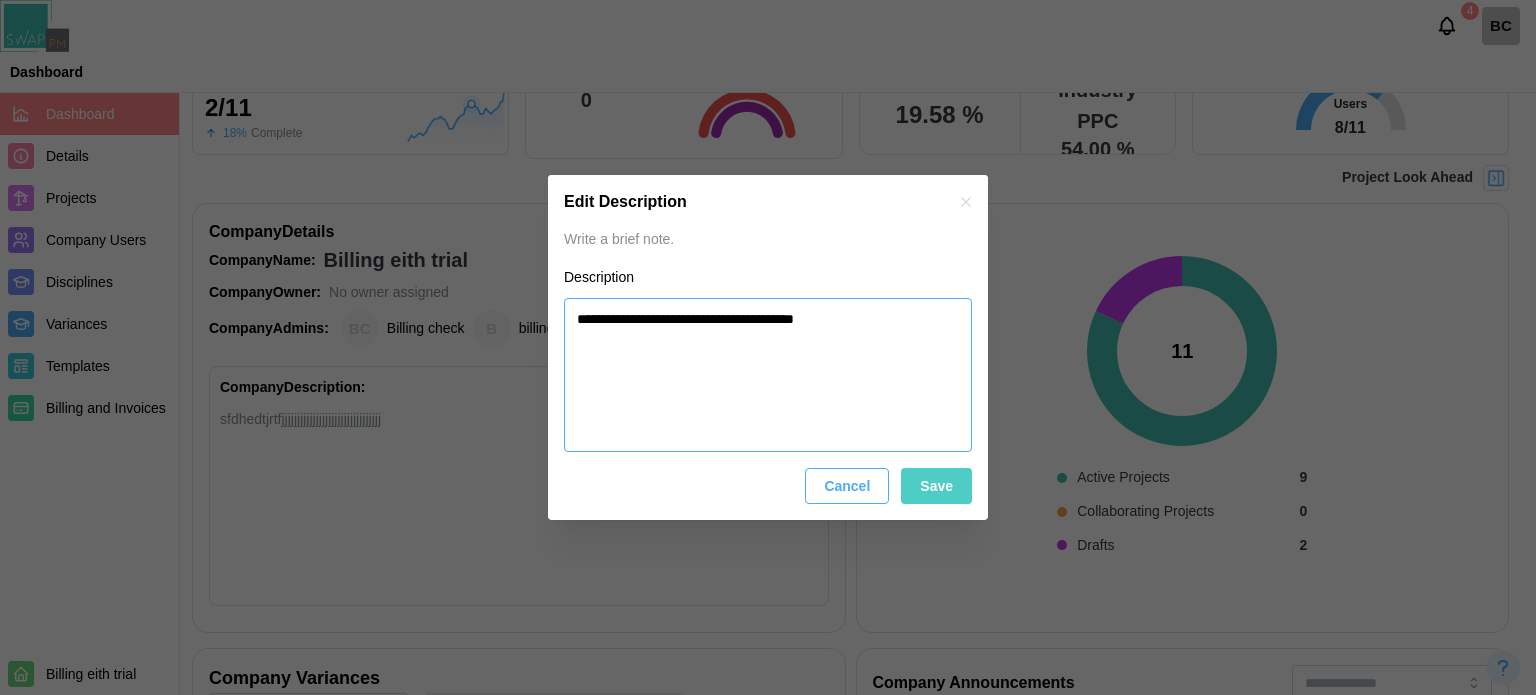 drag, startPoint x: 764, startPoint y: 315, endPoint x: 557, endPoint y: 325, distance: 207.24141 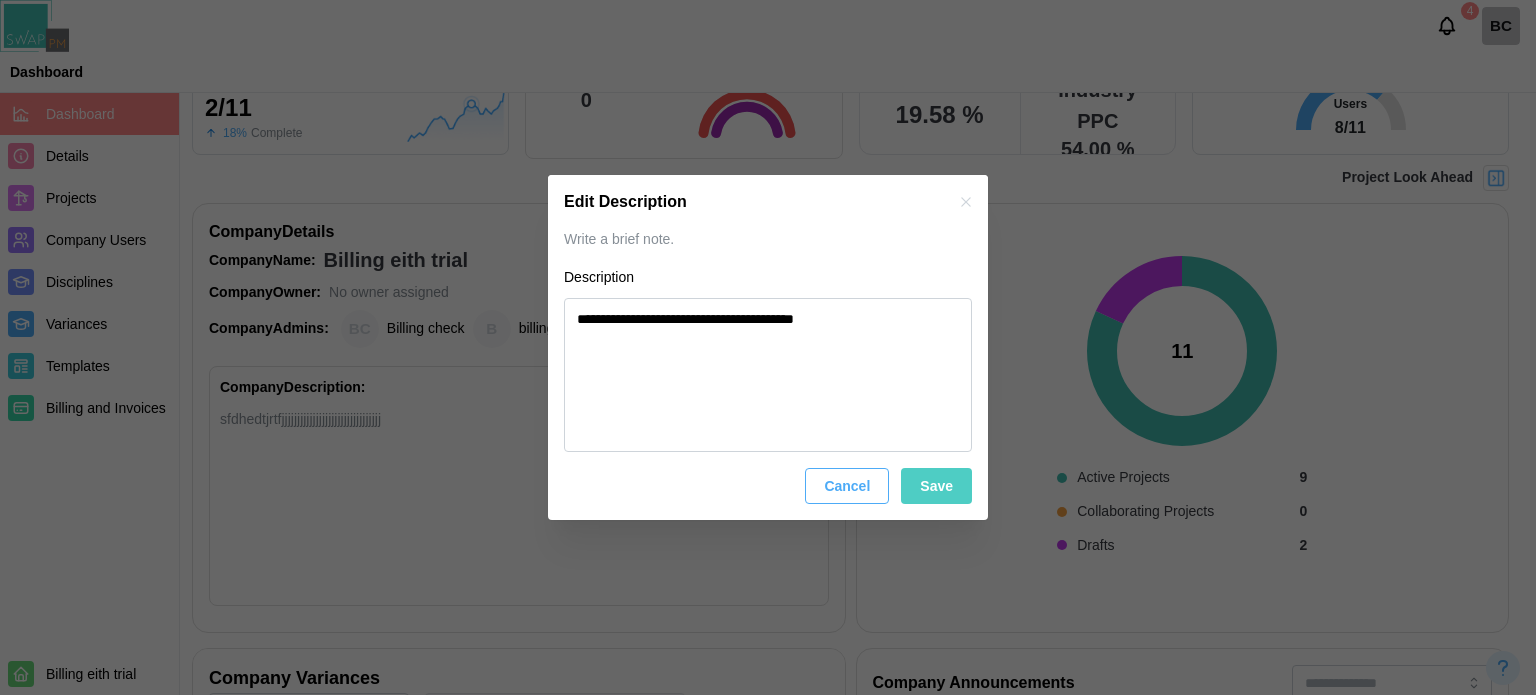 click on "Cancel" at bounding box center (847, 486) 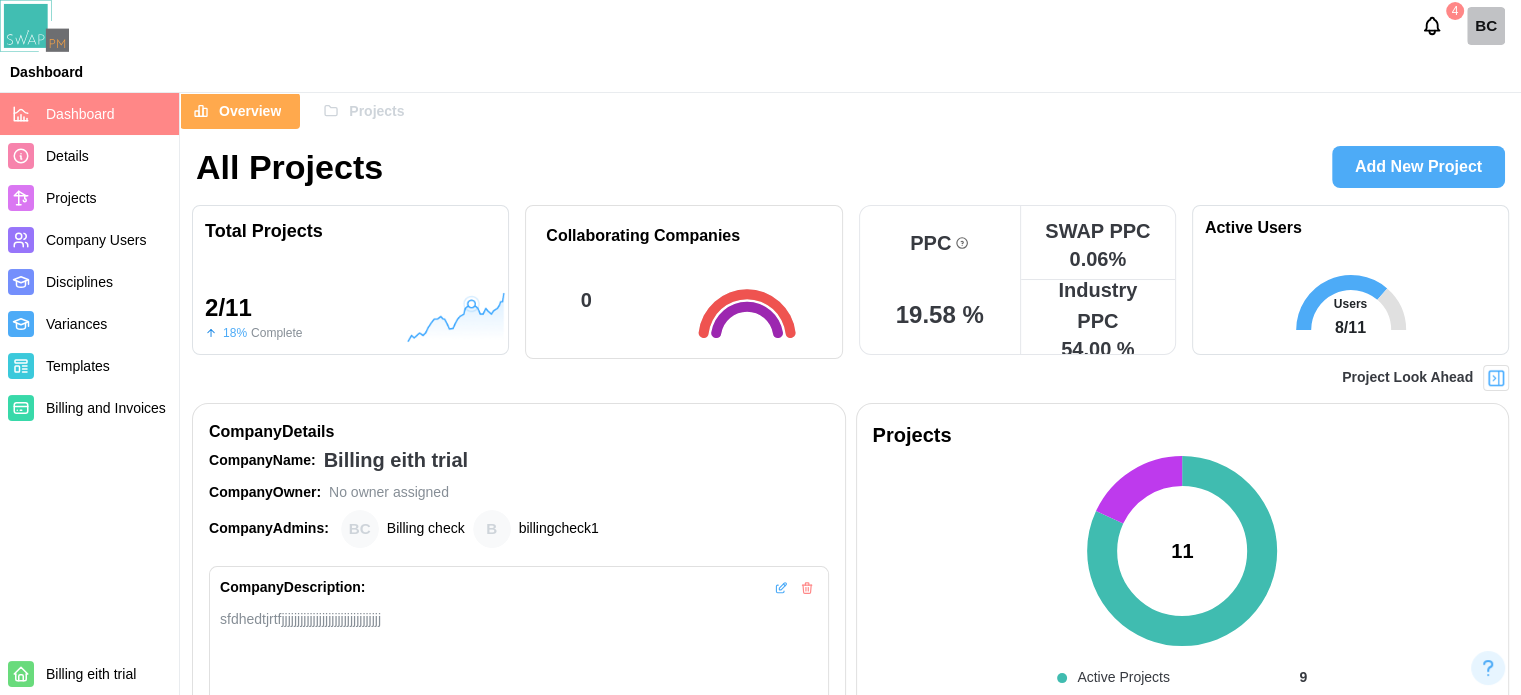 scroll, scrollTop: 100, scrollLeft: 0, axis: vertical 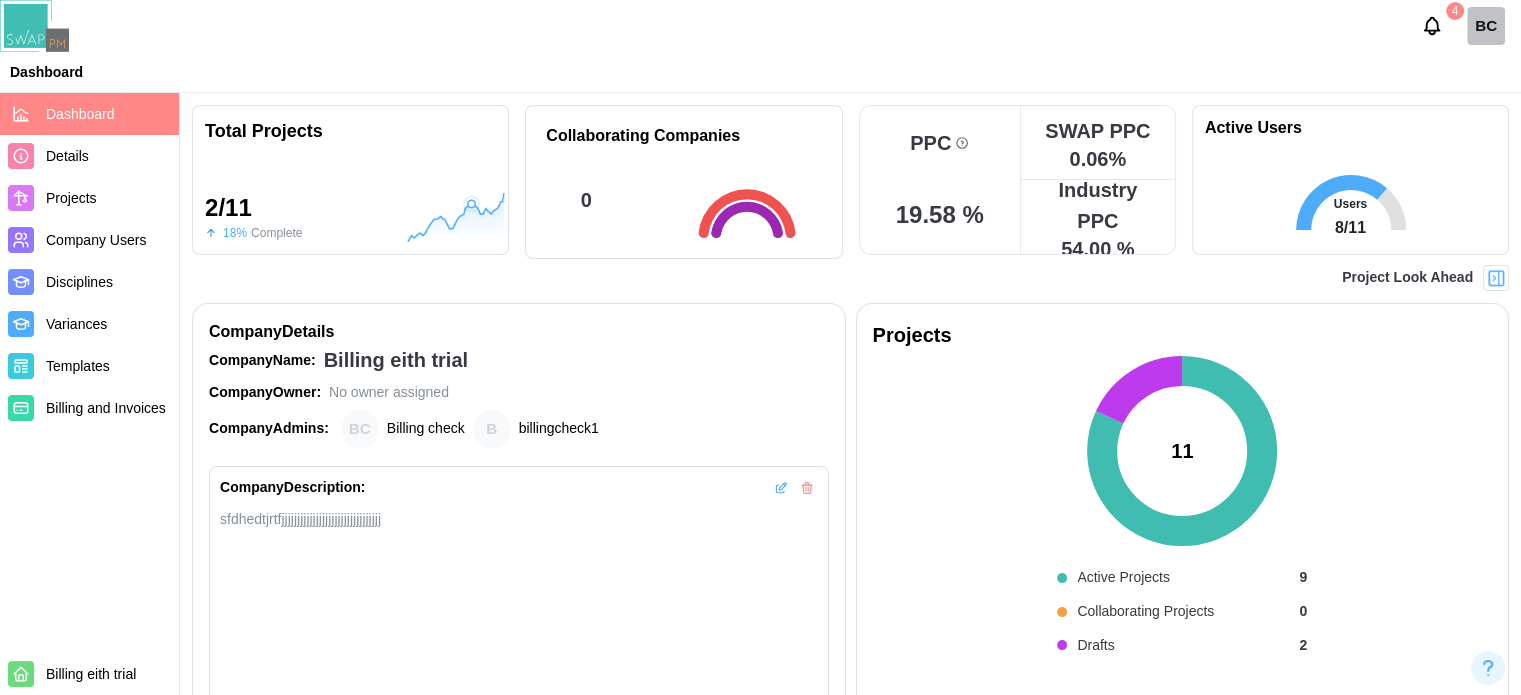 click 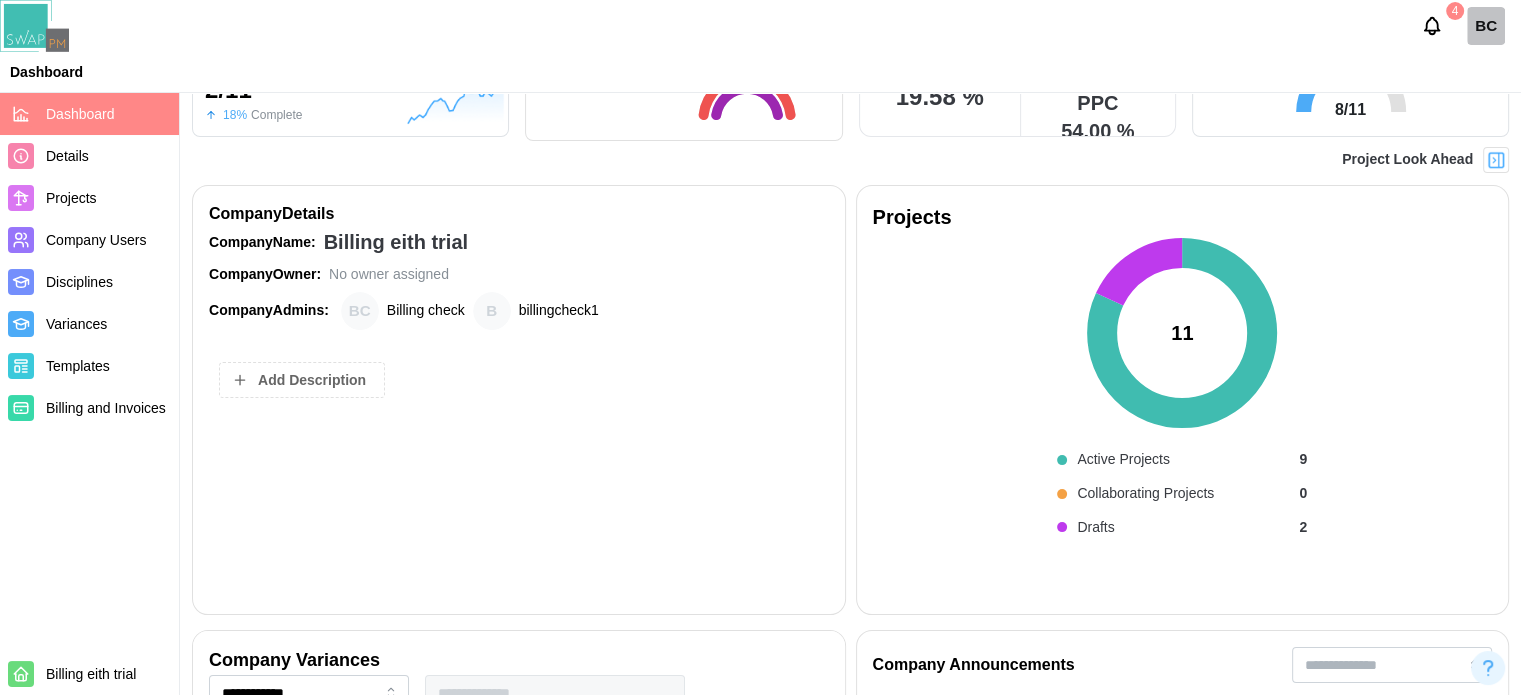 scroll, scrollTop: 300, scrollLeft: 0, axis: vertical 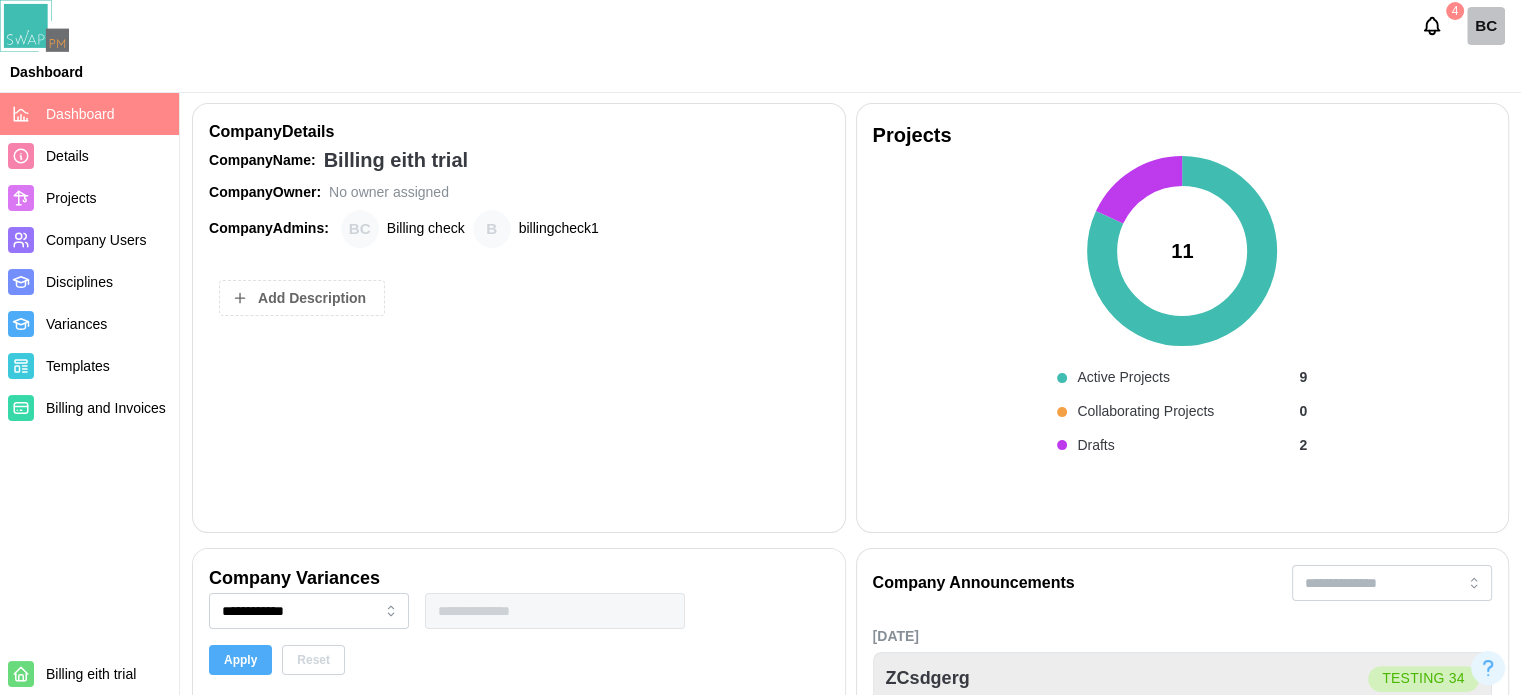 click on "Add Description" at bounding box center [312, 298] 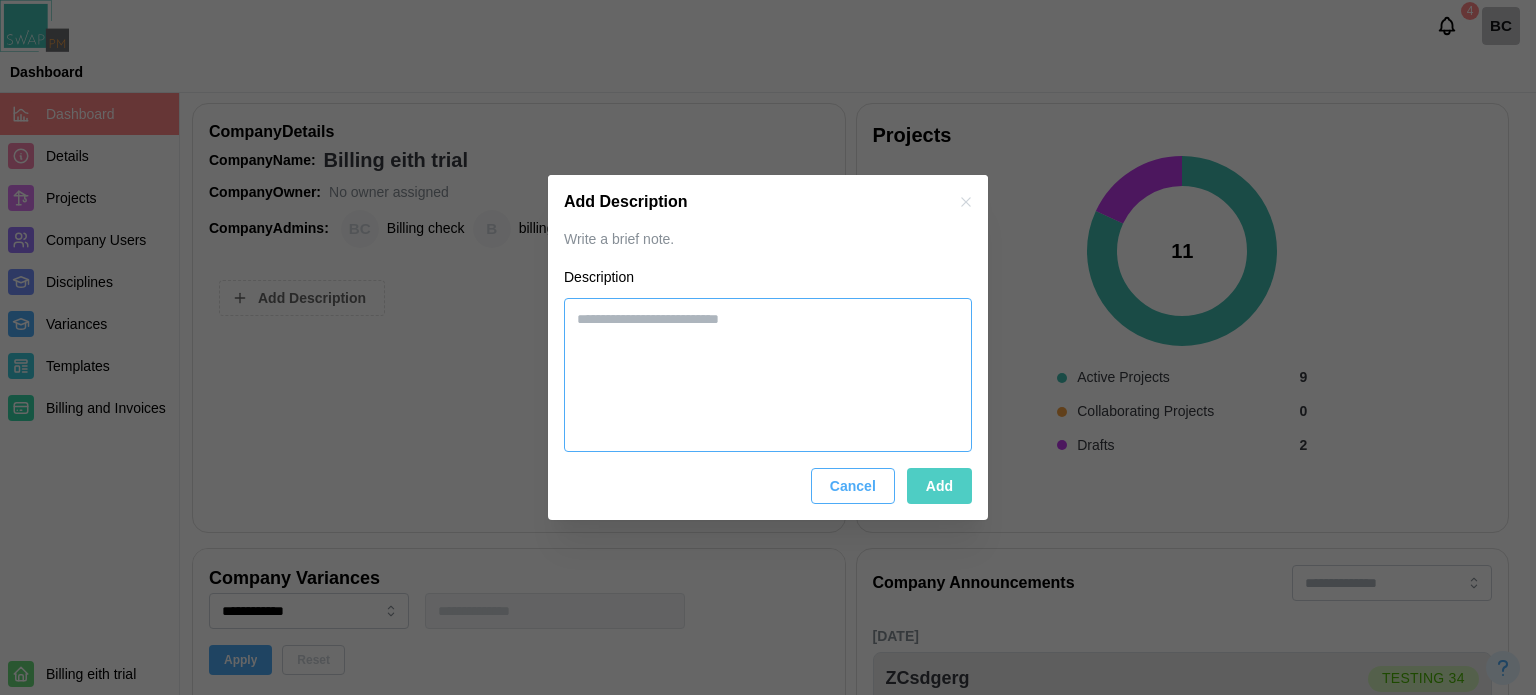drag, startPoint x: 564, startPoint y: 363, endPoint x: 640, endPoint y: 344, distance: 78.339005 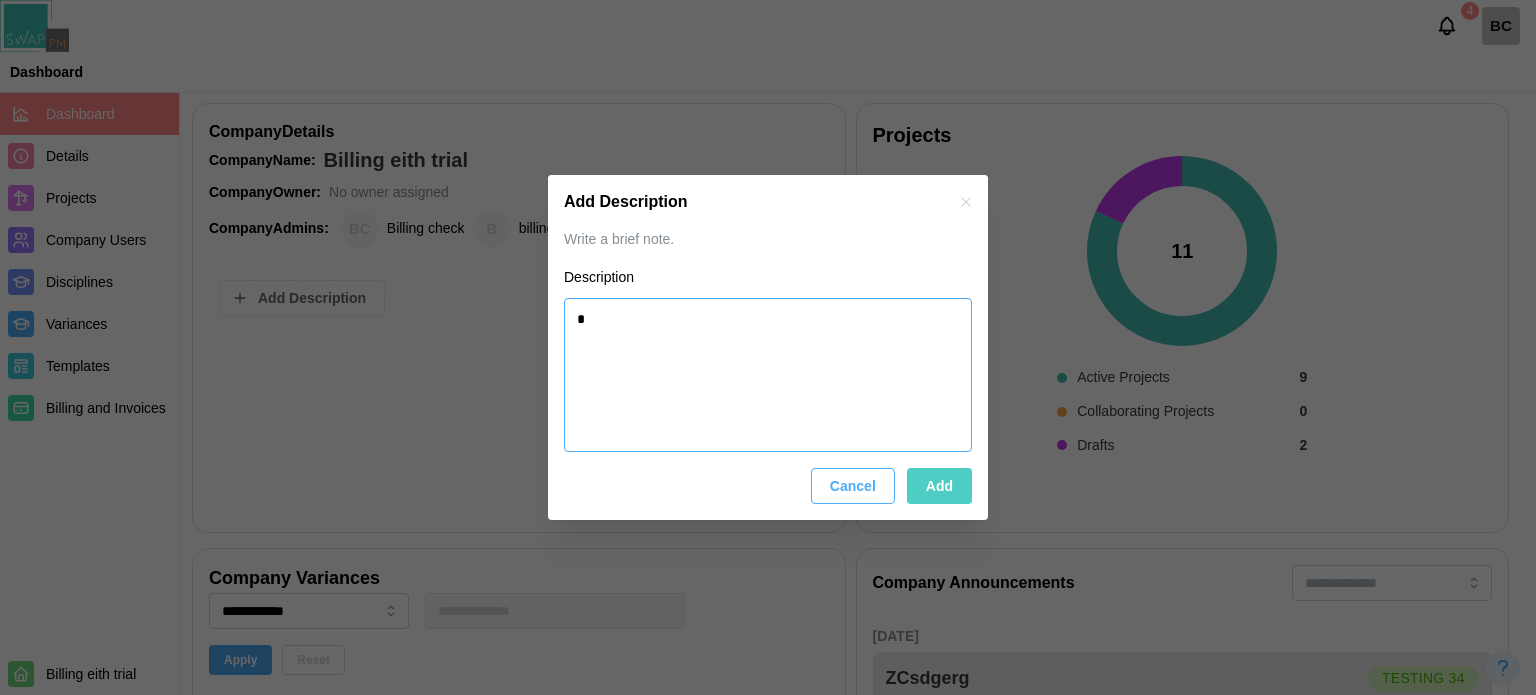 type on "*" 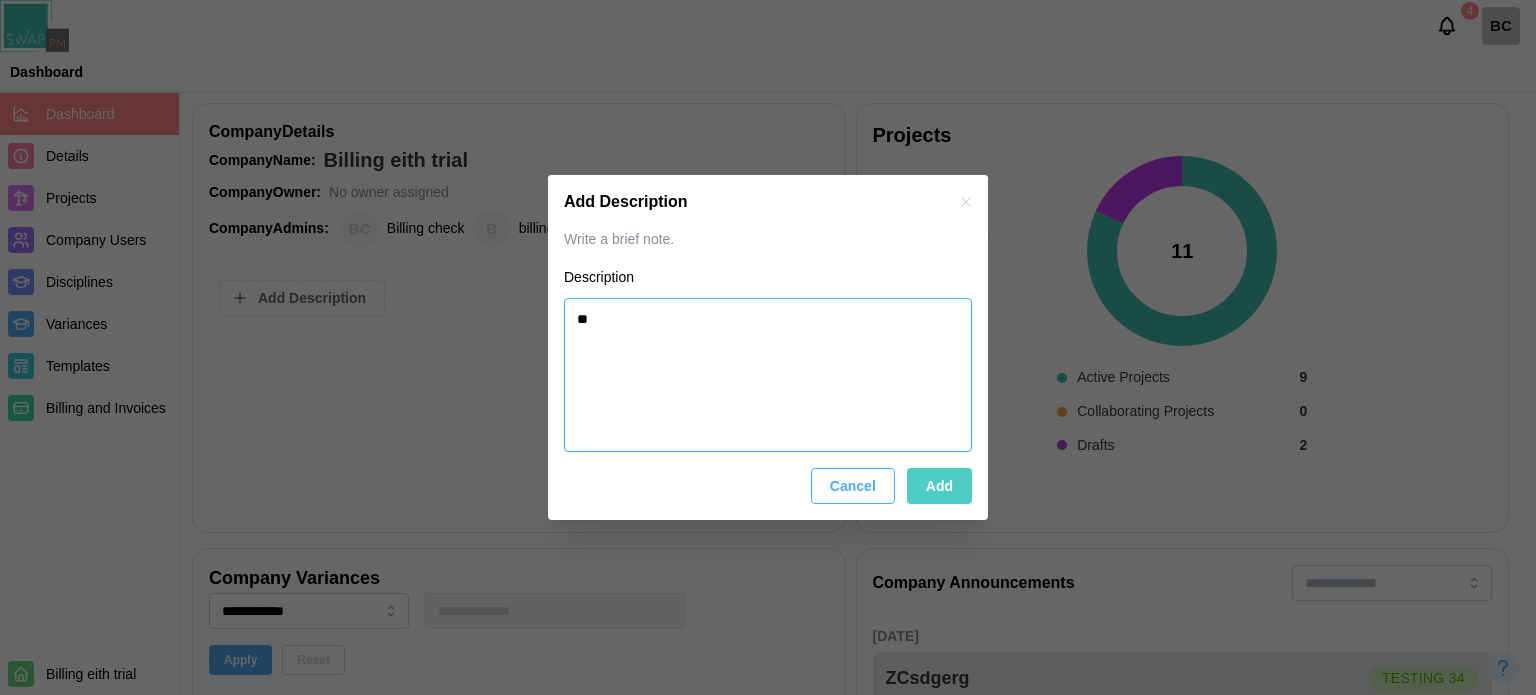 type on "*" 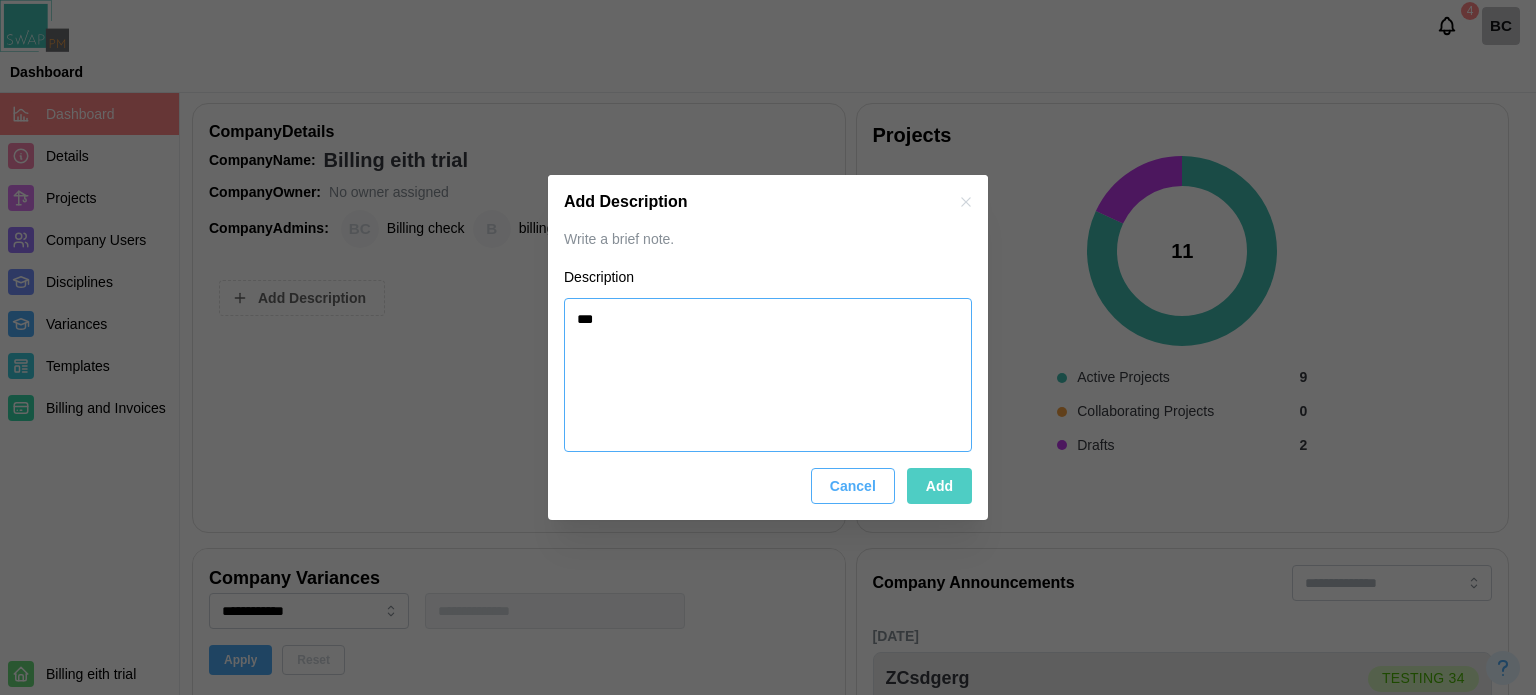 type on "*" 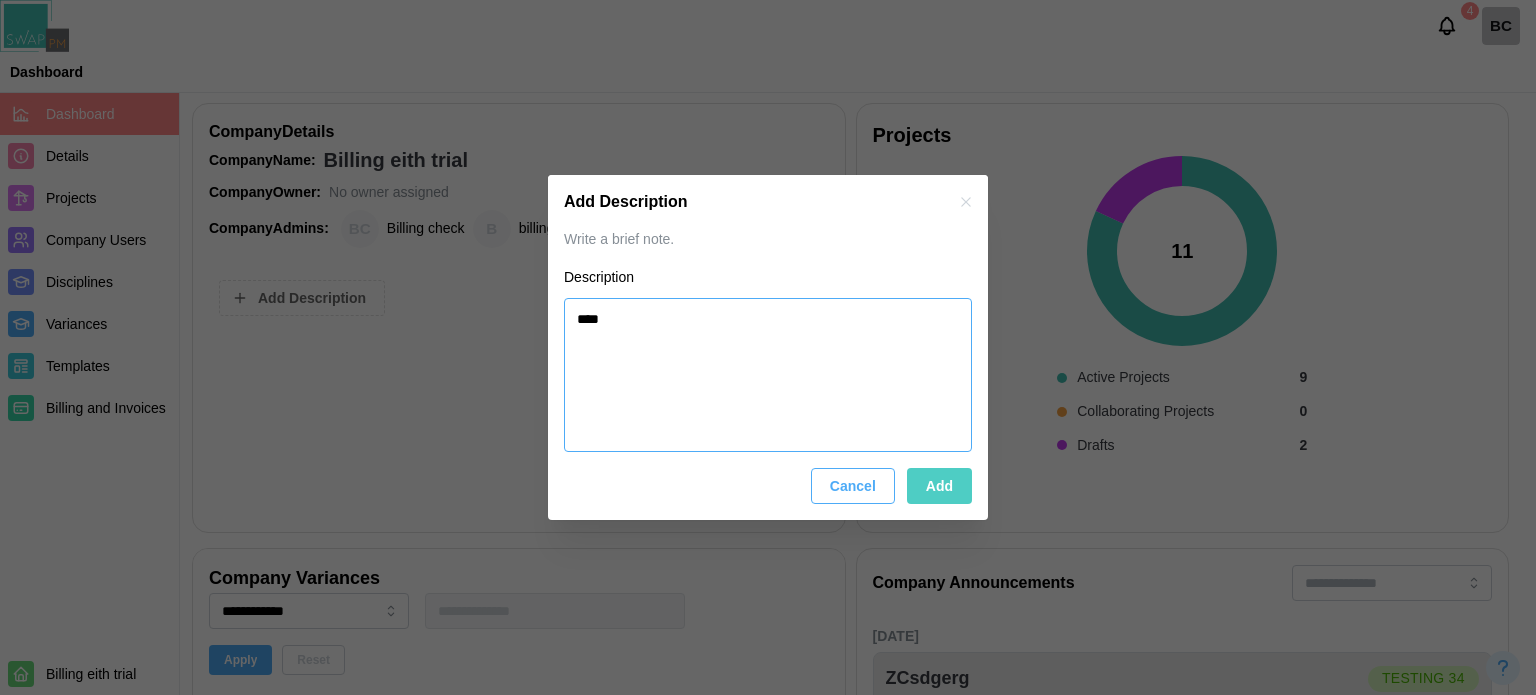 type on "*" 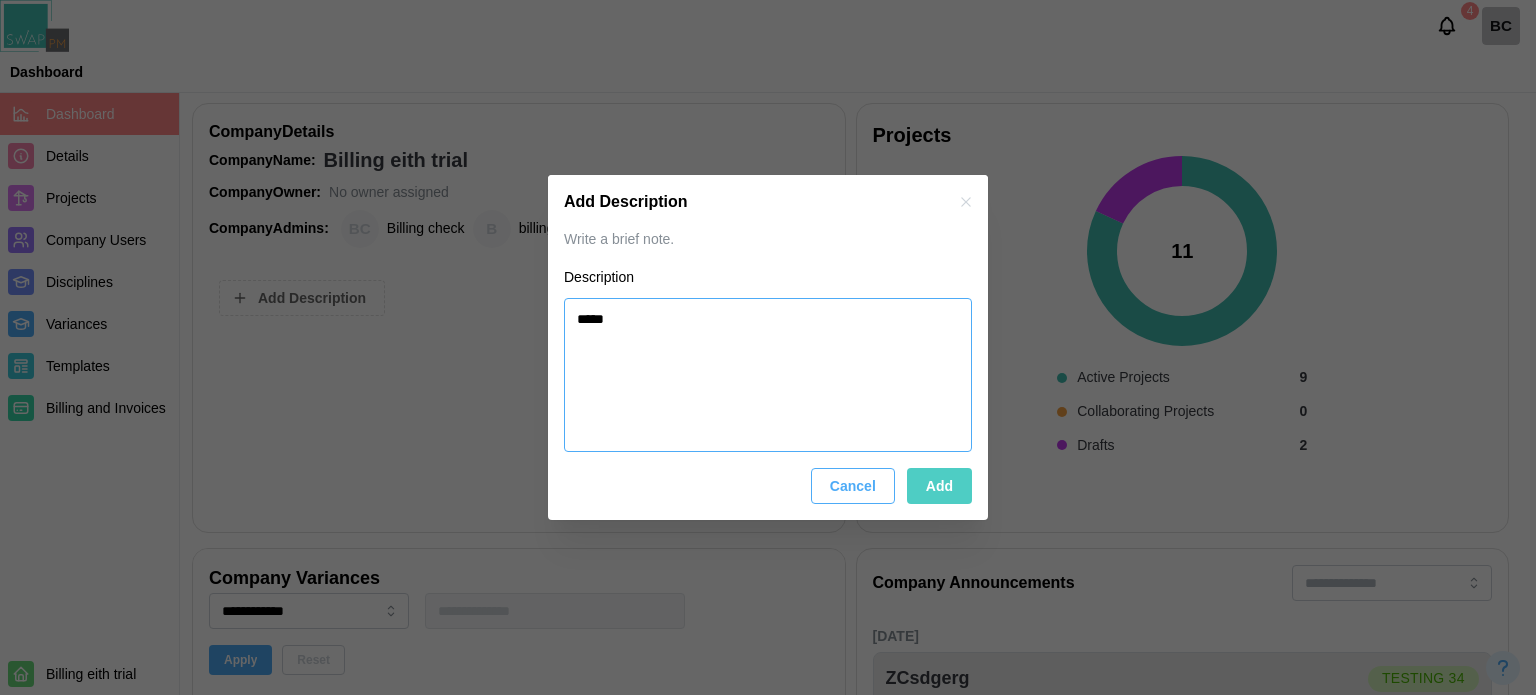 type on "*" 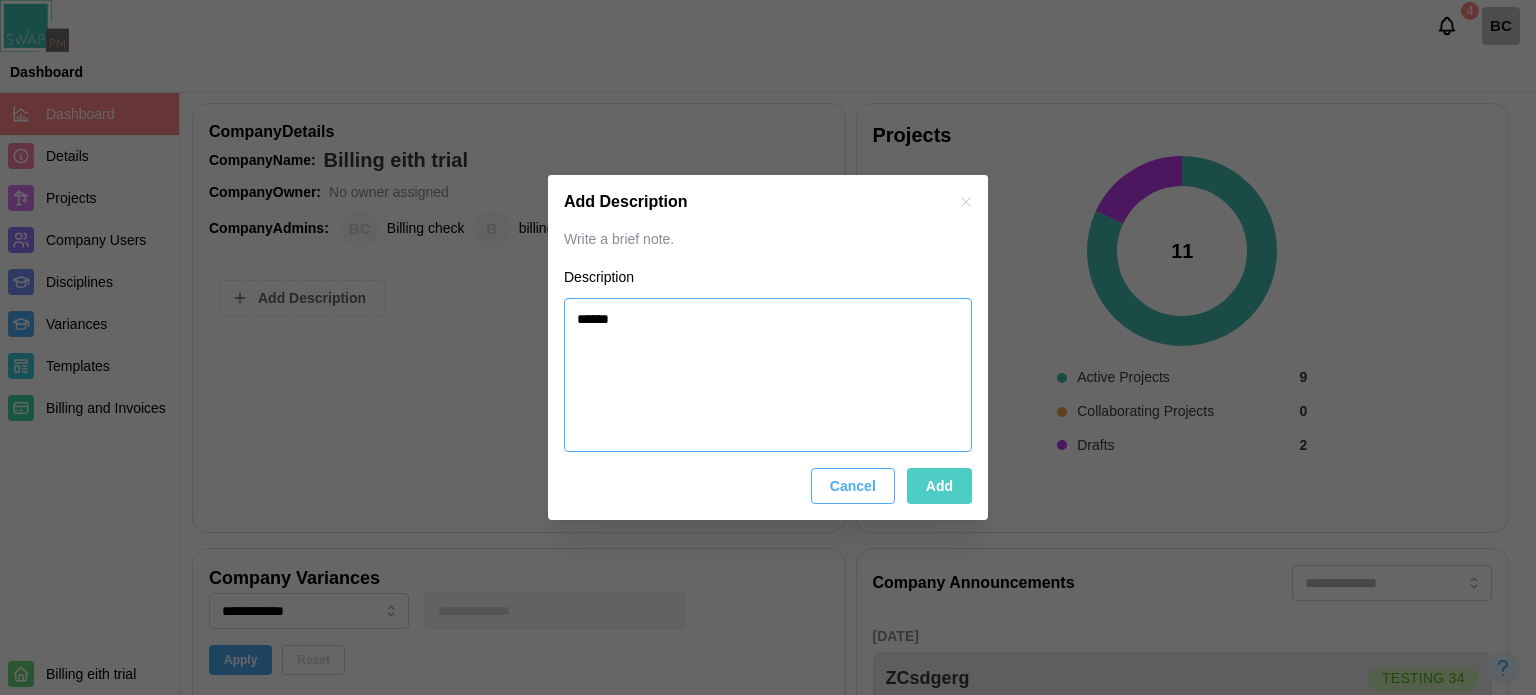 type on "*" 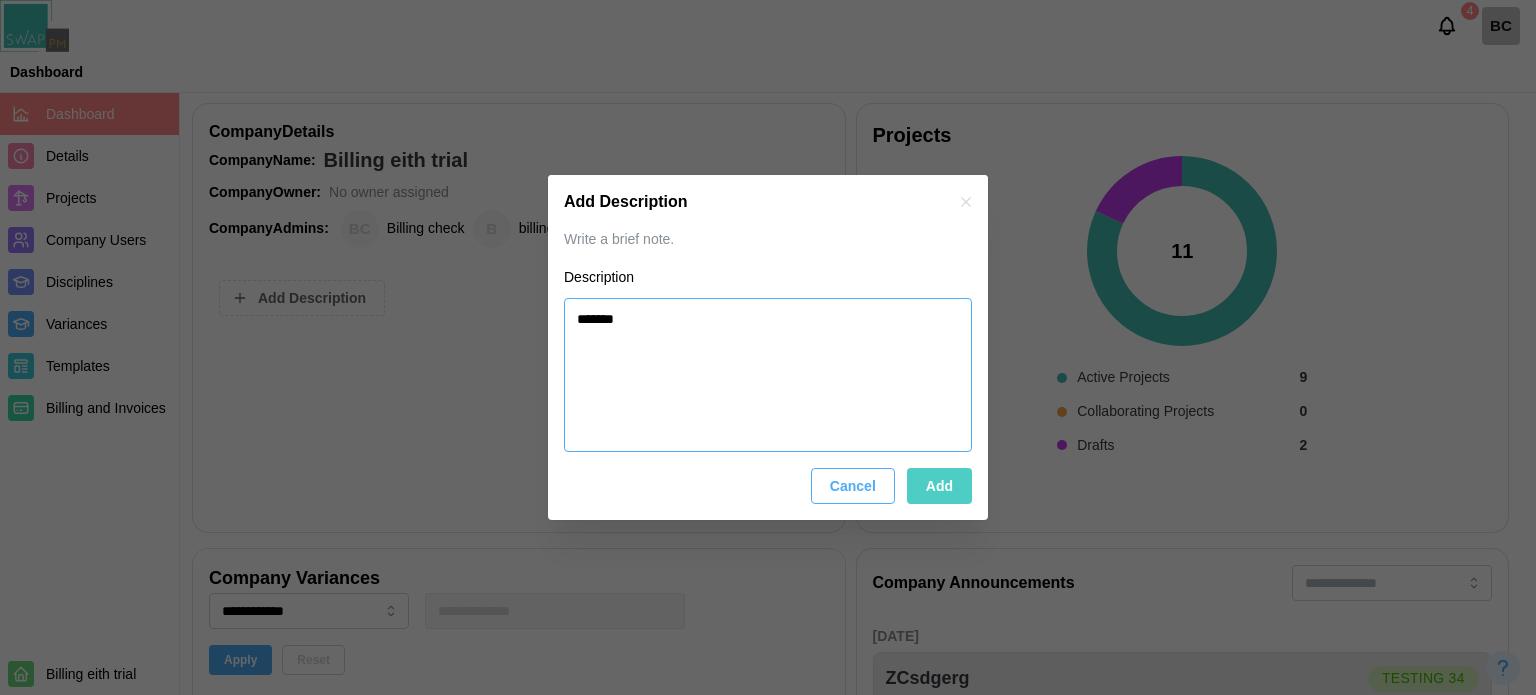 type on "*" 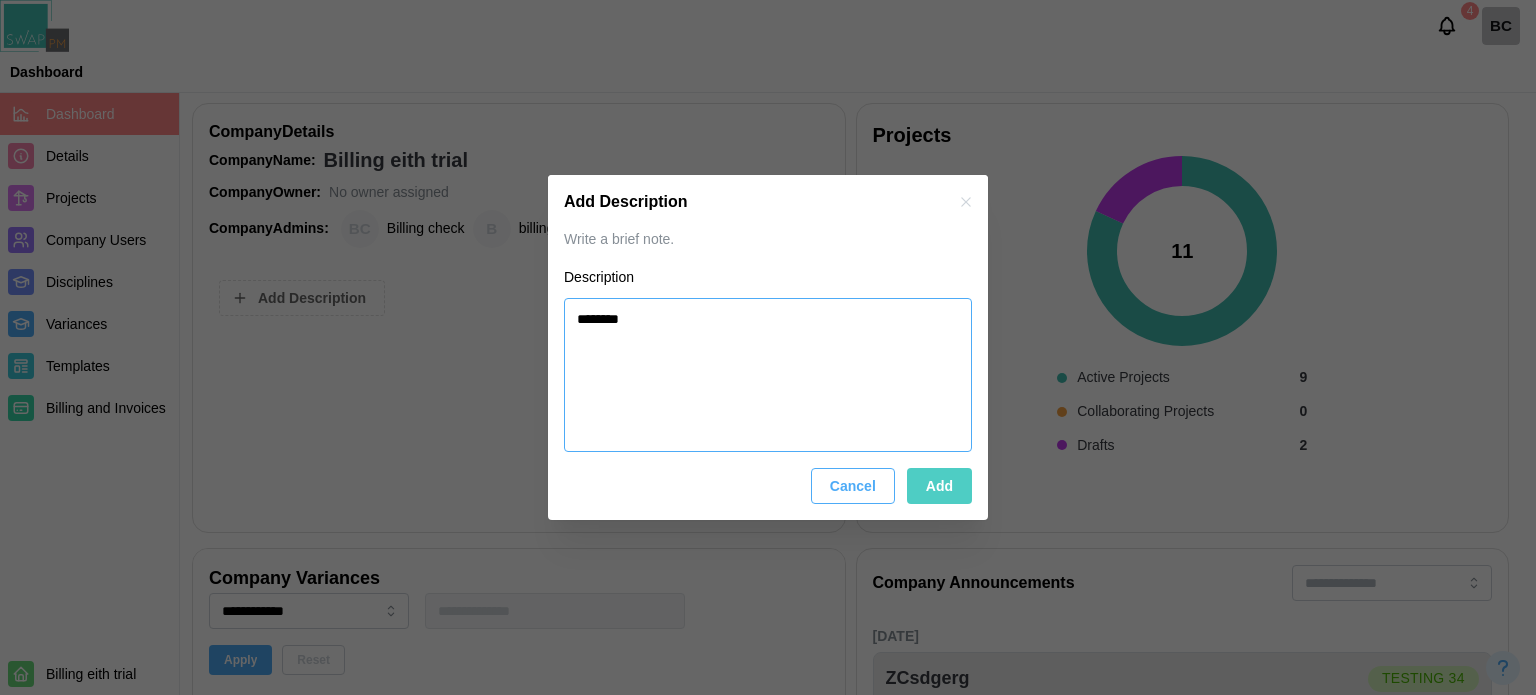 type on "*" 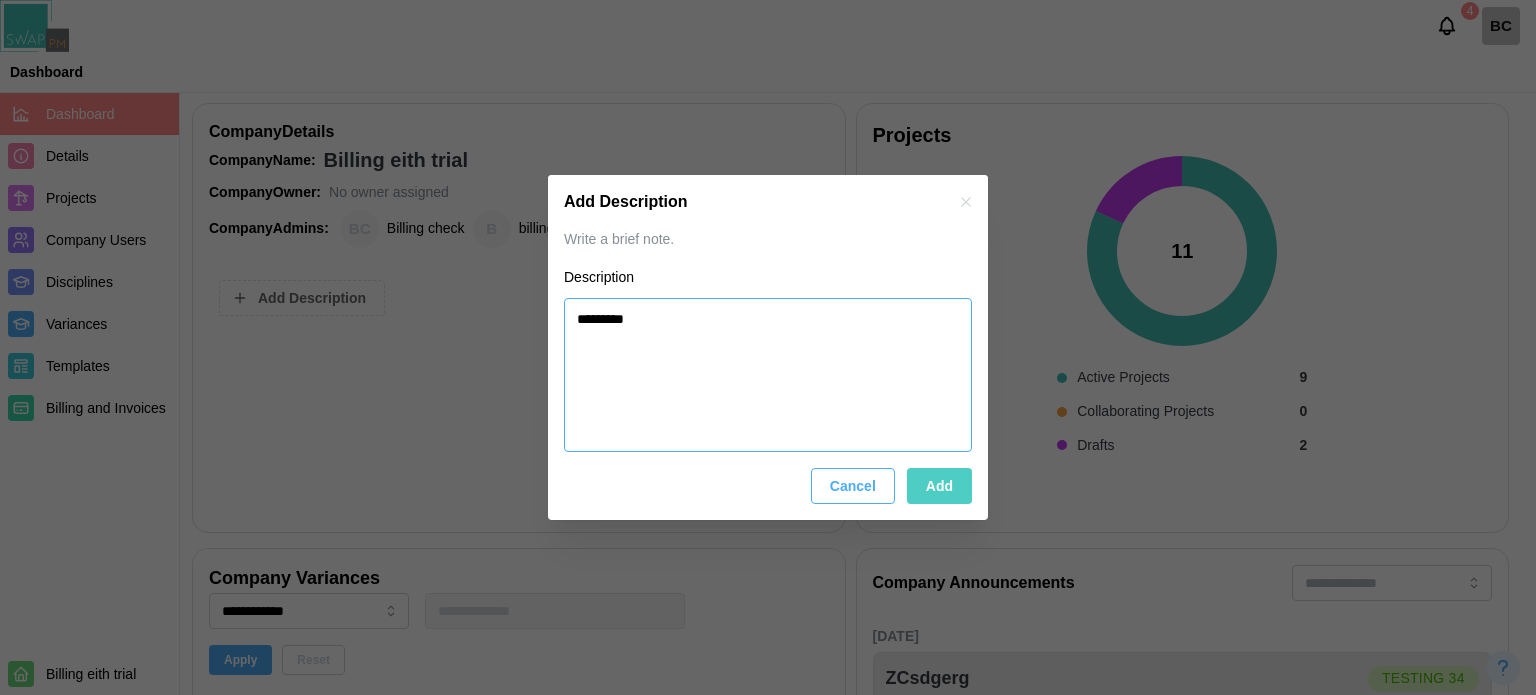 type on "*" 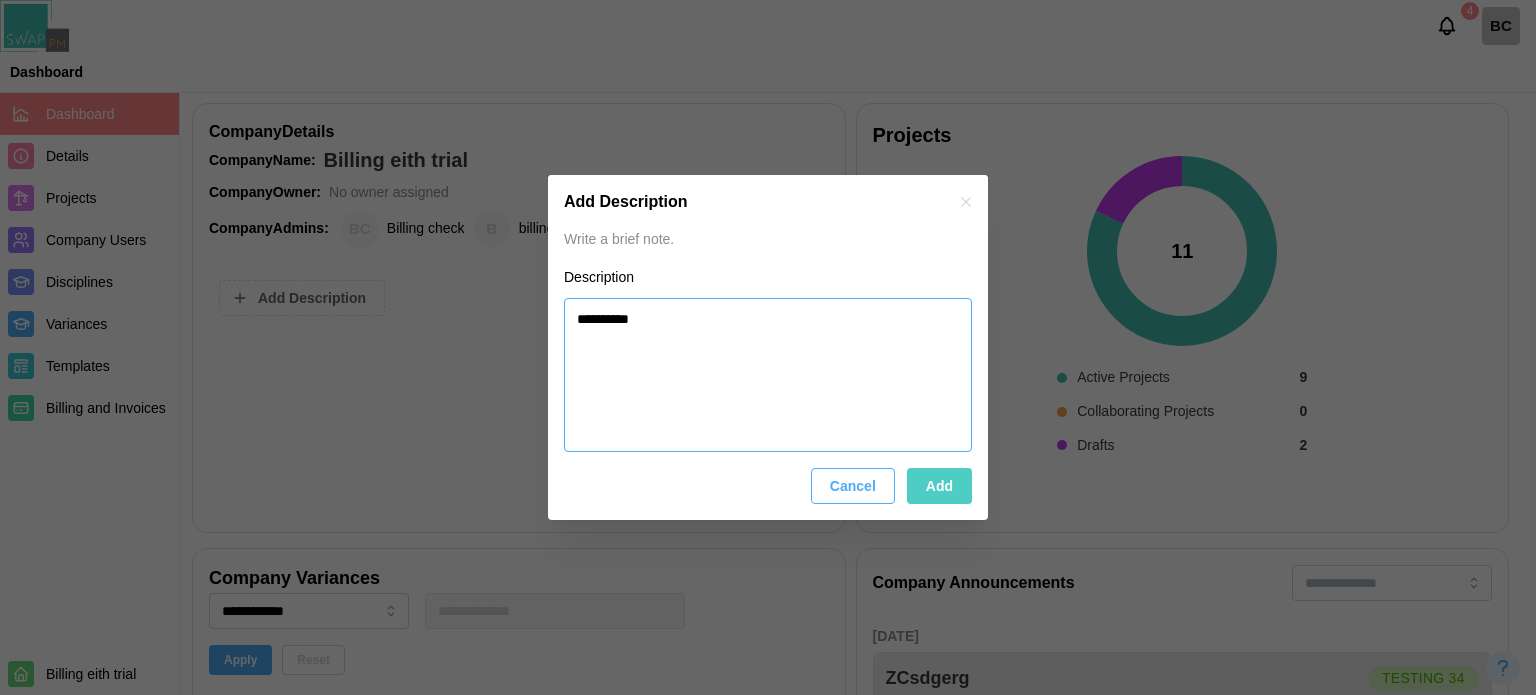 type on "**********" 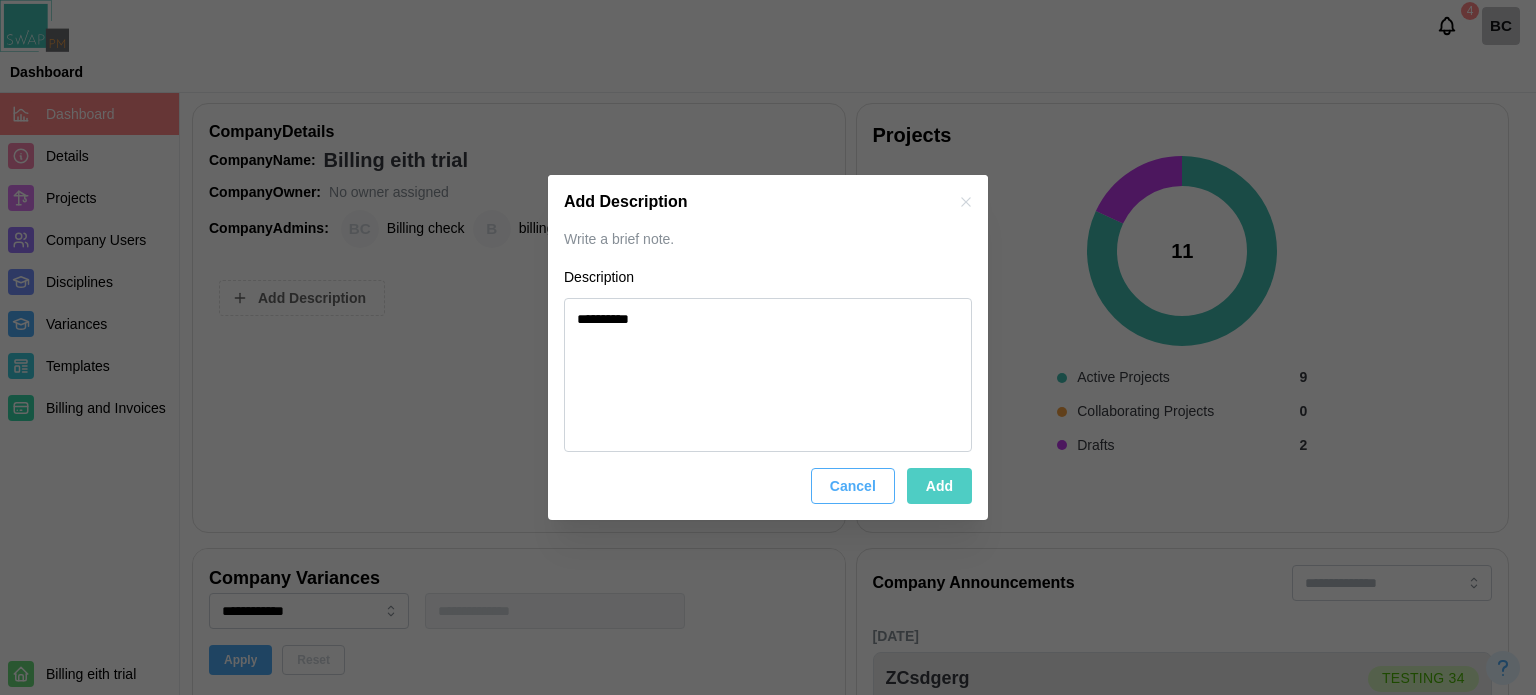 click on "Add" at bounding box center [939, 486] 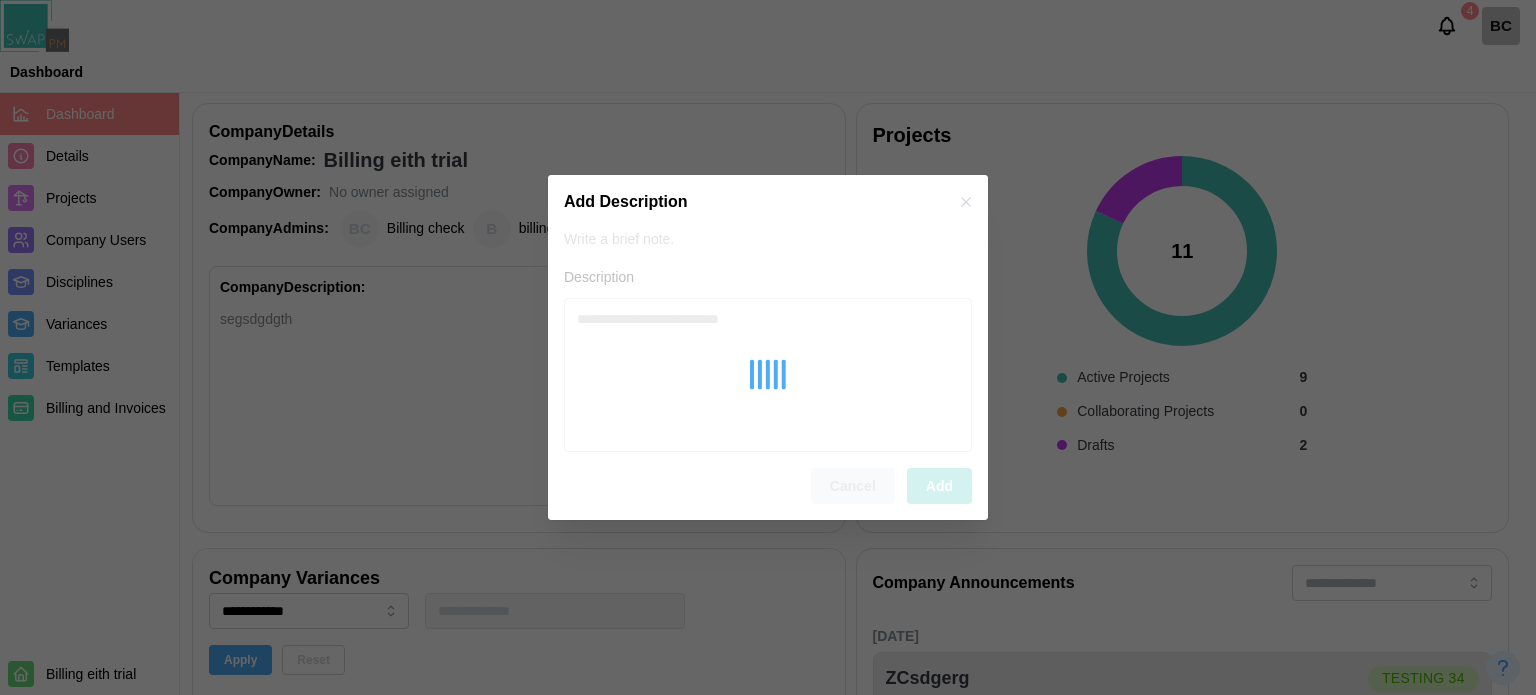 type on "*" 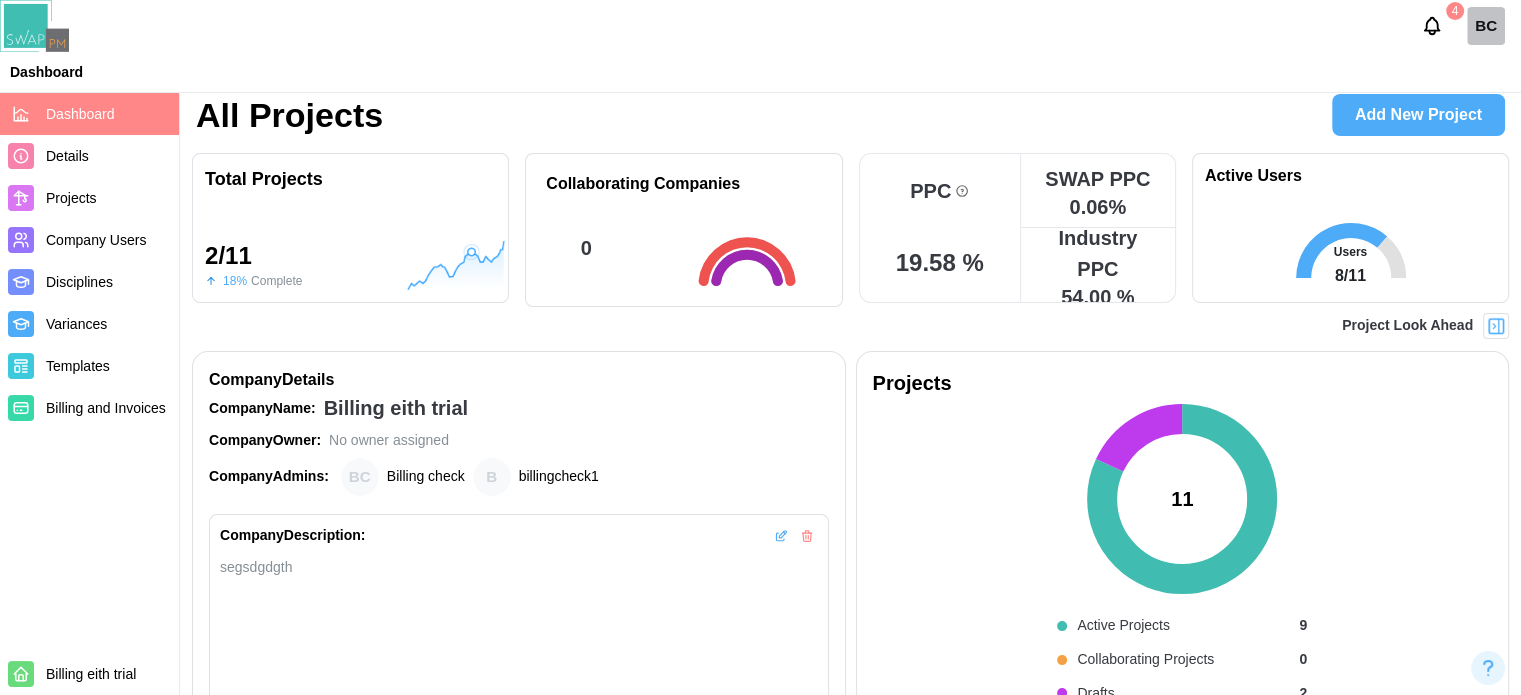 scroll, scrollTop: 0, scrollLeft: 0, axis: both 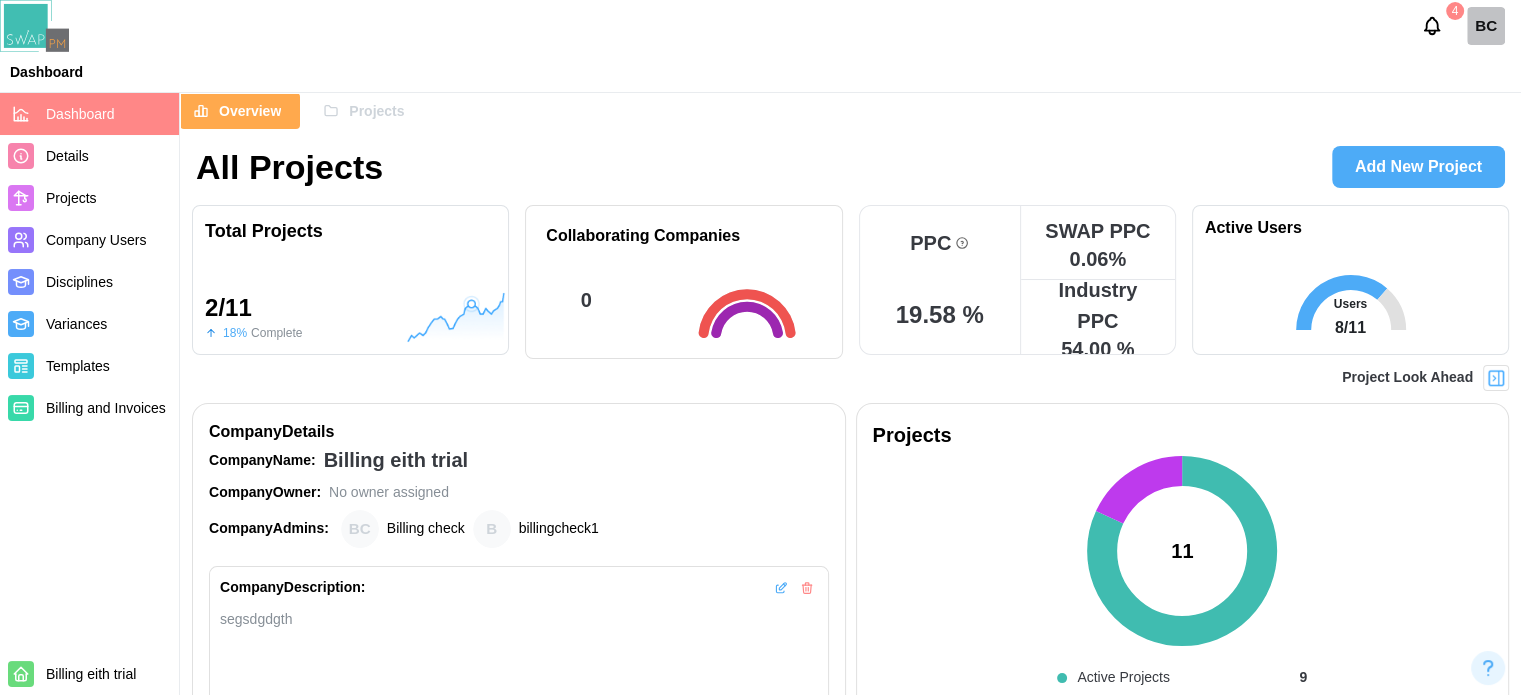 click on "Projects" at bounding box center (376, 111) 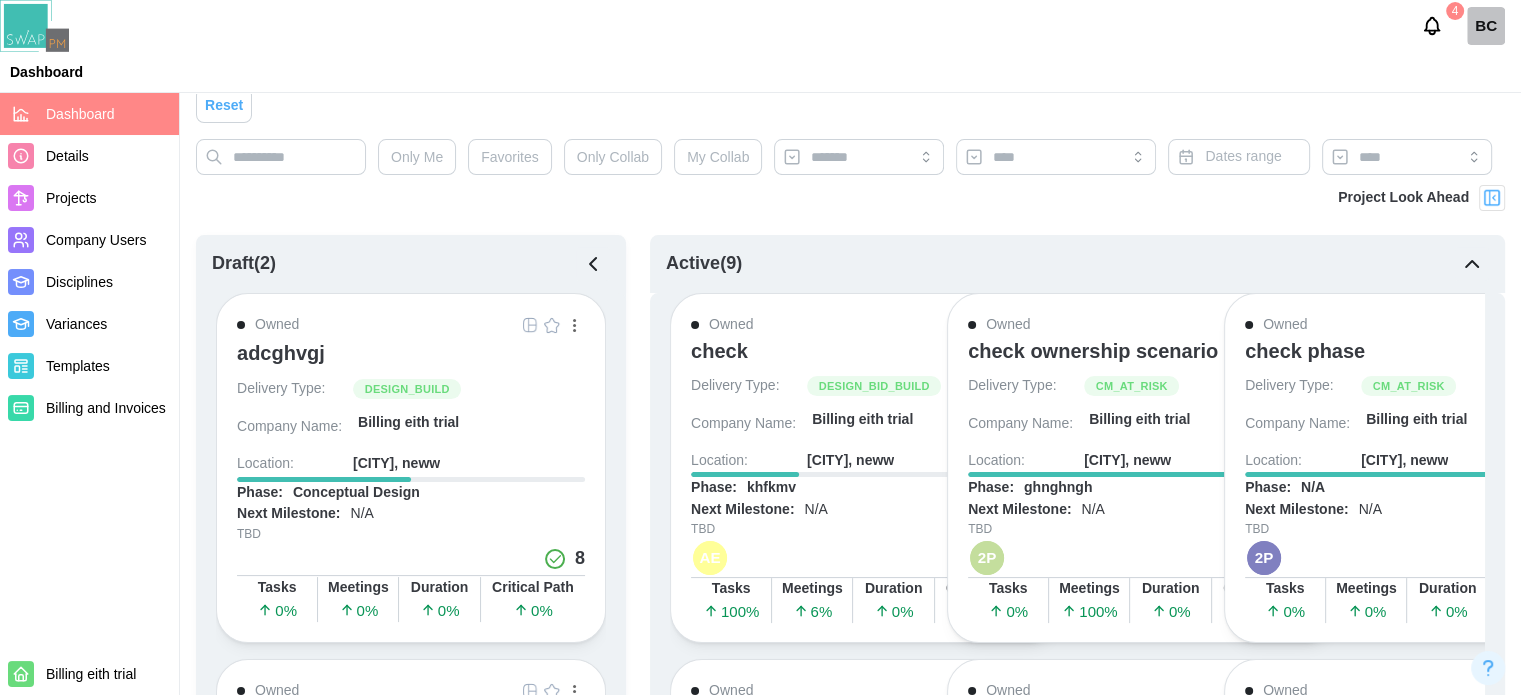 scroll, scrollTop: 200, scrollLeft: 0, axis: vertical 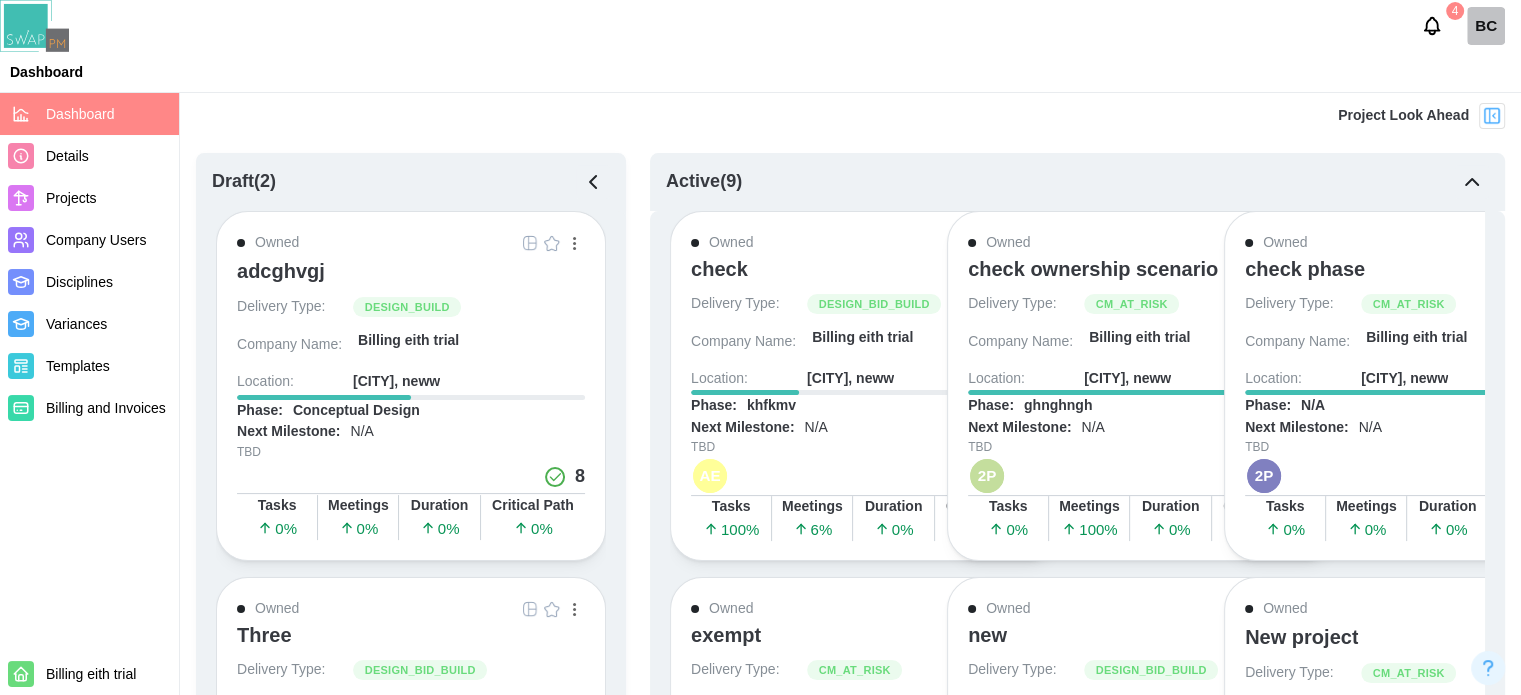click 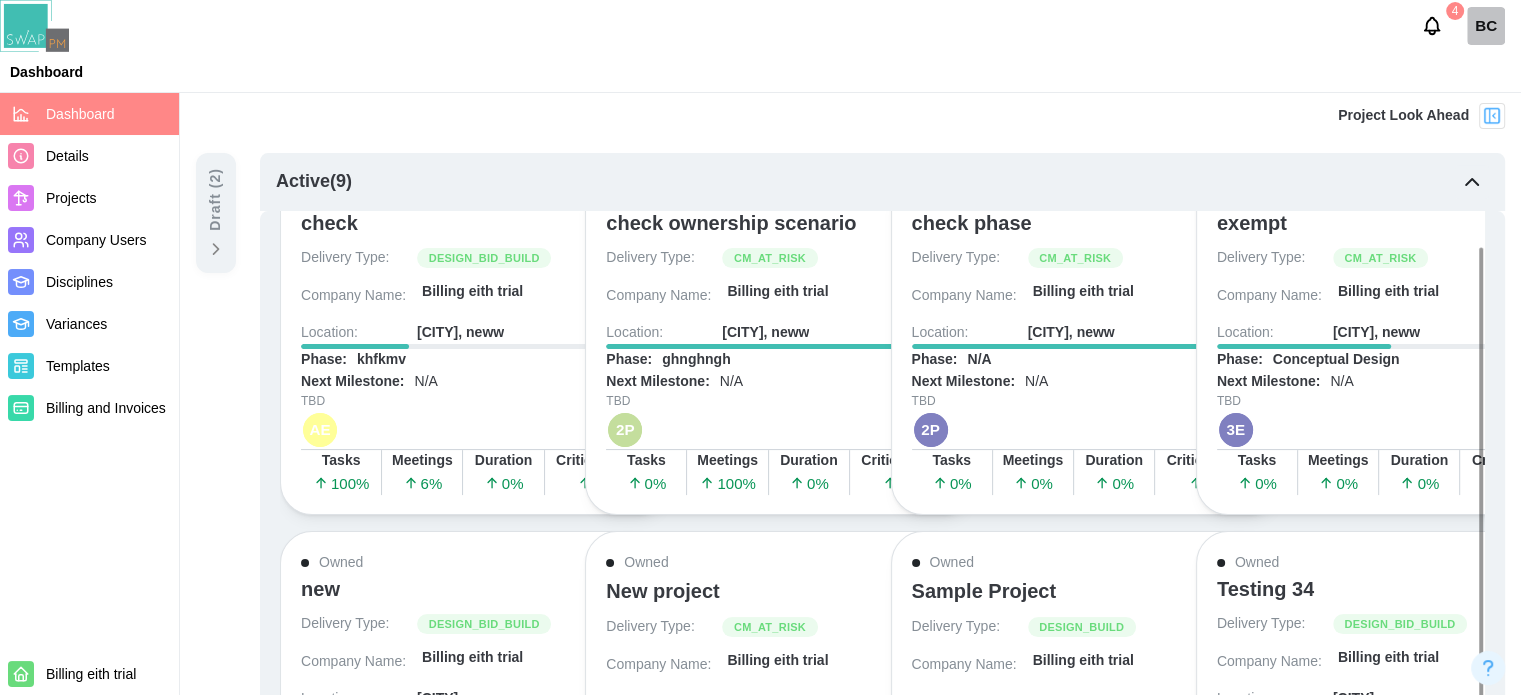 scroll, scrollTop: 65, scrollLeft: 0, axis: vertical 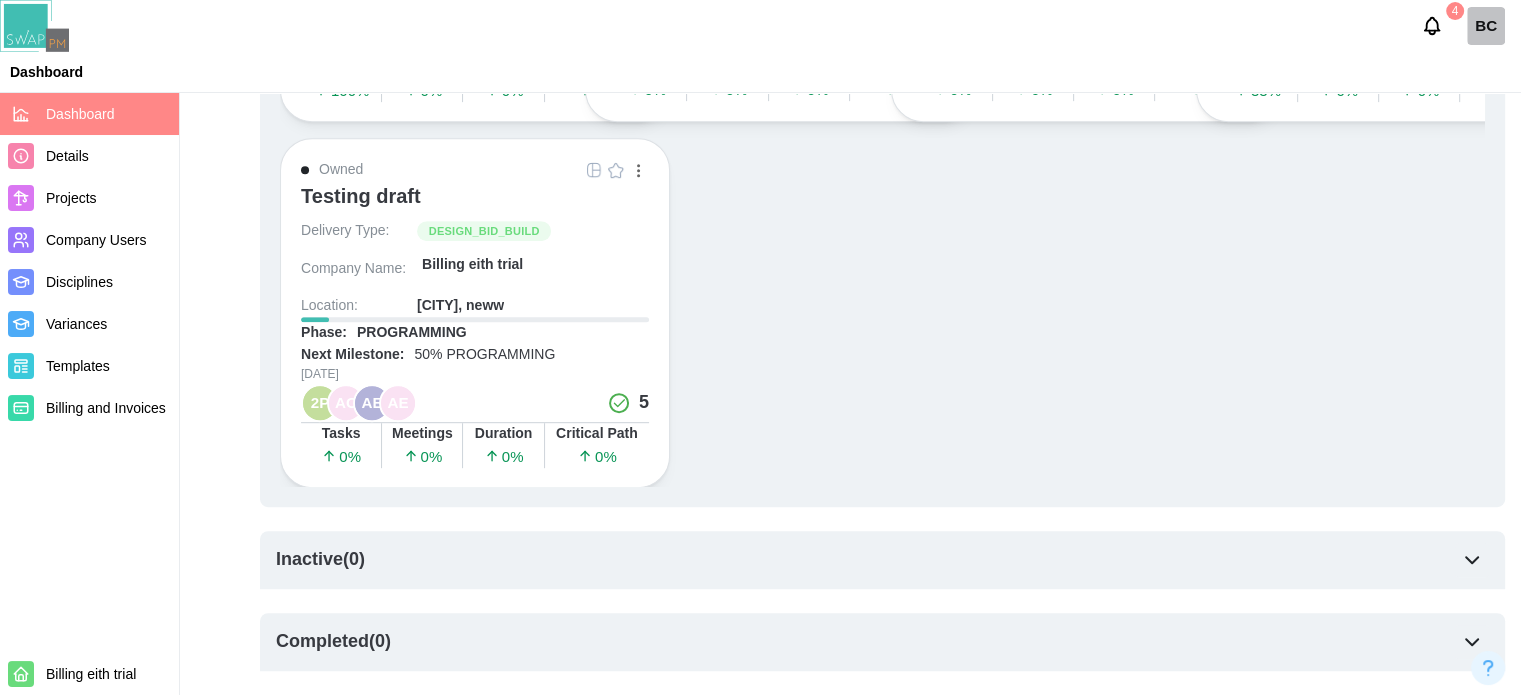 click on "Inactive  ( 0 )" at bounding box center (882, 560) 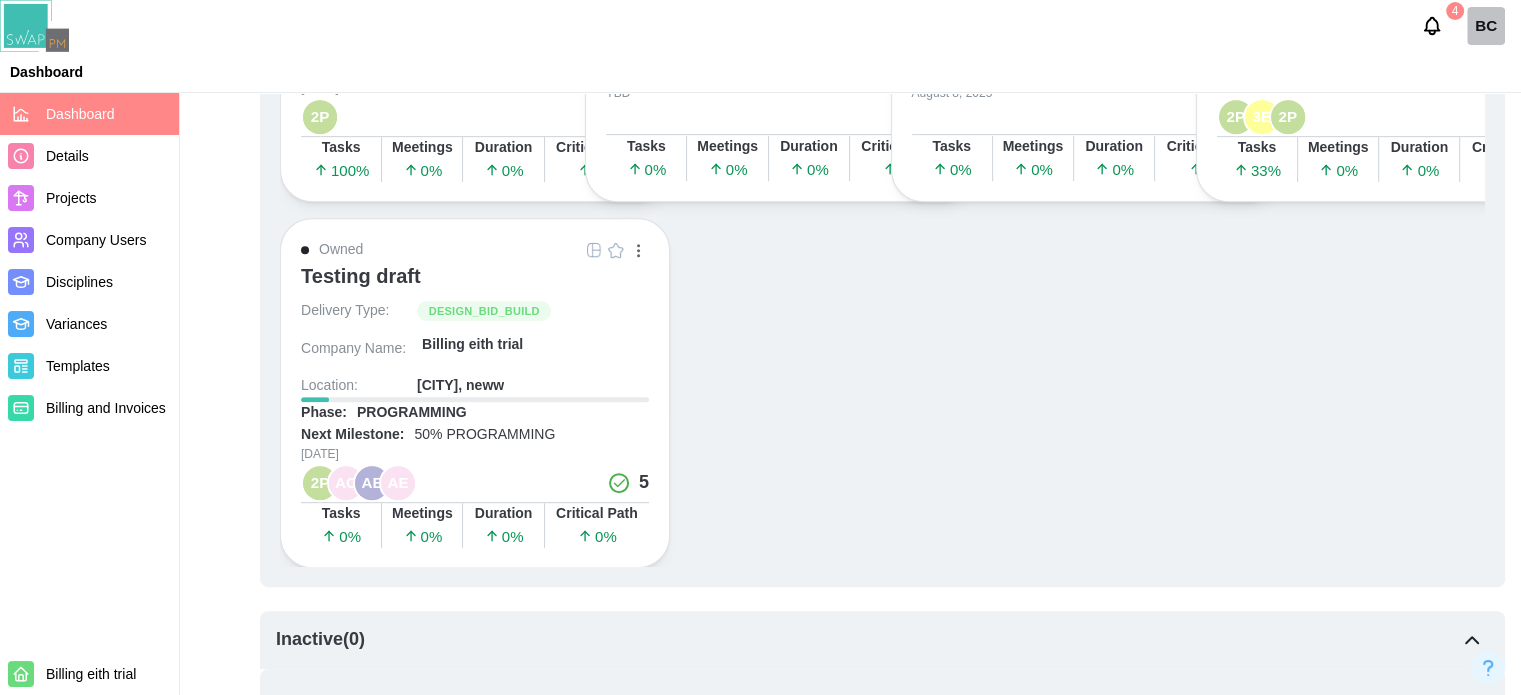 scroll, scrollTop: 860, scrollLeft: 0, axis: vertical 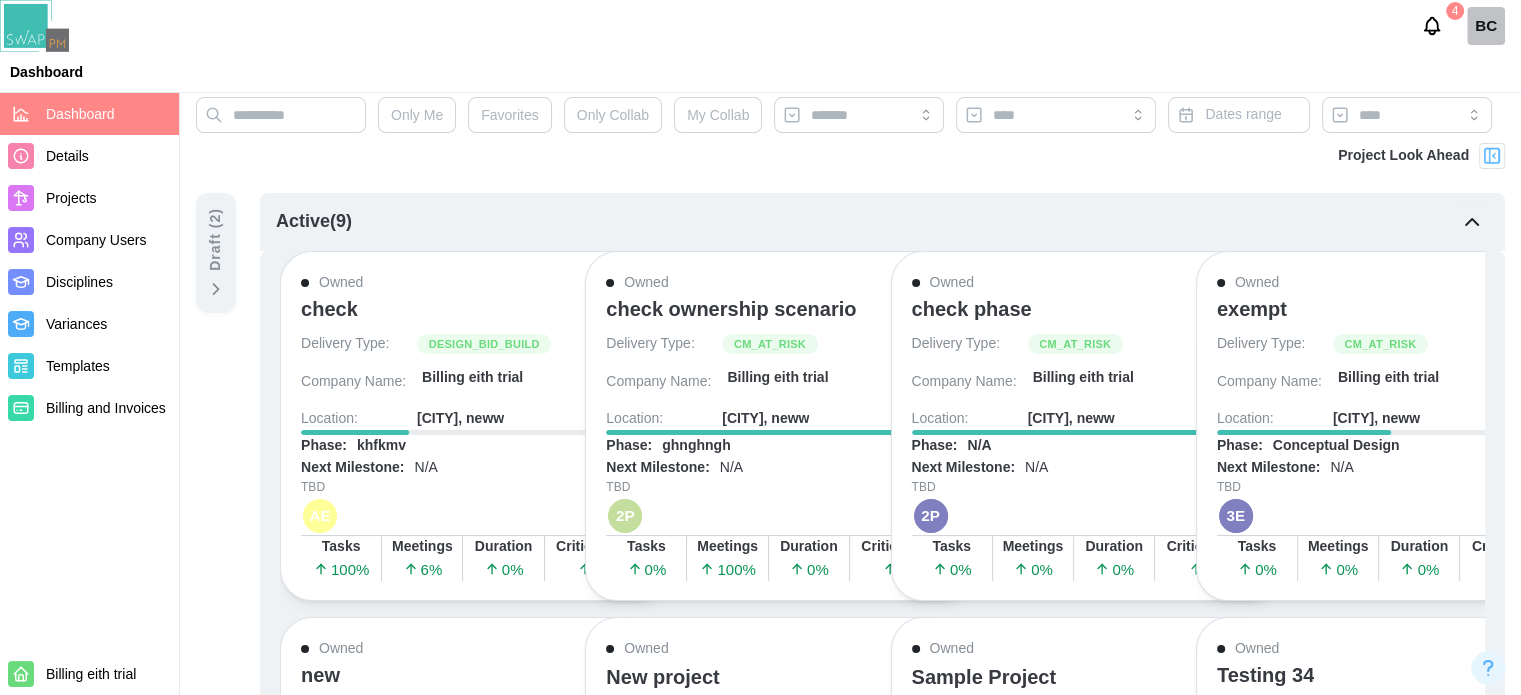 click on "Draft ( 2 )" at bounding box center (216, 253) 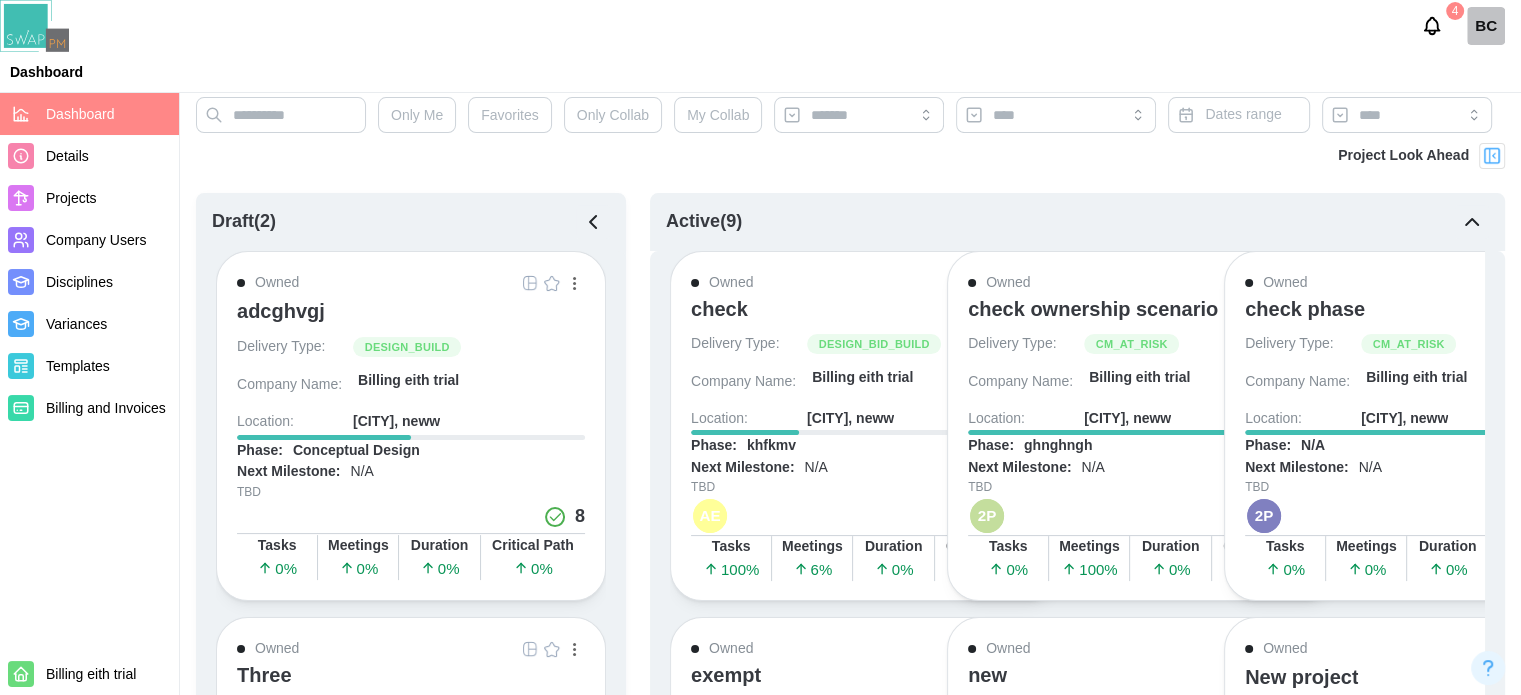 click on "adcghvgj" at bounding box center (281, 311) 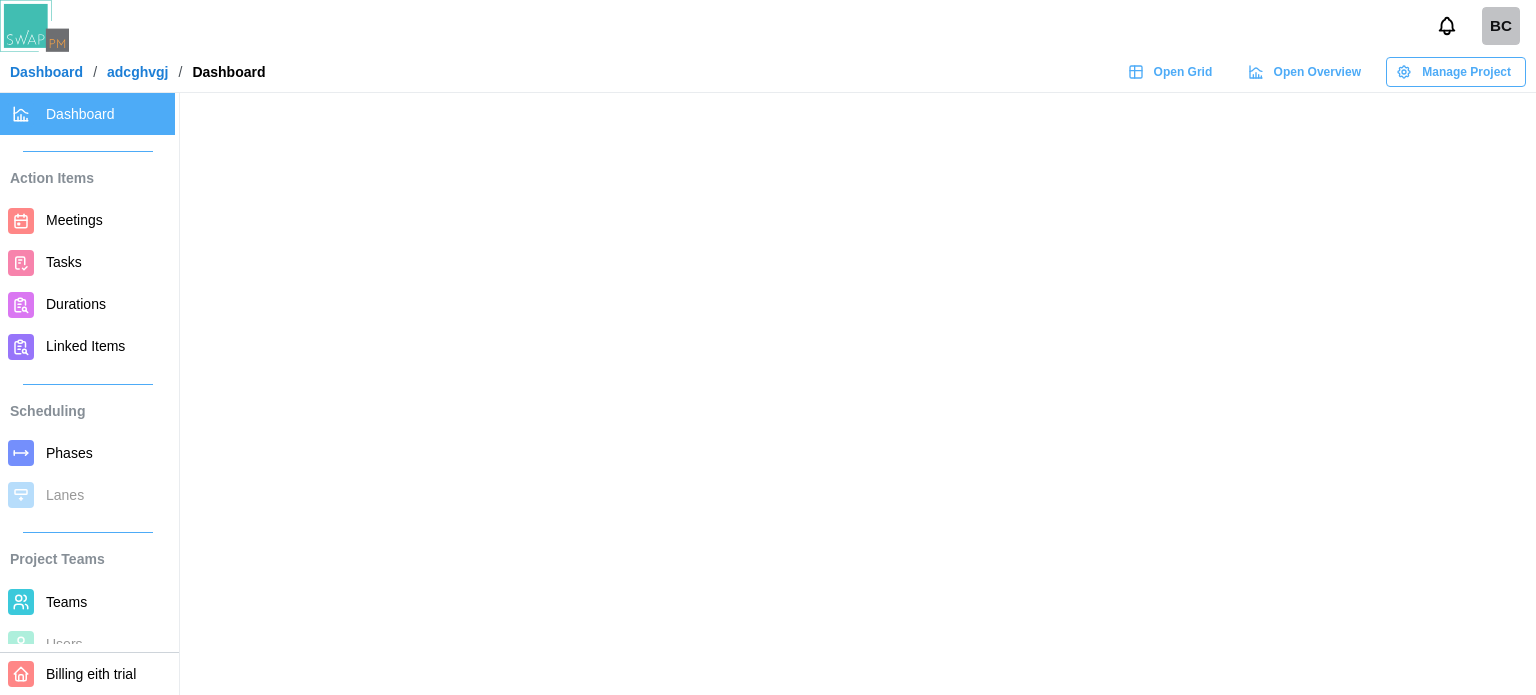 scroll, scrollTop: 0, scrollLeft: 0, axis: both 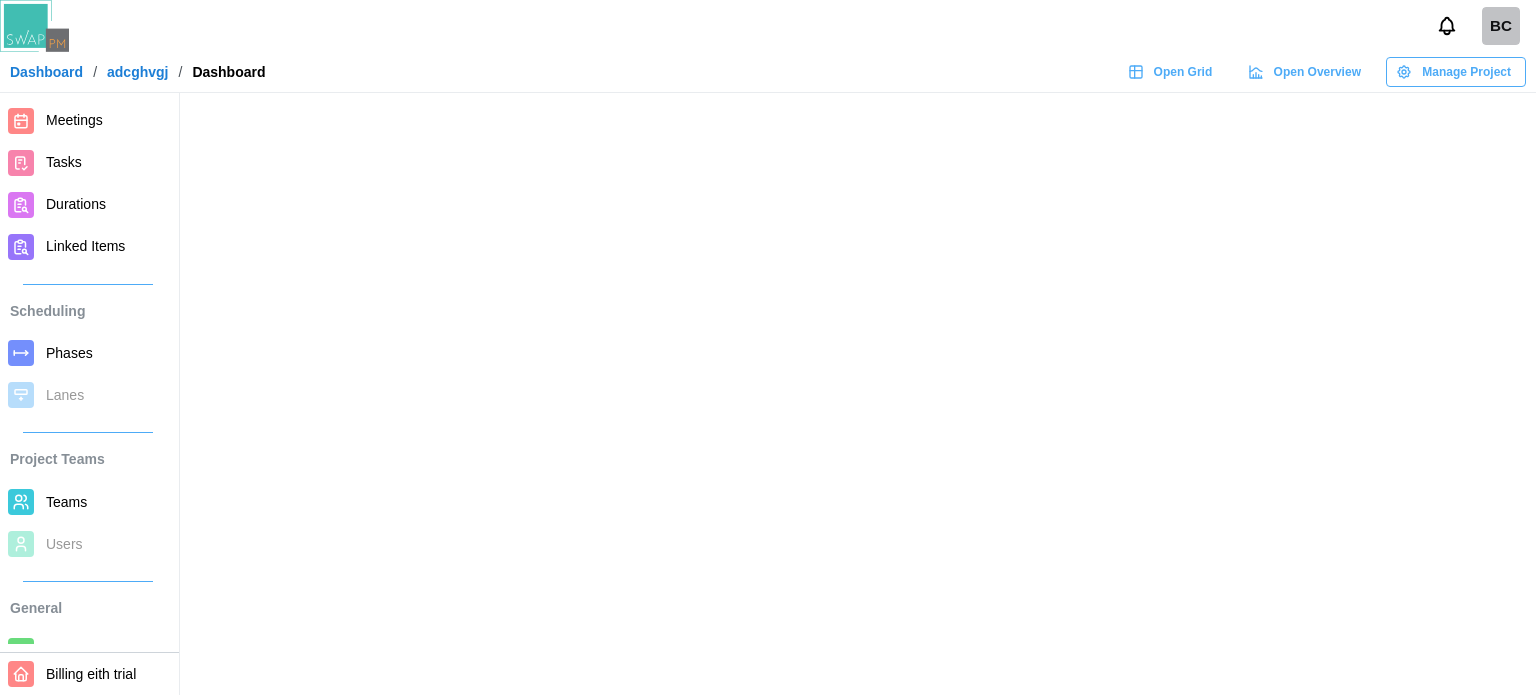 click on "Project Teams Teams Users" at bounding box center [87, 498] 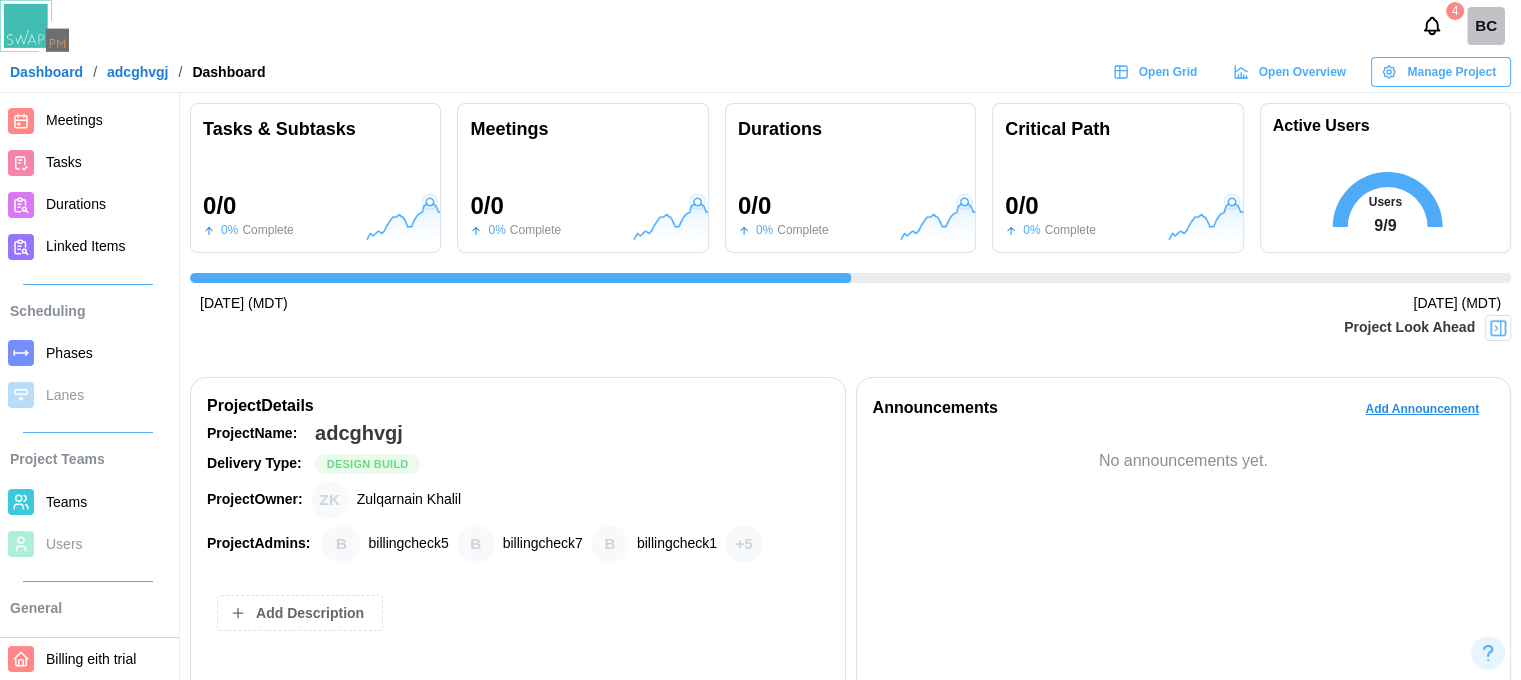 click on "Manage Project" at bounding box center (1451, 72) 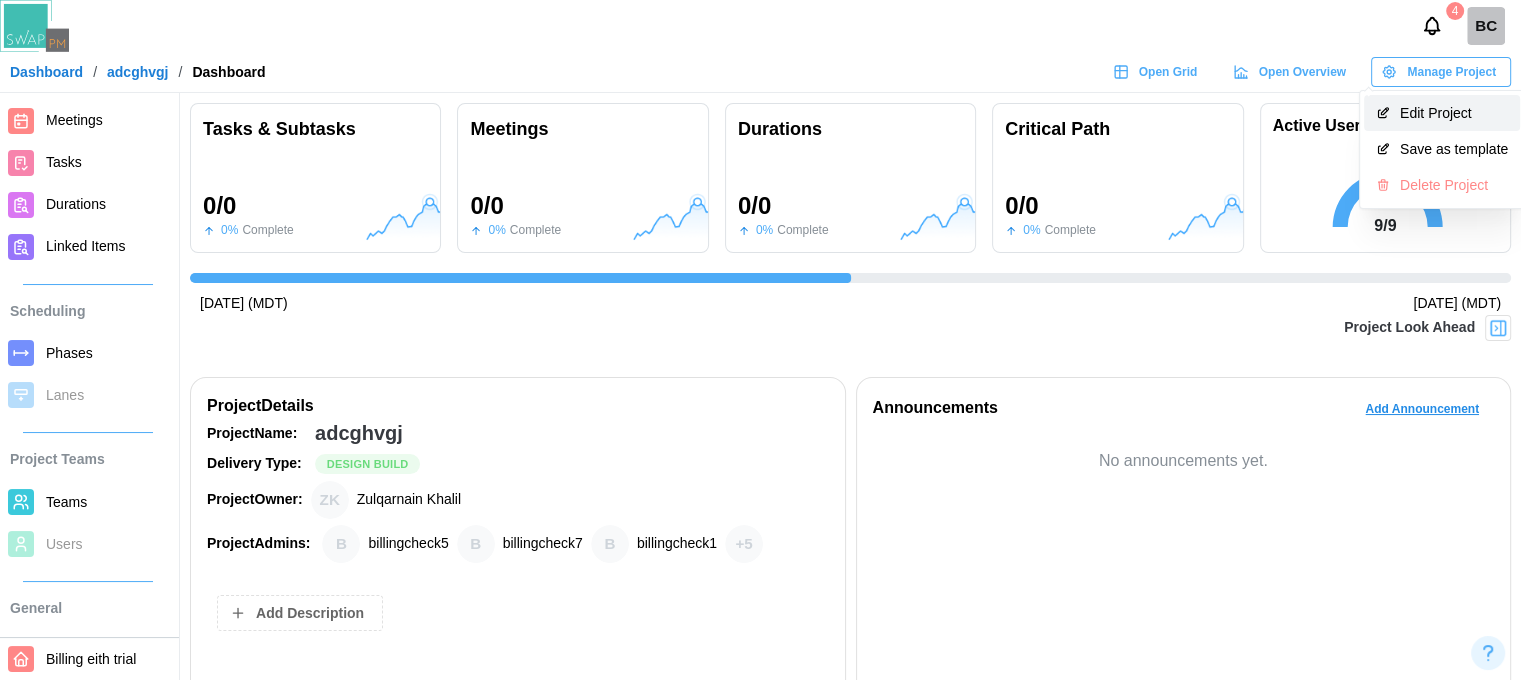 click on "Edit Project" at bounding box center [1454, 113] 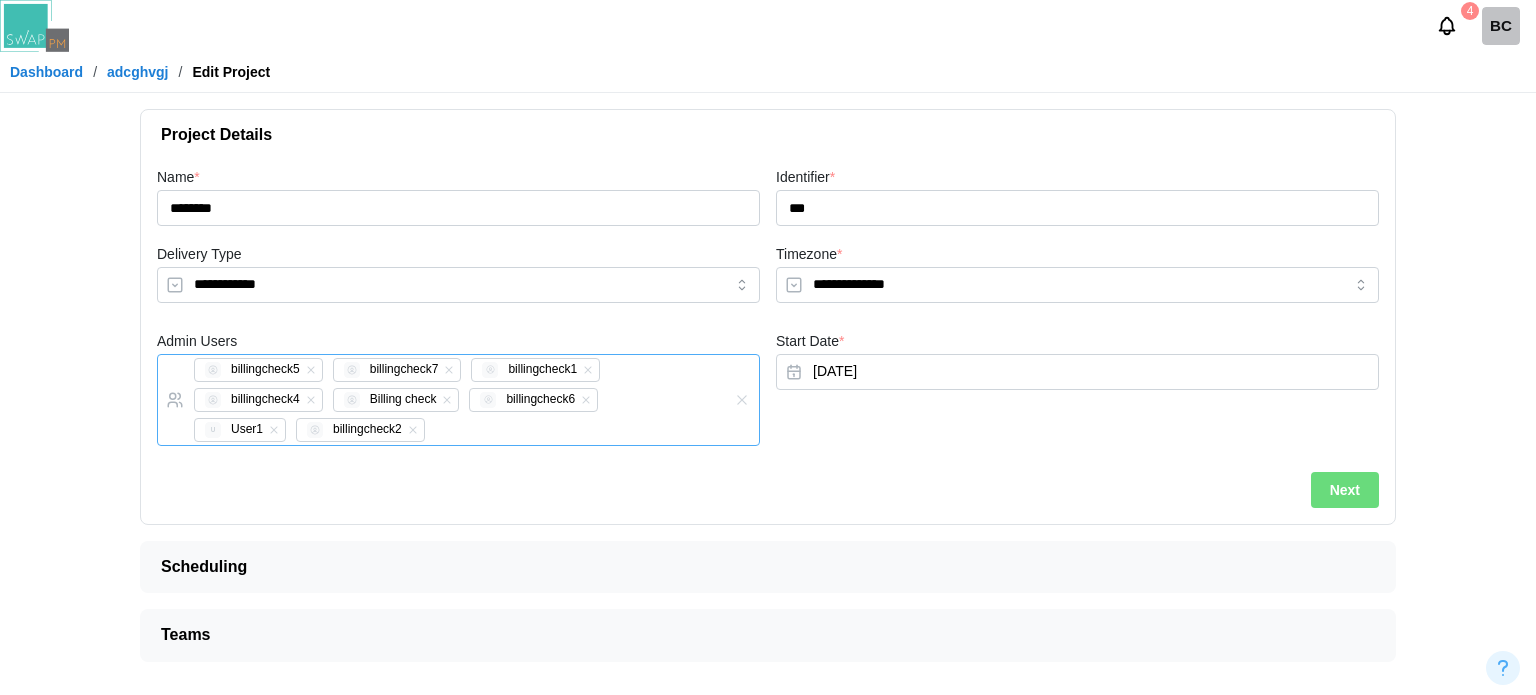 click on "billingcheck5 billingcheck7 billingcheck1 billingcheck4 Billing check billingcheck6 U User1 billingcheck2" at bounding box center [438, 400] 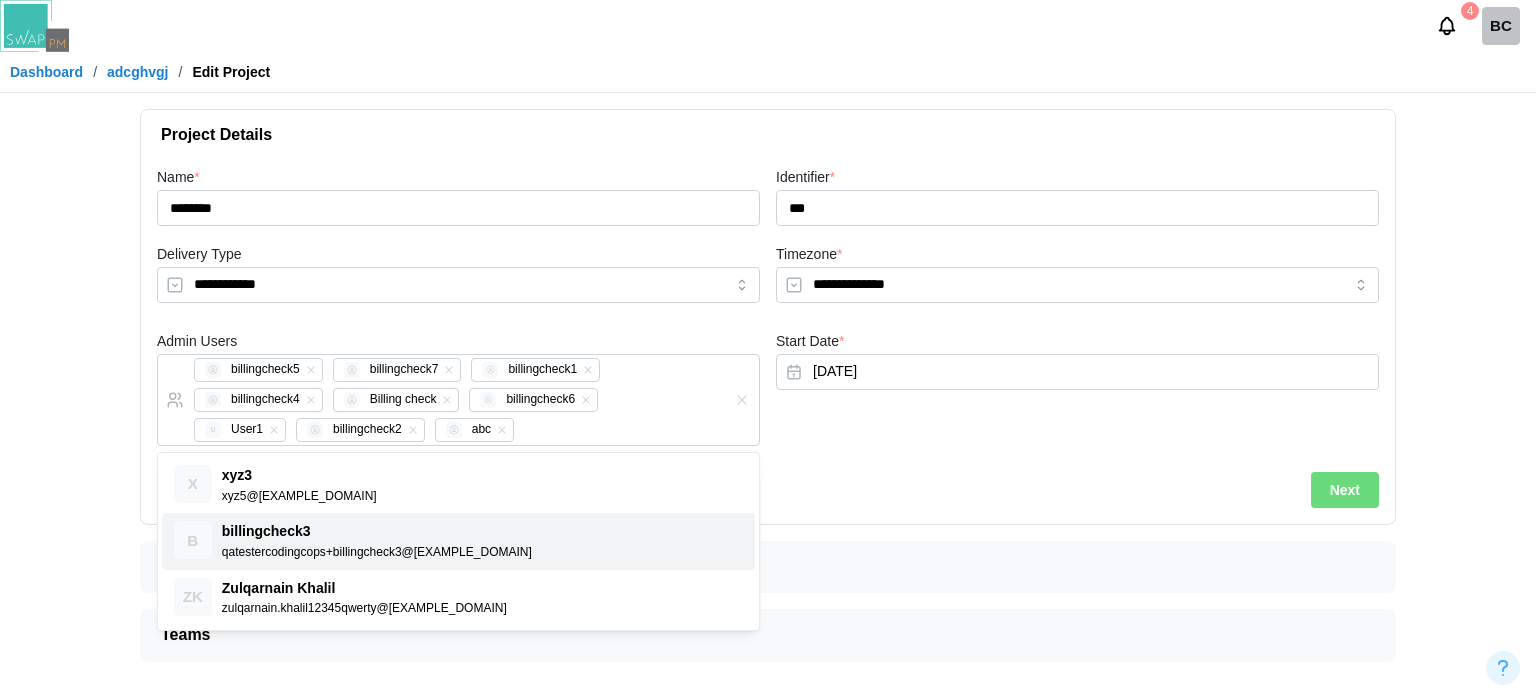 click on "Next" at bounding box center [1345, 490] 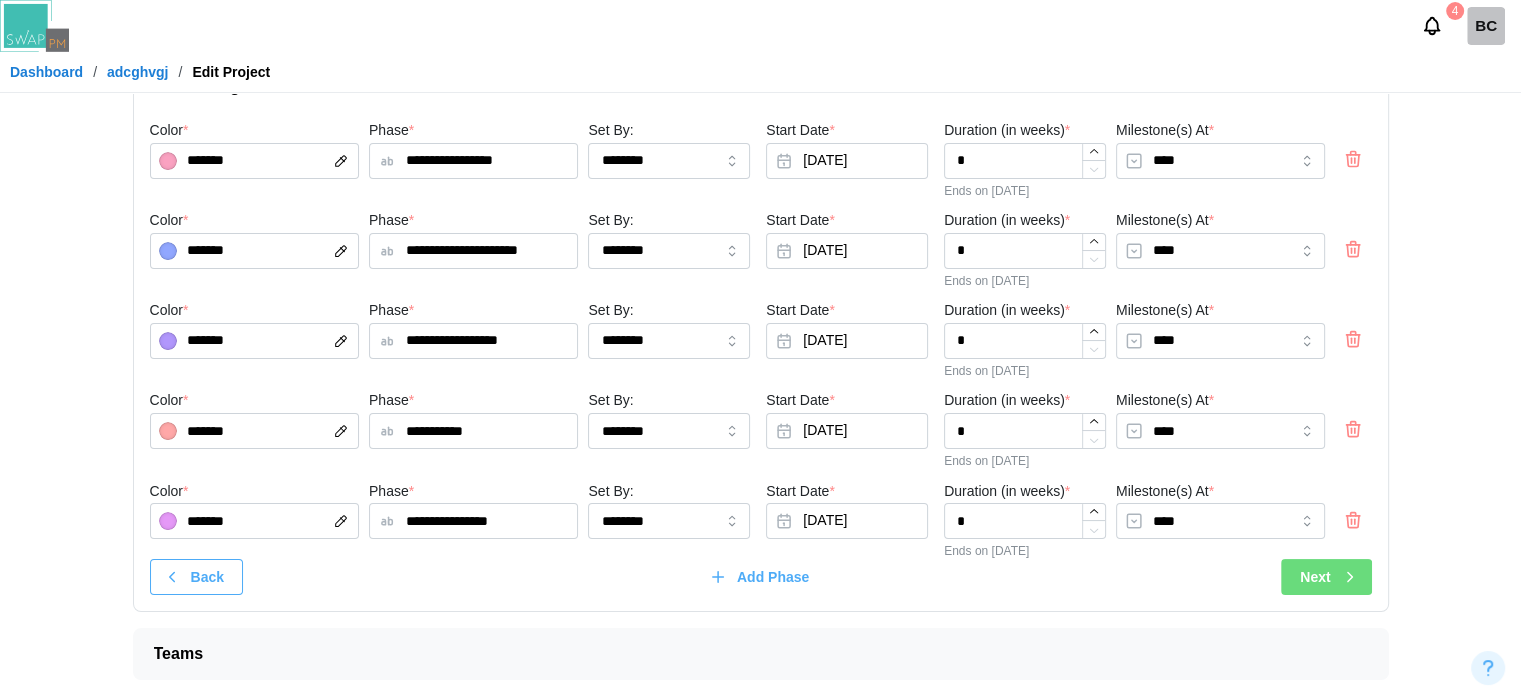 click 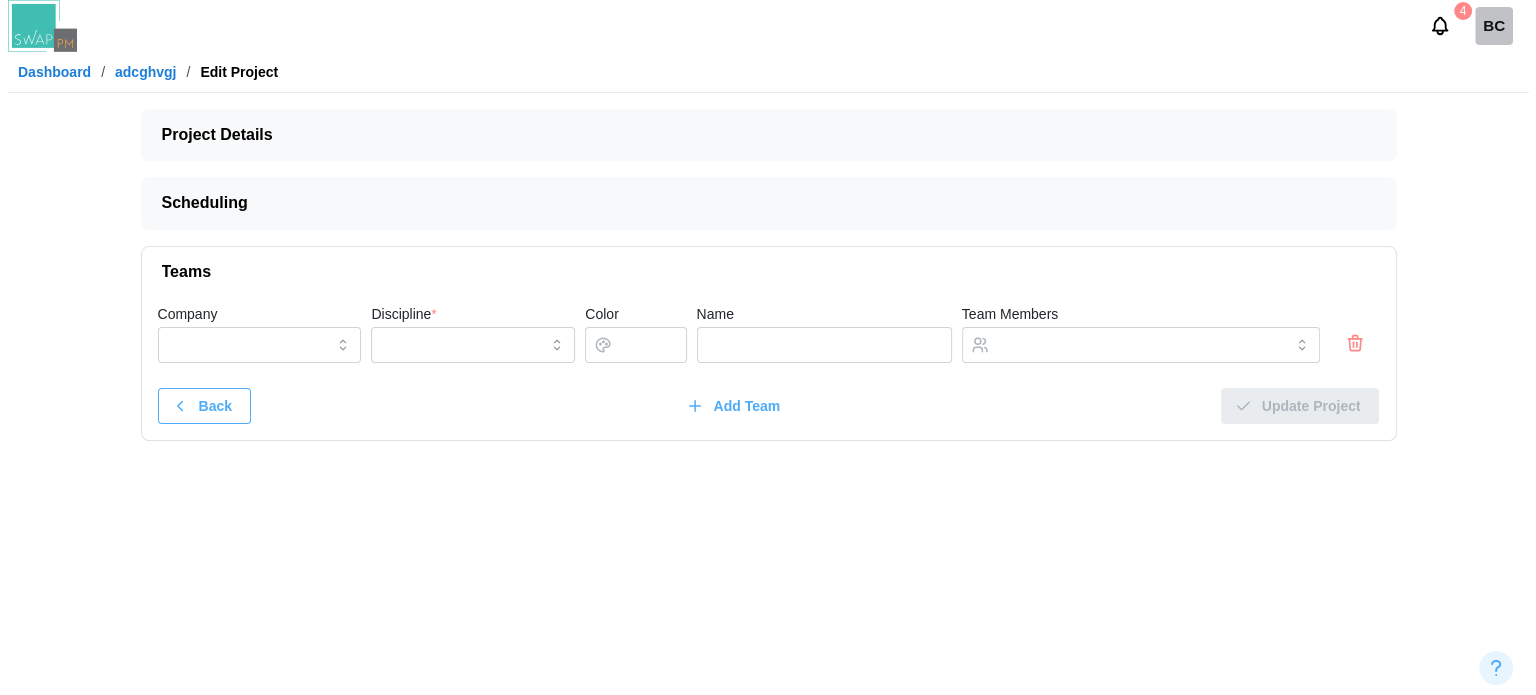 scroll, scrollTop: 0, scrollLeft: 0, axis: both 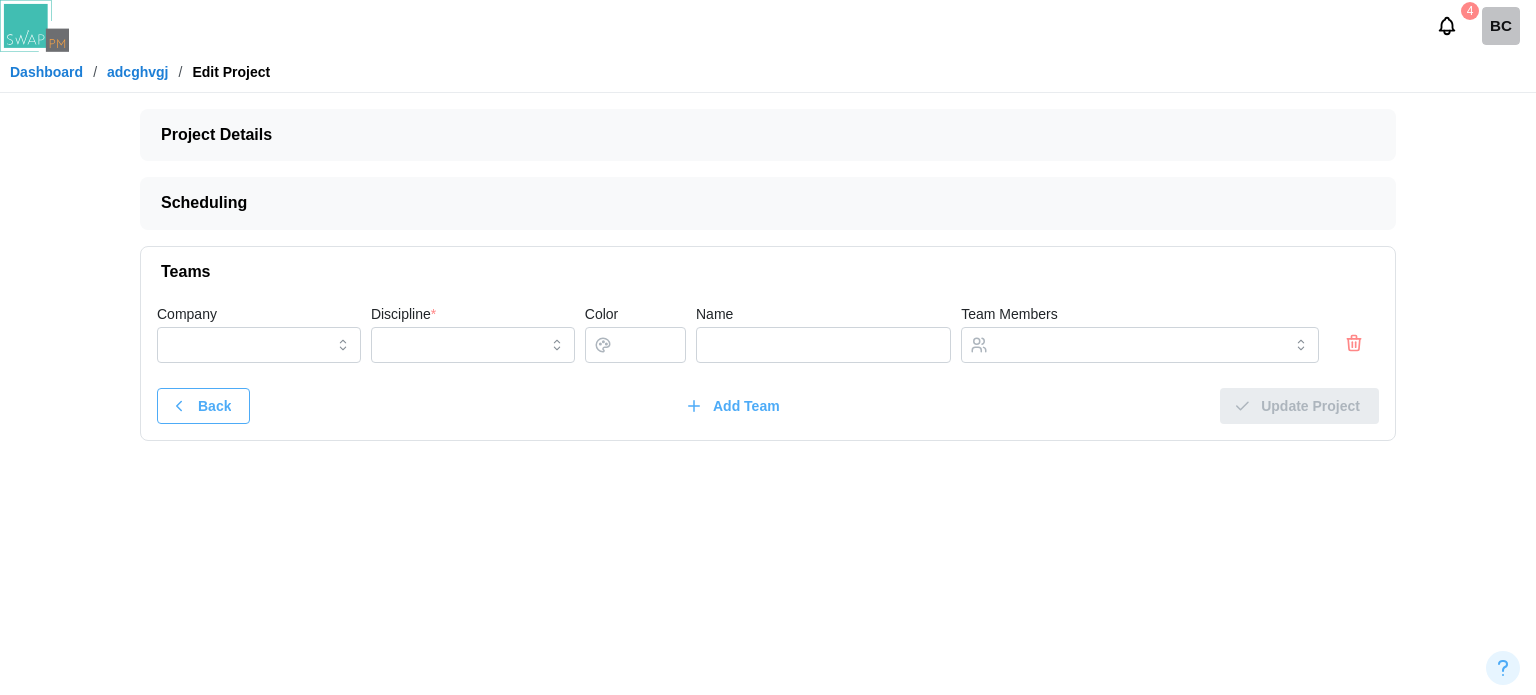 click 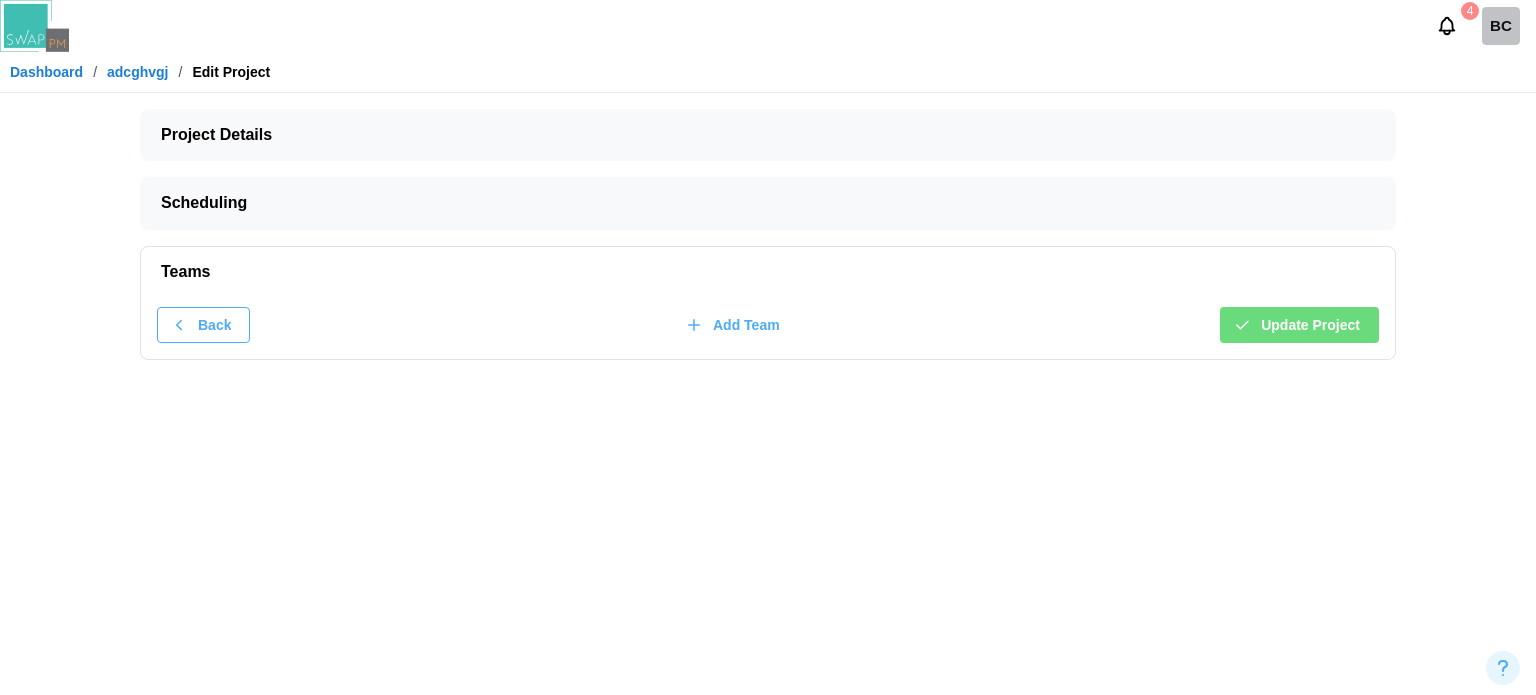 click on "Back Add Team Update Project" at bounding box center (768, 328) 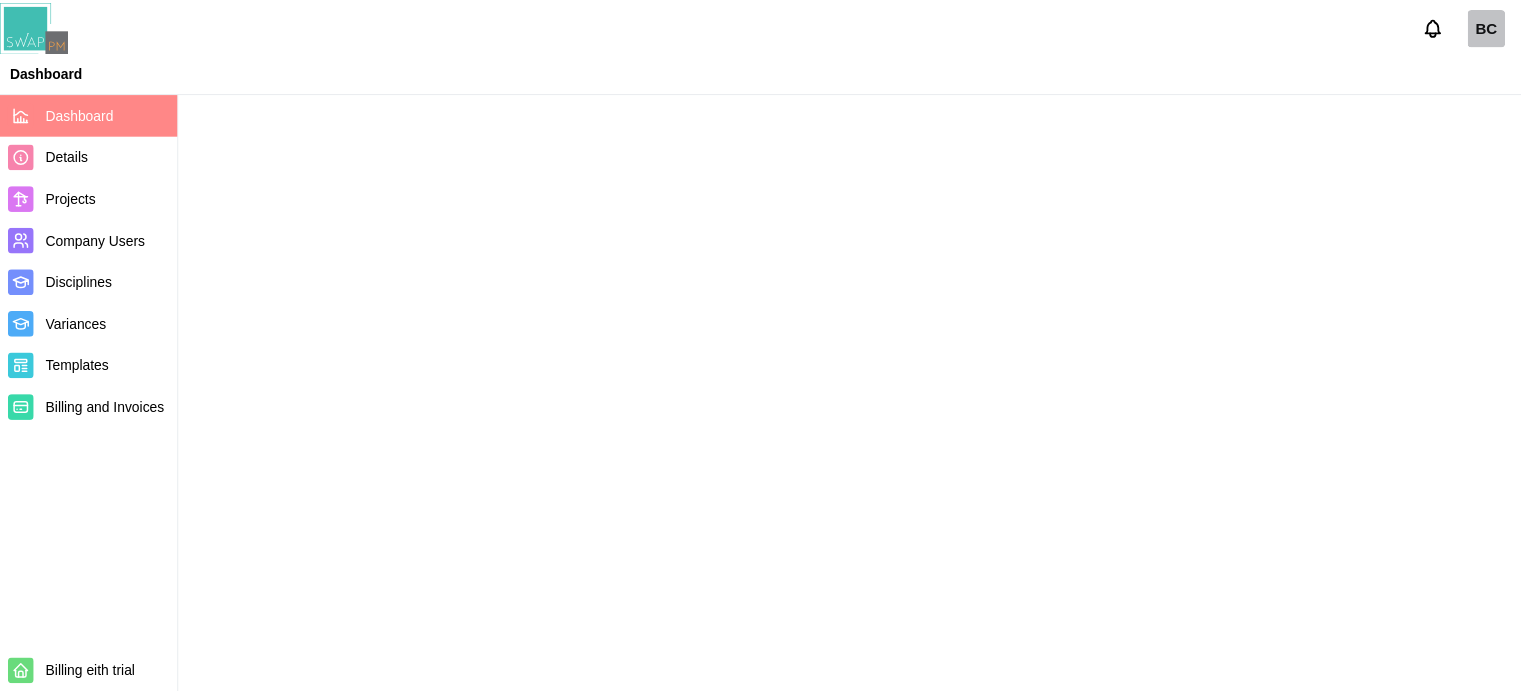 scroll, scrollTop: 0, scrollLeft: 0, axis: both 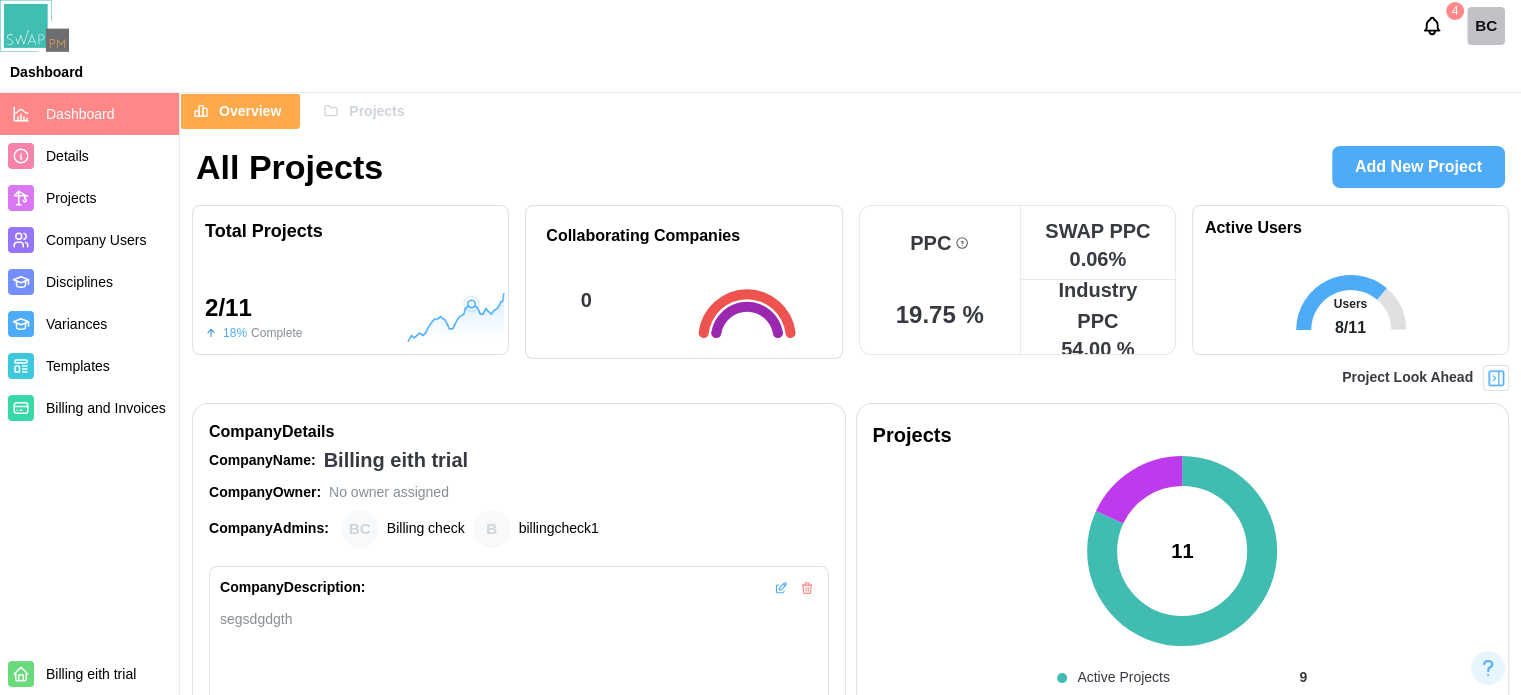 click on "Projects" at bounding box center (363, 111) 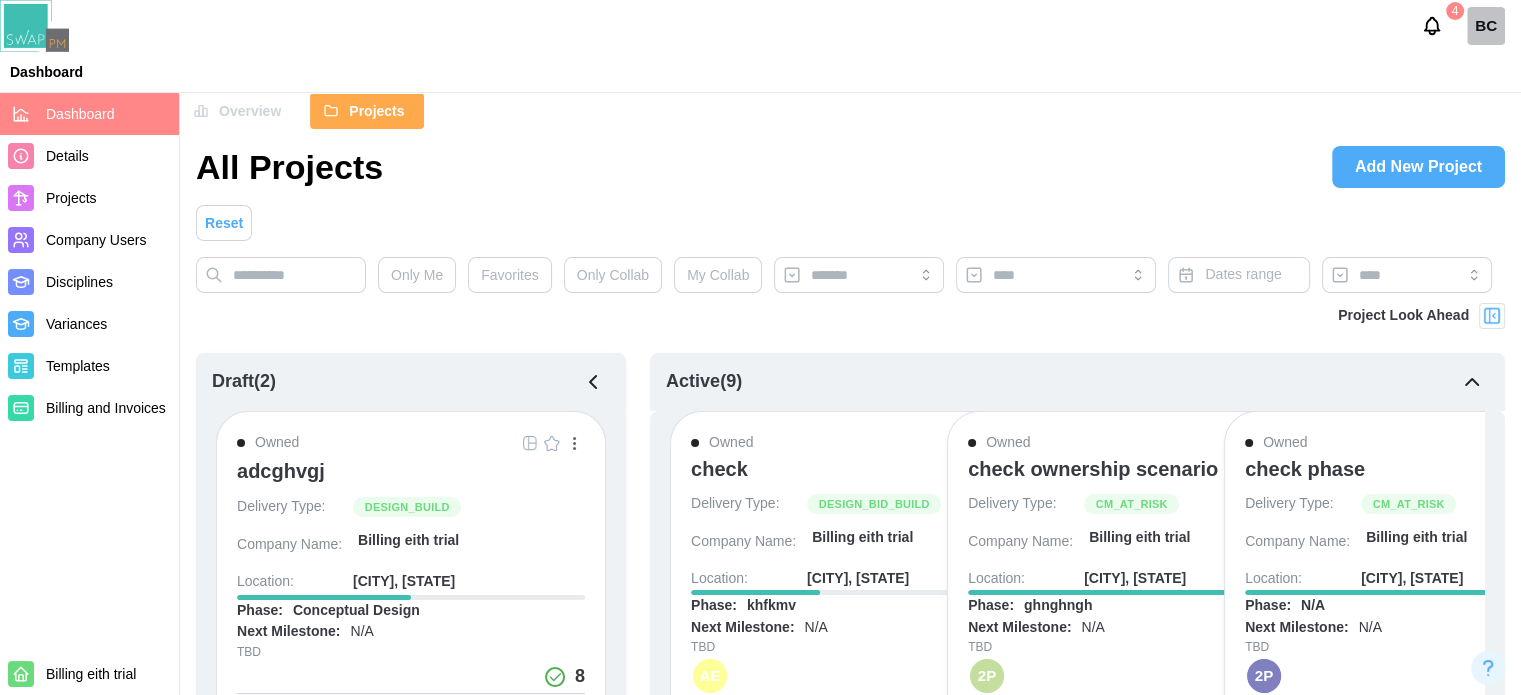 scroll, scrollTop: 200, scrollLeft: 0, axis: vertical 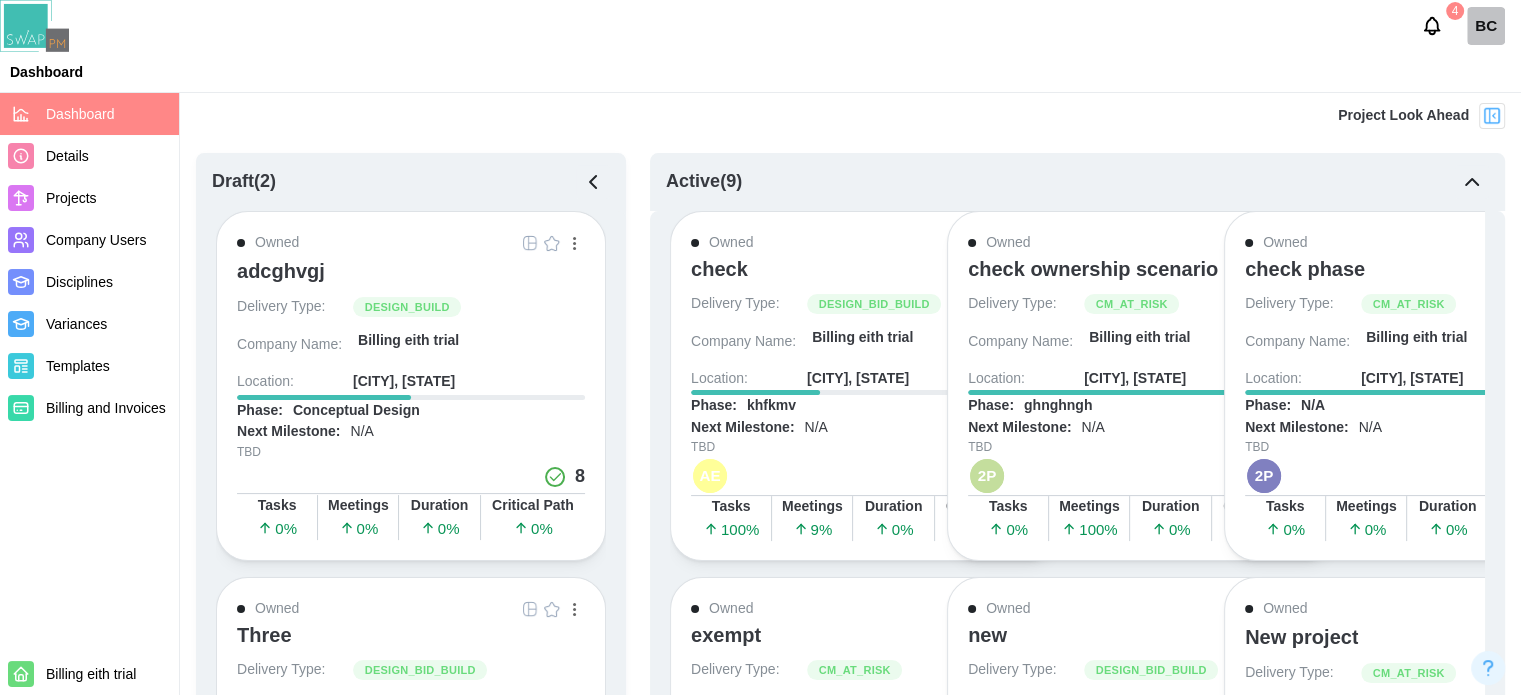 click on "Company Users" at bounding box center (96, 240) 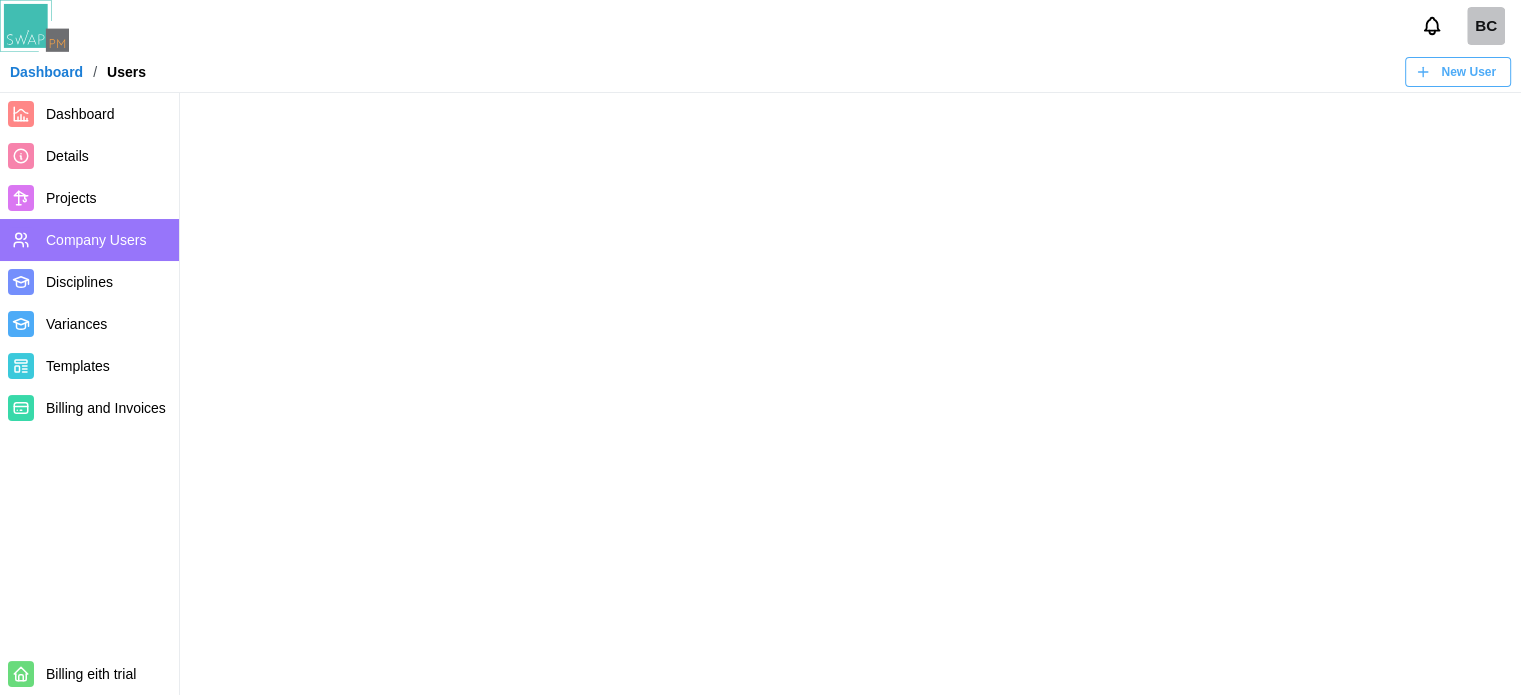 scroll, scrollTop: 0, scrollLeft: 0, axis: both 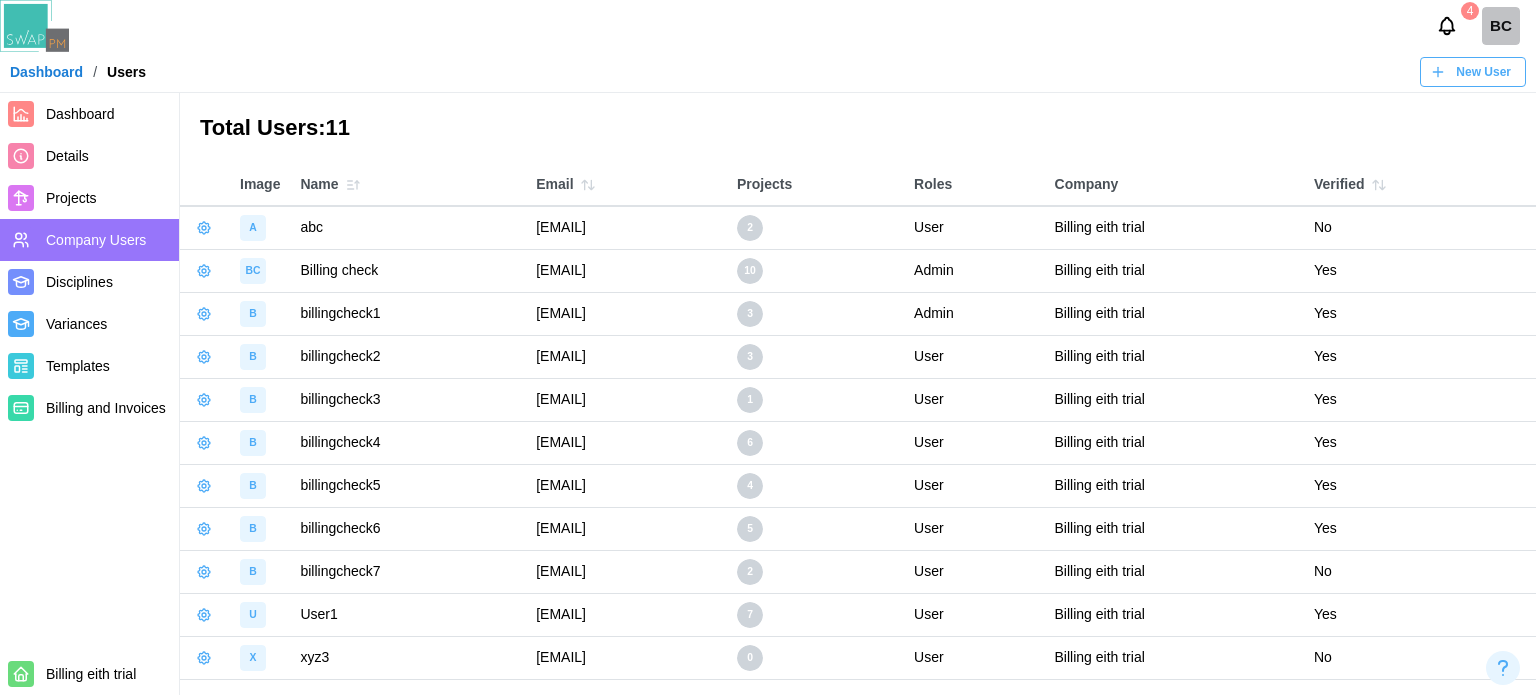 click on "Dashboard" at bounding box center [108, 114] 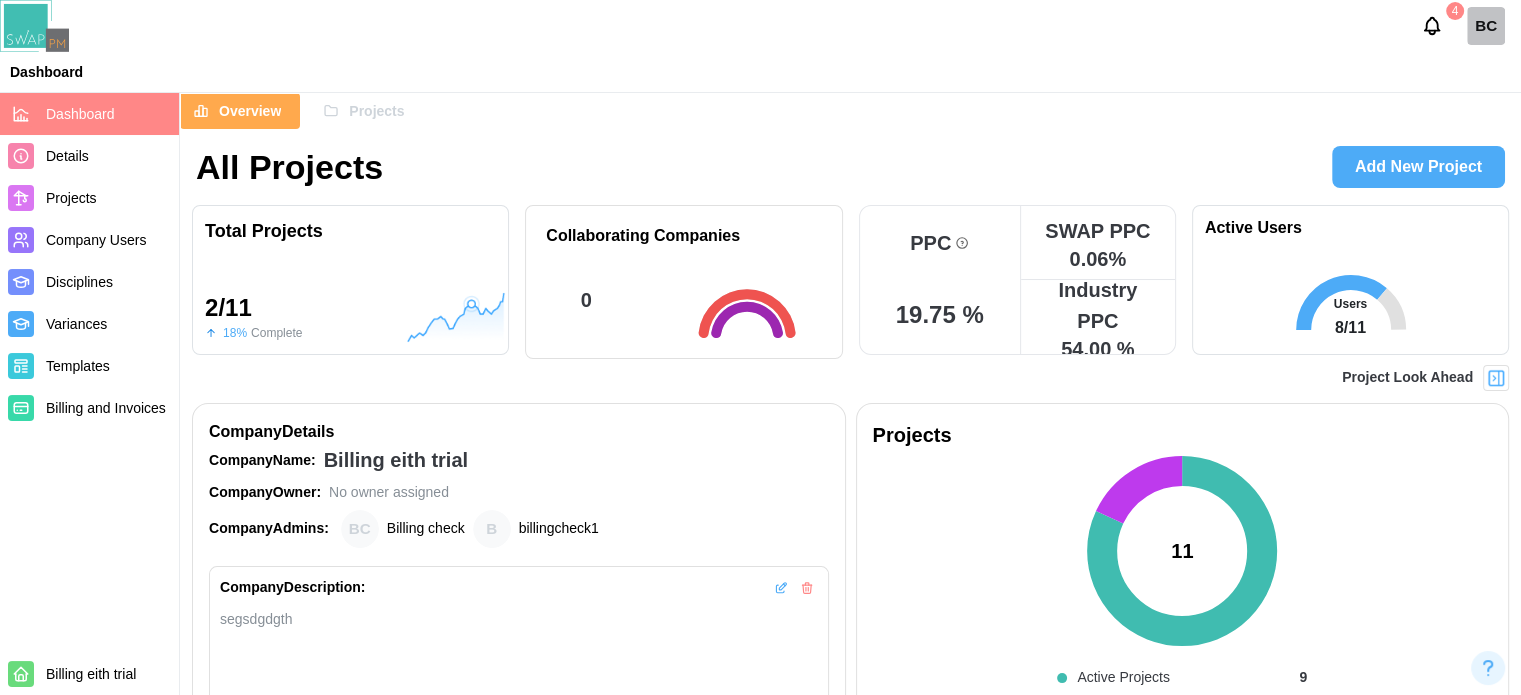 click on "Projects" at bounding box center (376, 111) 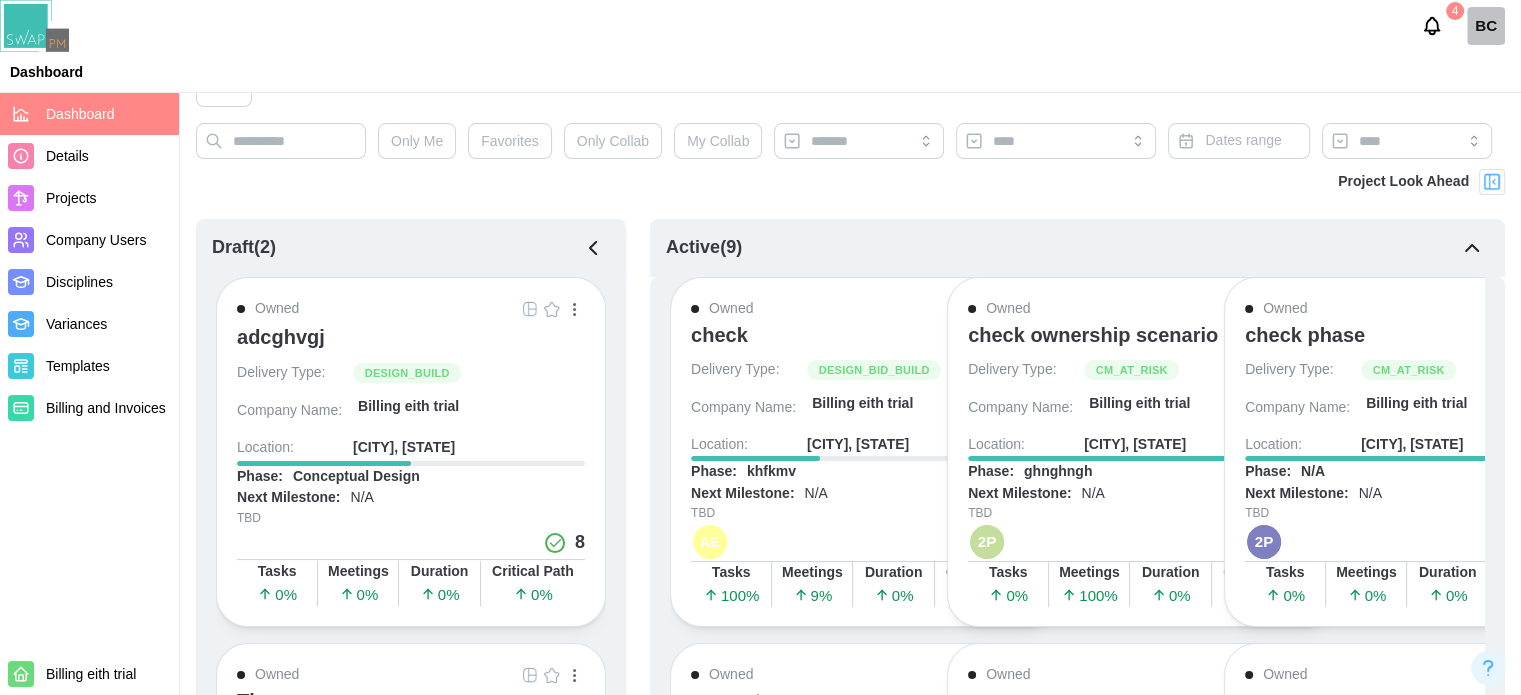 scroll, scrollTop: 200, scrollLeft: 0, axis: vertical 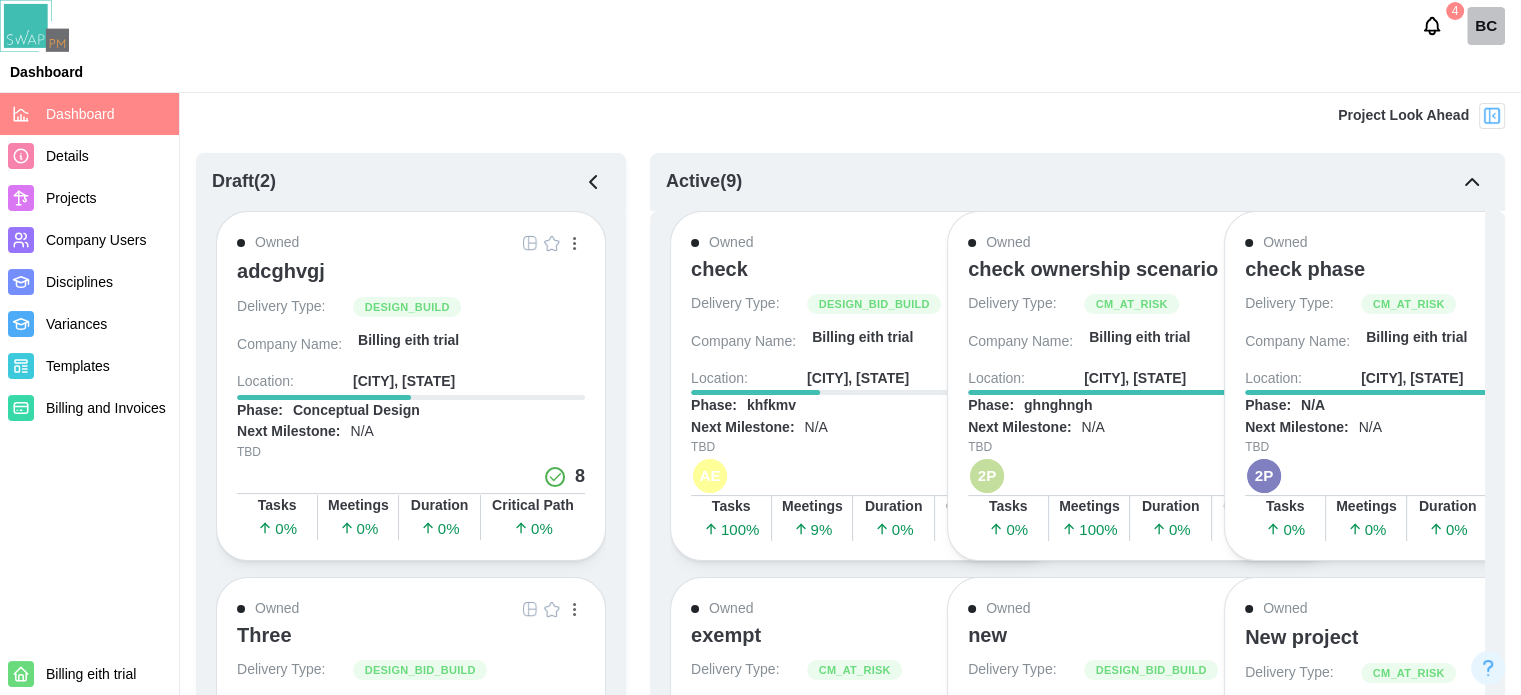 click at bounding box center (552, 243) 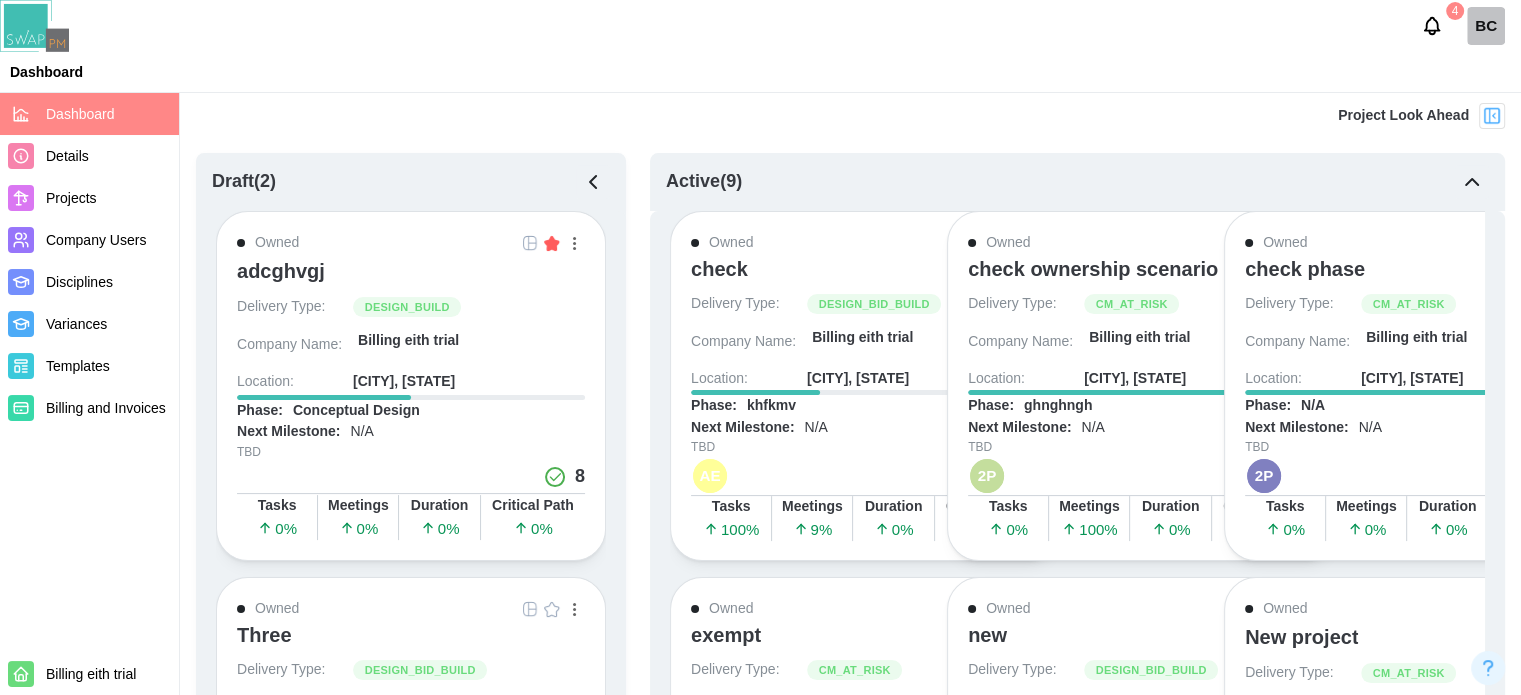click at bounding box center [574, 243] 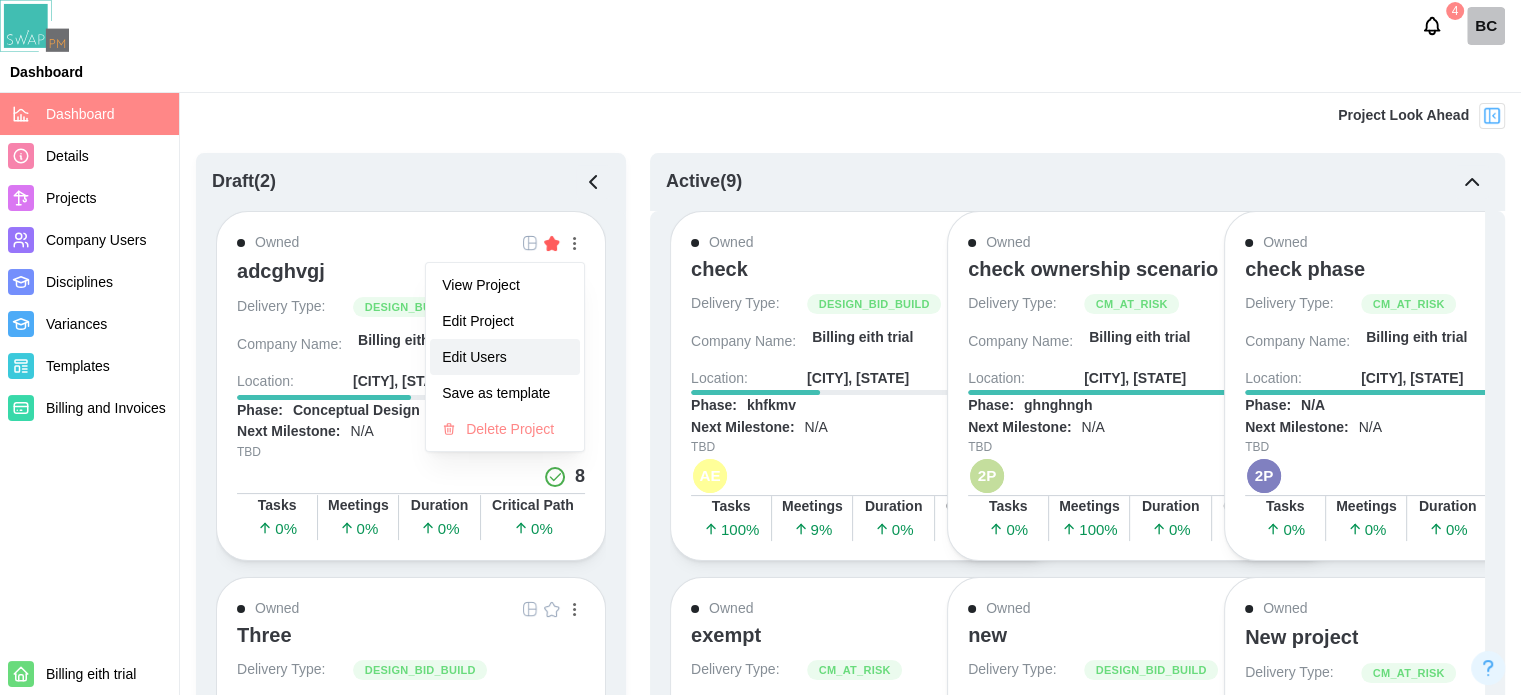 click on "Edit Users" at bounding box center (505, 357) 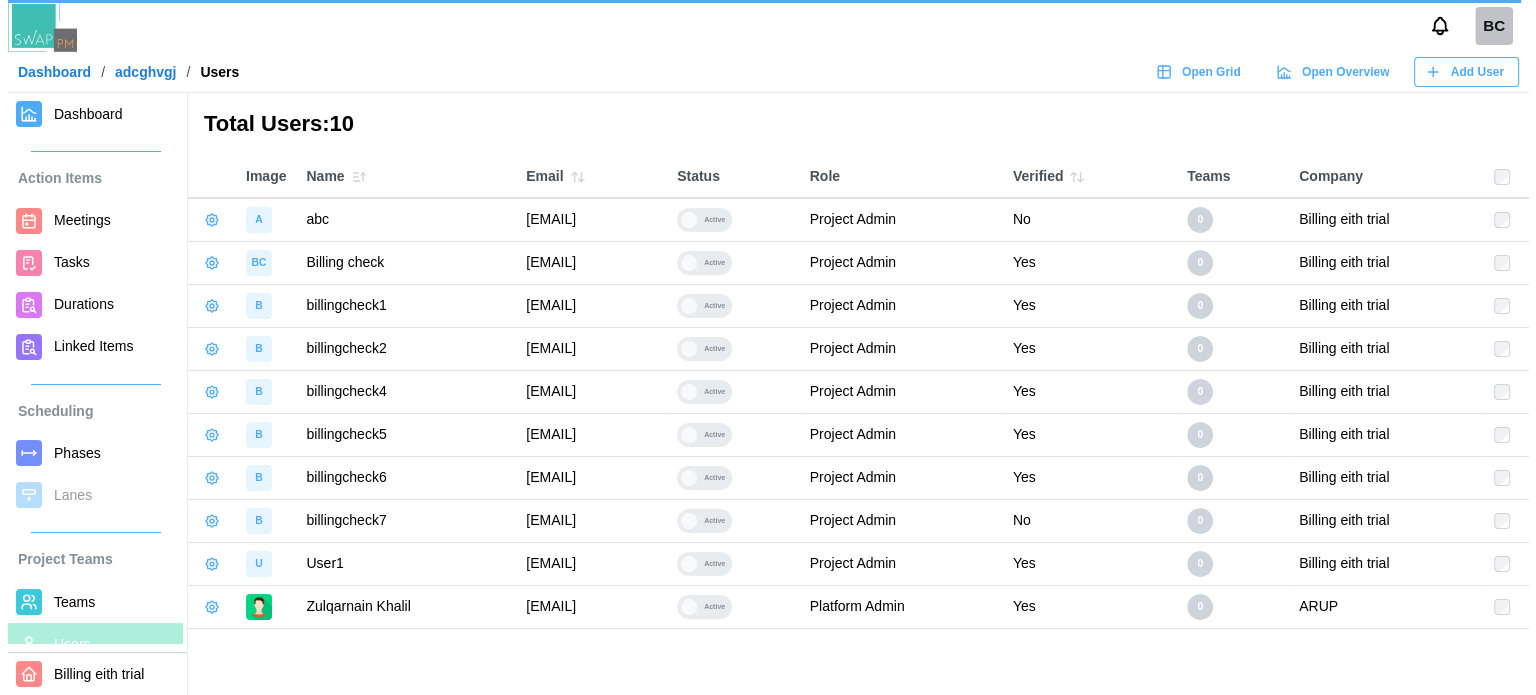 scroll, scrollTop: 0, scrollLeft: 0, axis: both 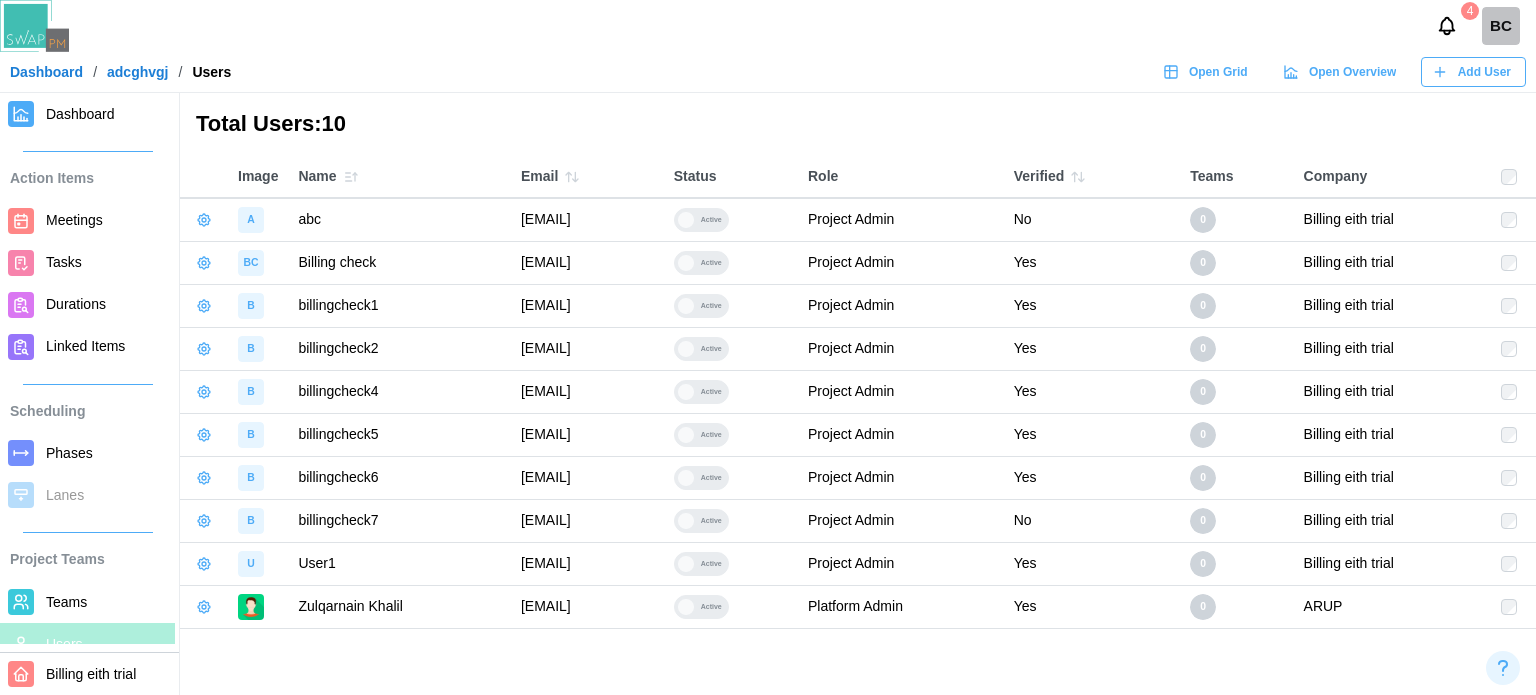 click on "Add User" at bounding box center (1471, 72) 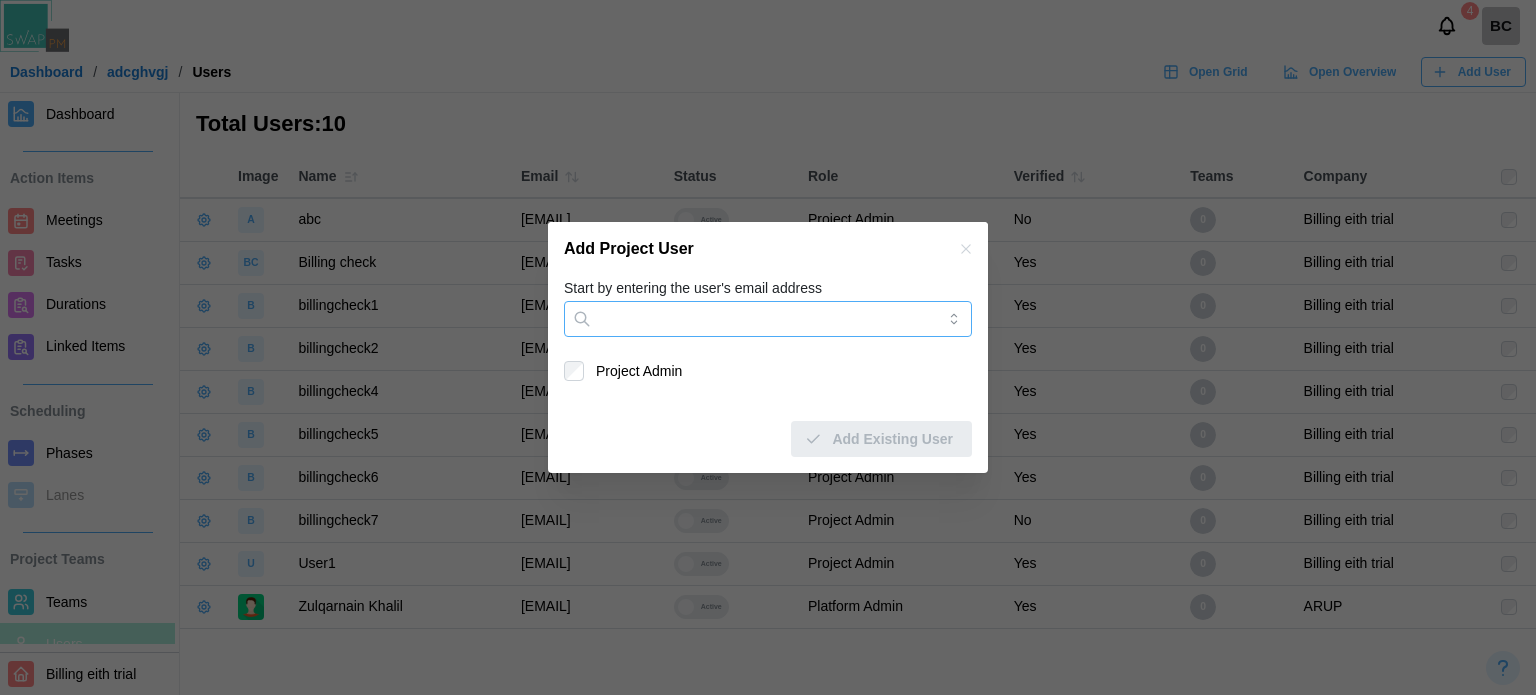 click on "Start by entering the user's email address" at bounding box center (768, 319) 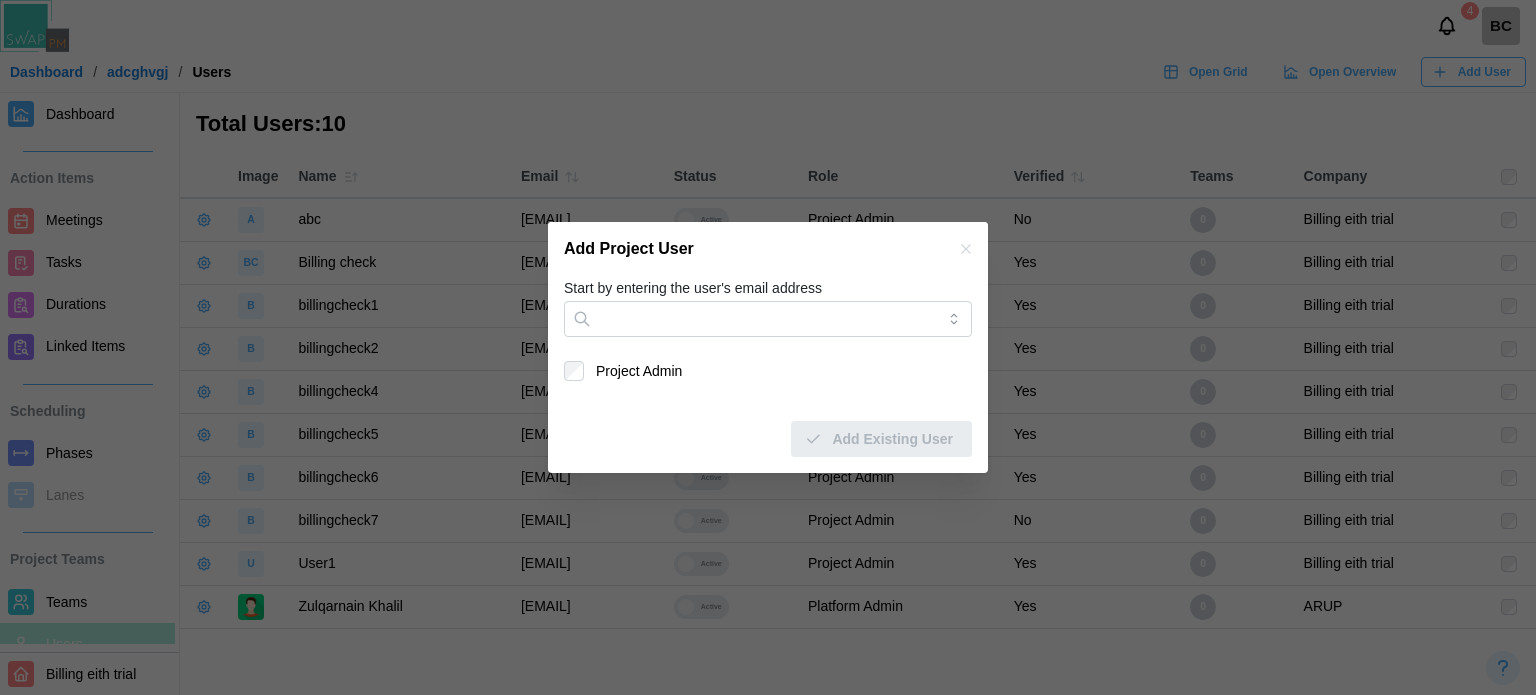 click on "Add Project User" at bounding box center [768, 249] 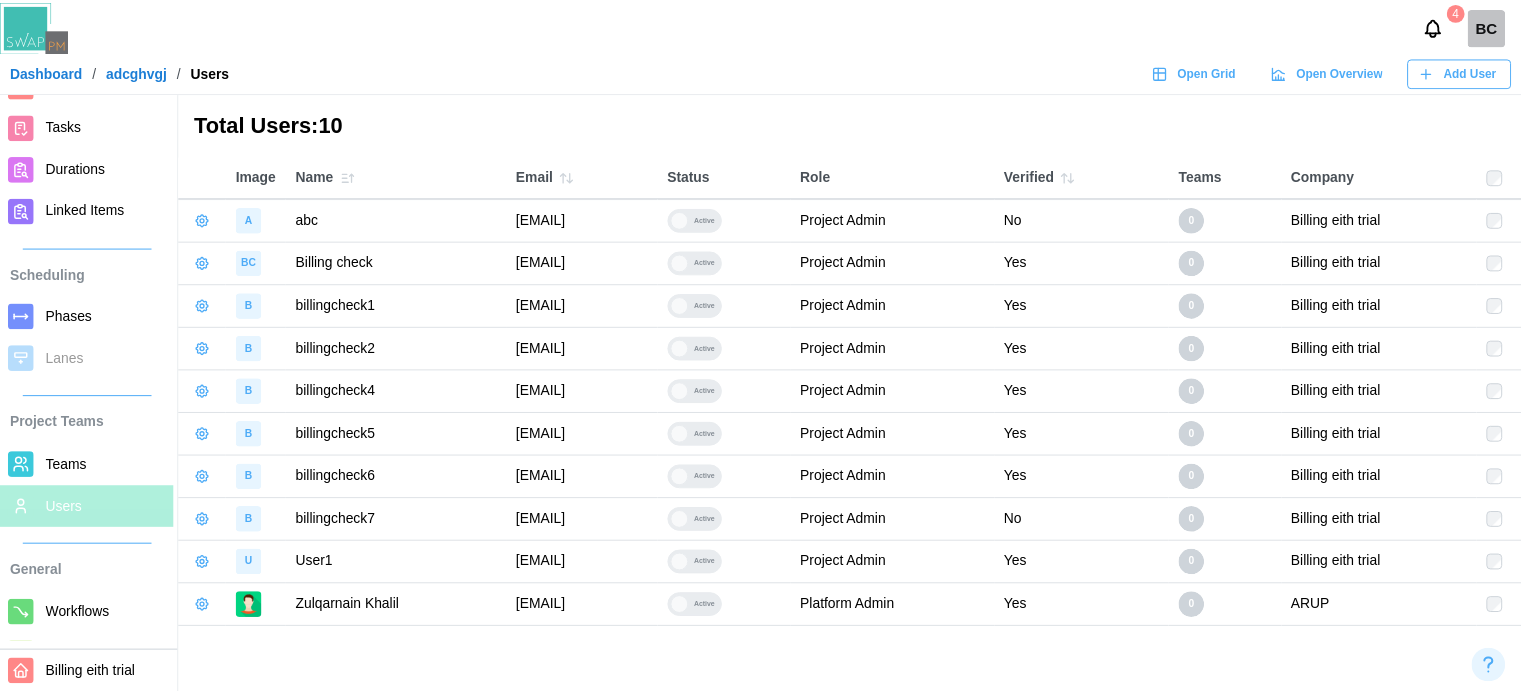 scroll, scrollTop: 276, scrollLeft: 0, axis: vertical 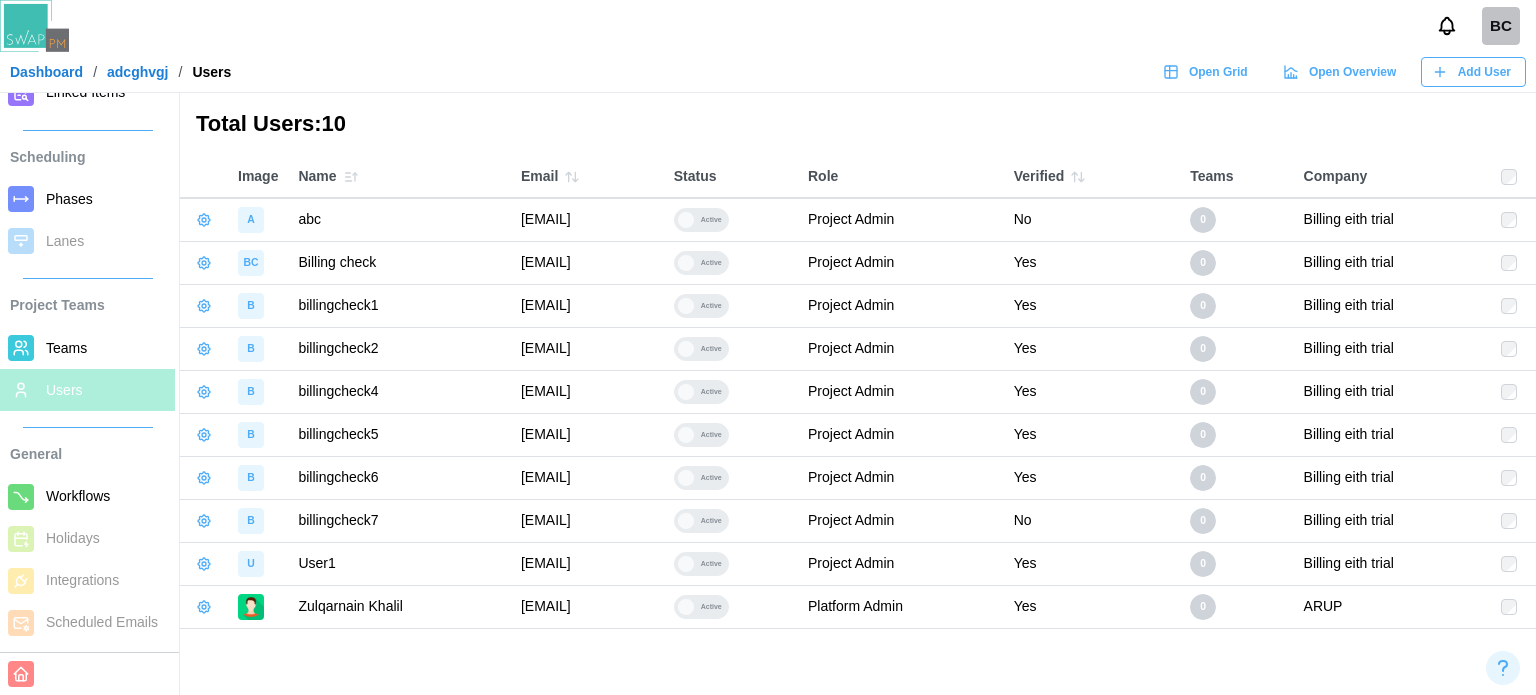 click on "Dashboard" at bounding box center [46, 72] 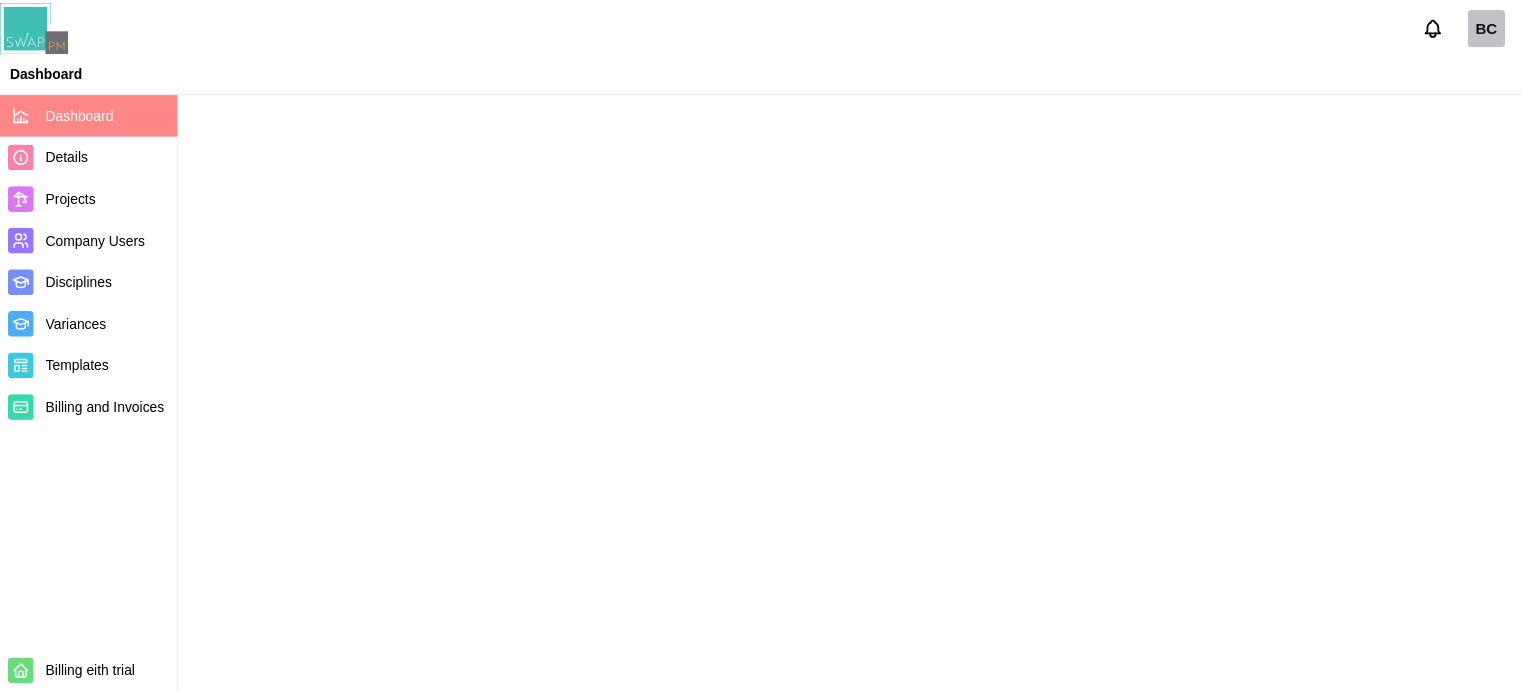 scroll, scrollTop: 0, scrollLeft: 0, axis: both 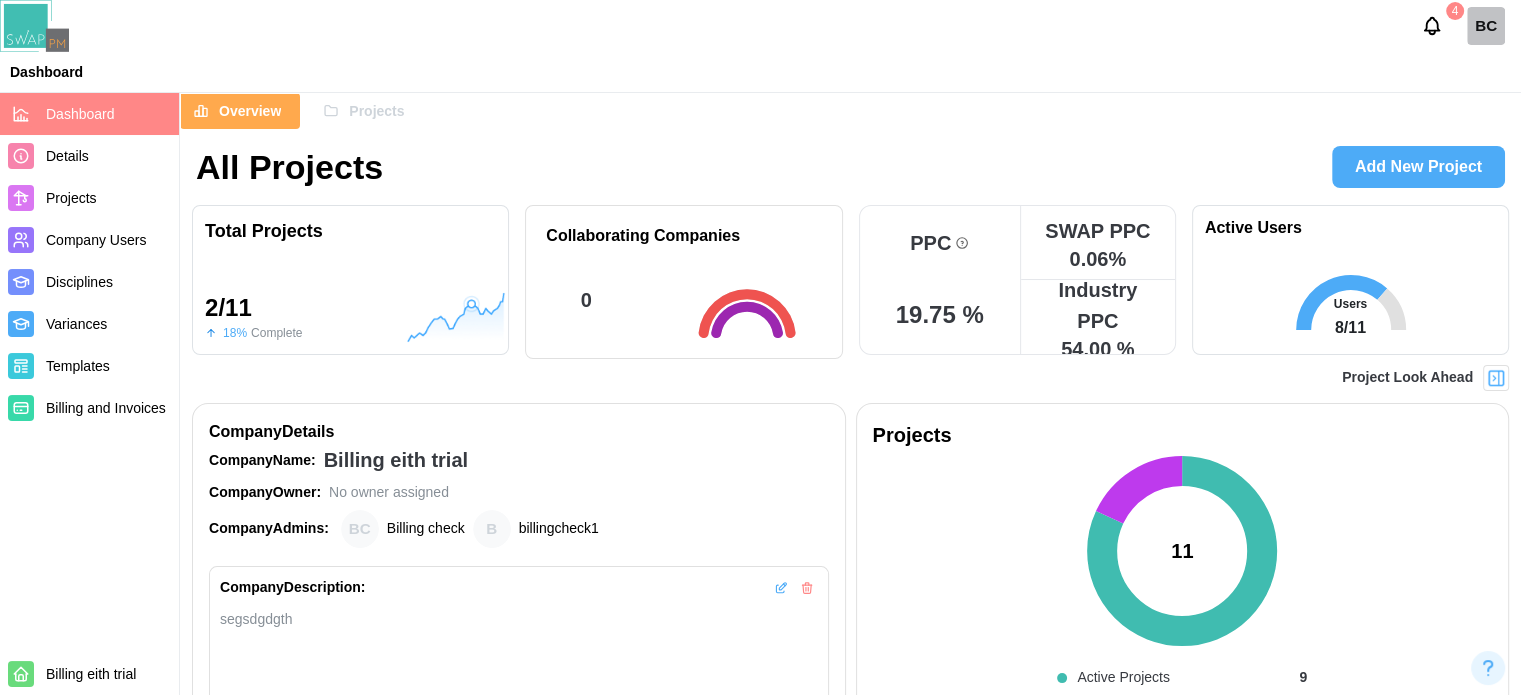 click on "Projects" at bounding box center (376, 111) 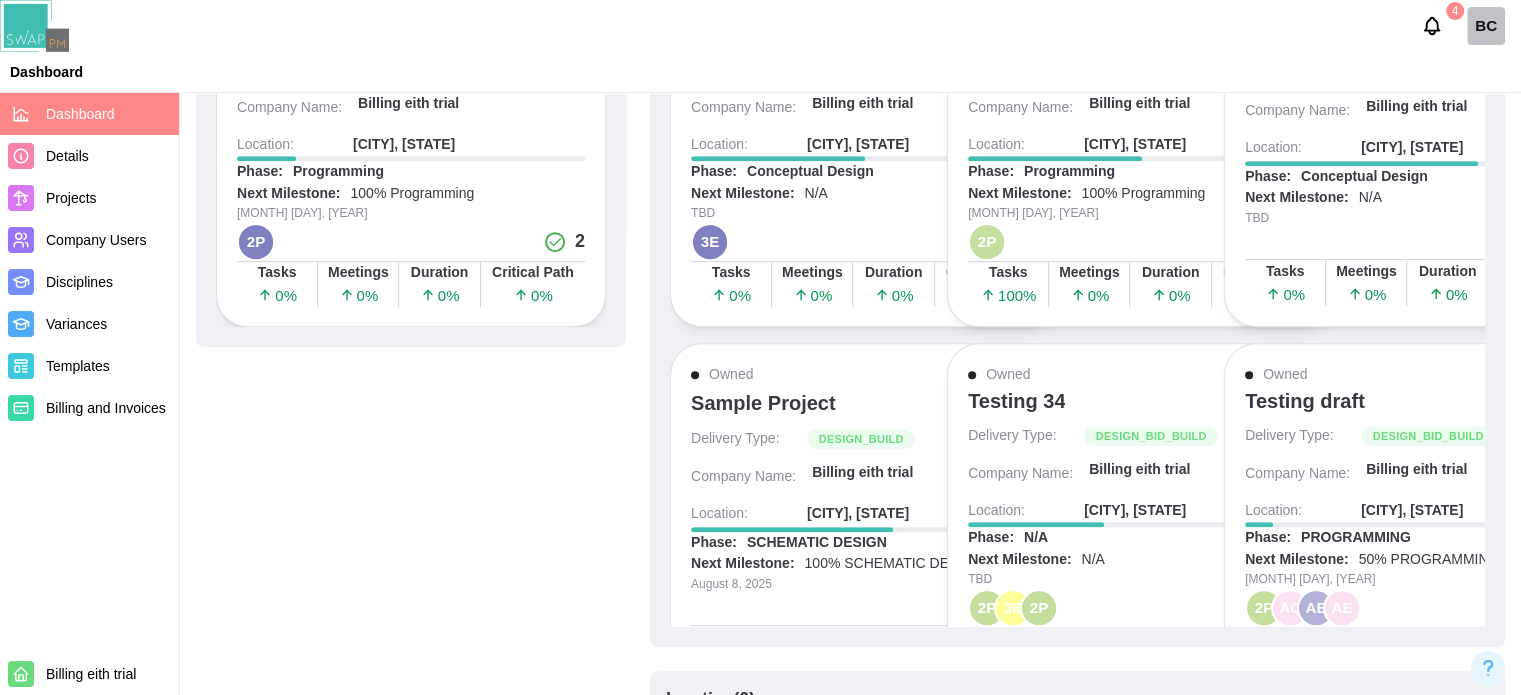 scroll, scrollTop: 940, scrollLeft: 0, axis: vertical 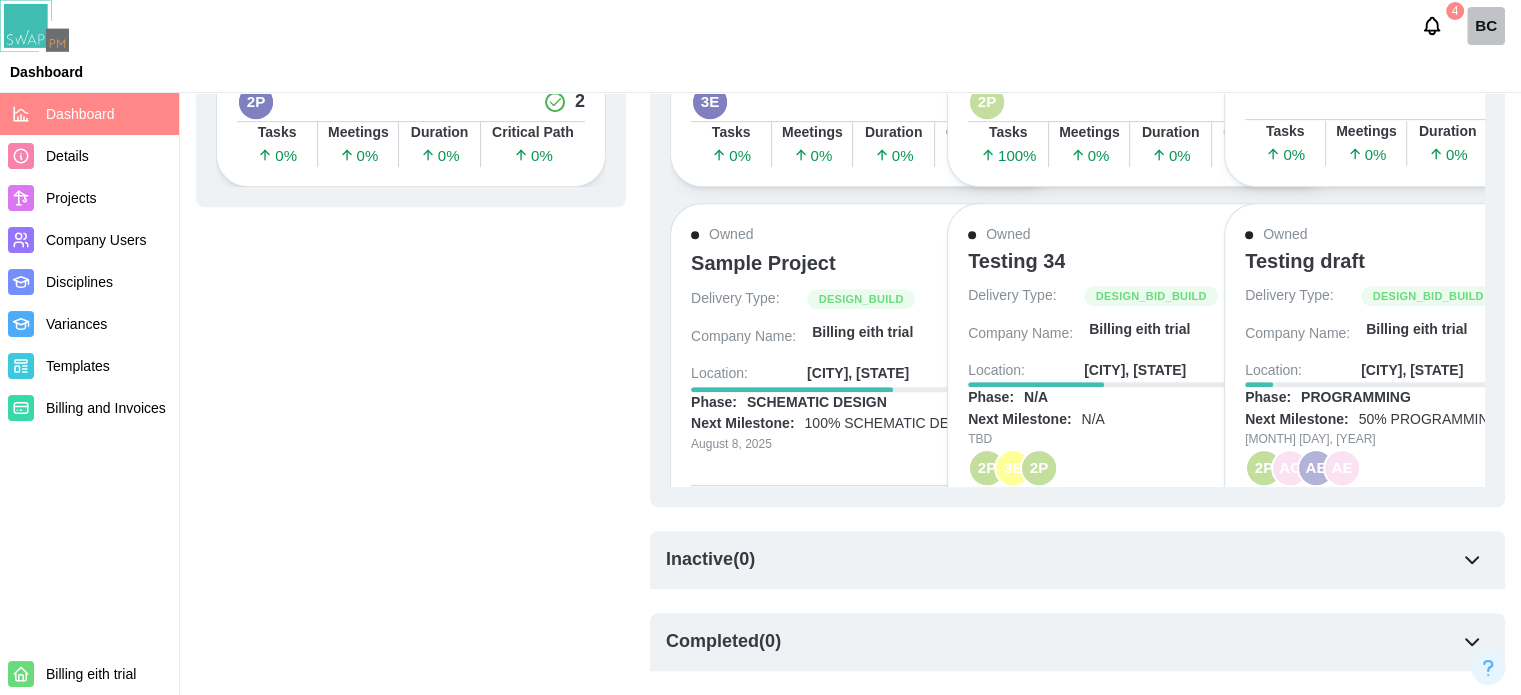 click on "AE" at bounding box center (1342, 468) 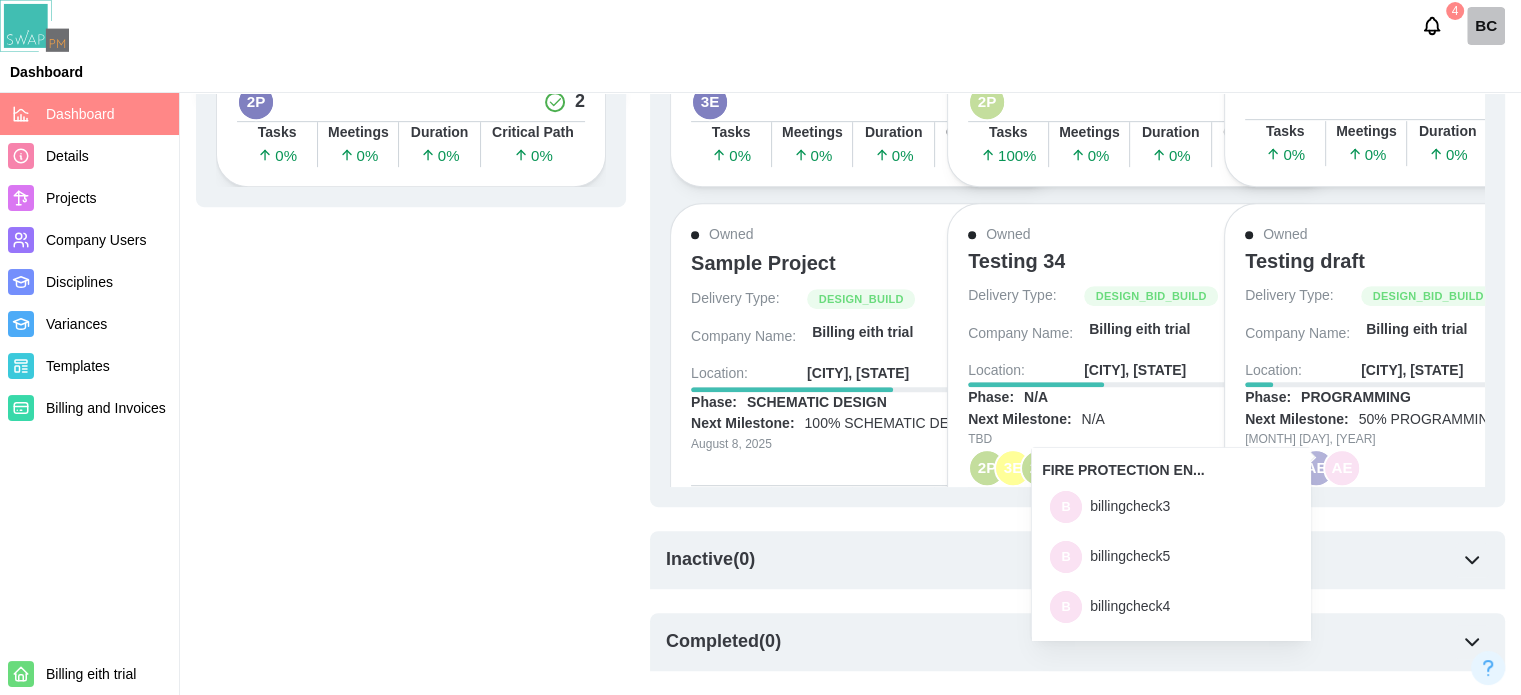 click on "AE" at bounding box center [1342, 468] 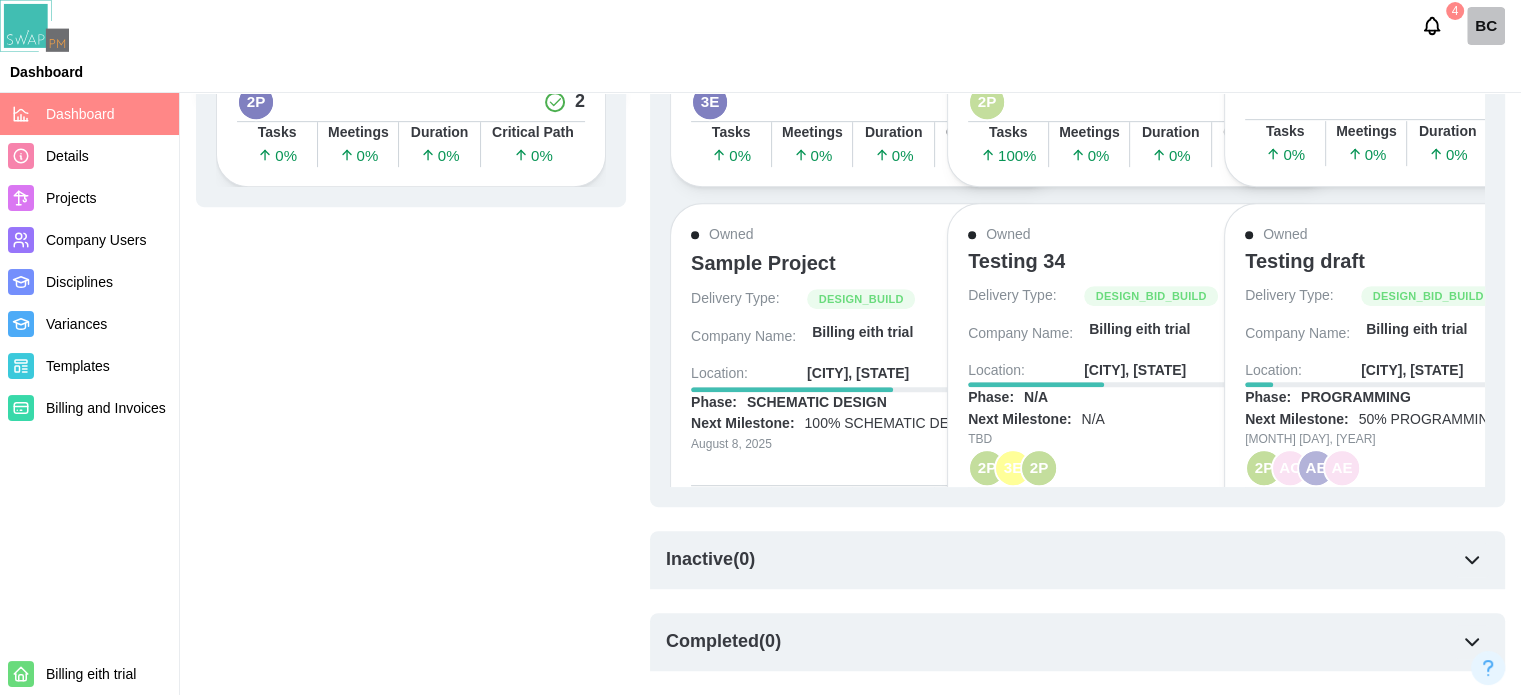 click on "AE" at bounding box center [1316, 468] 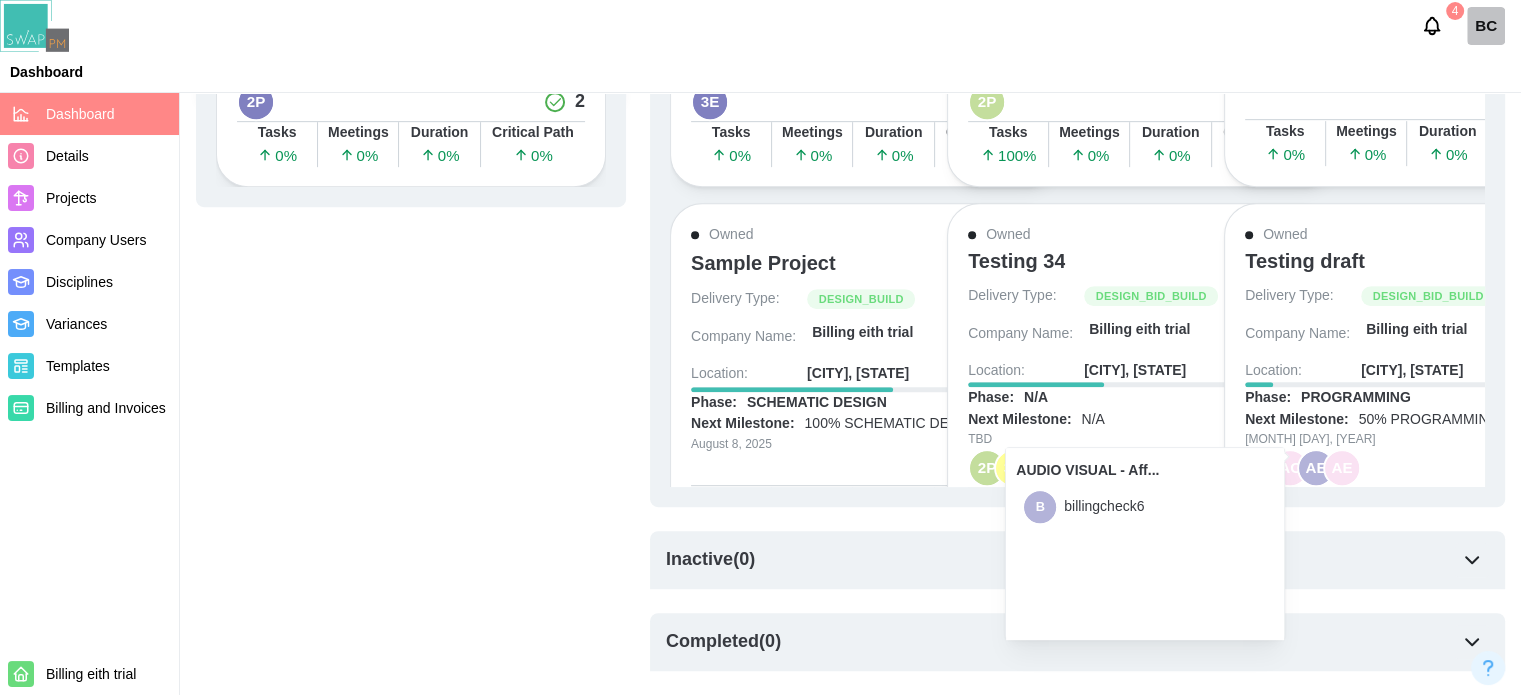 click on "AE" at bounding box center [1342, 468] 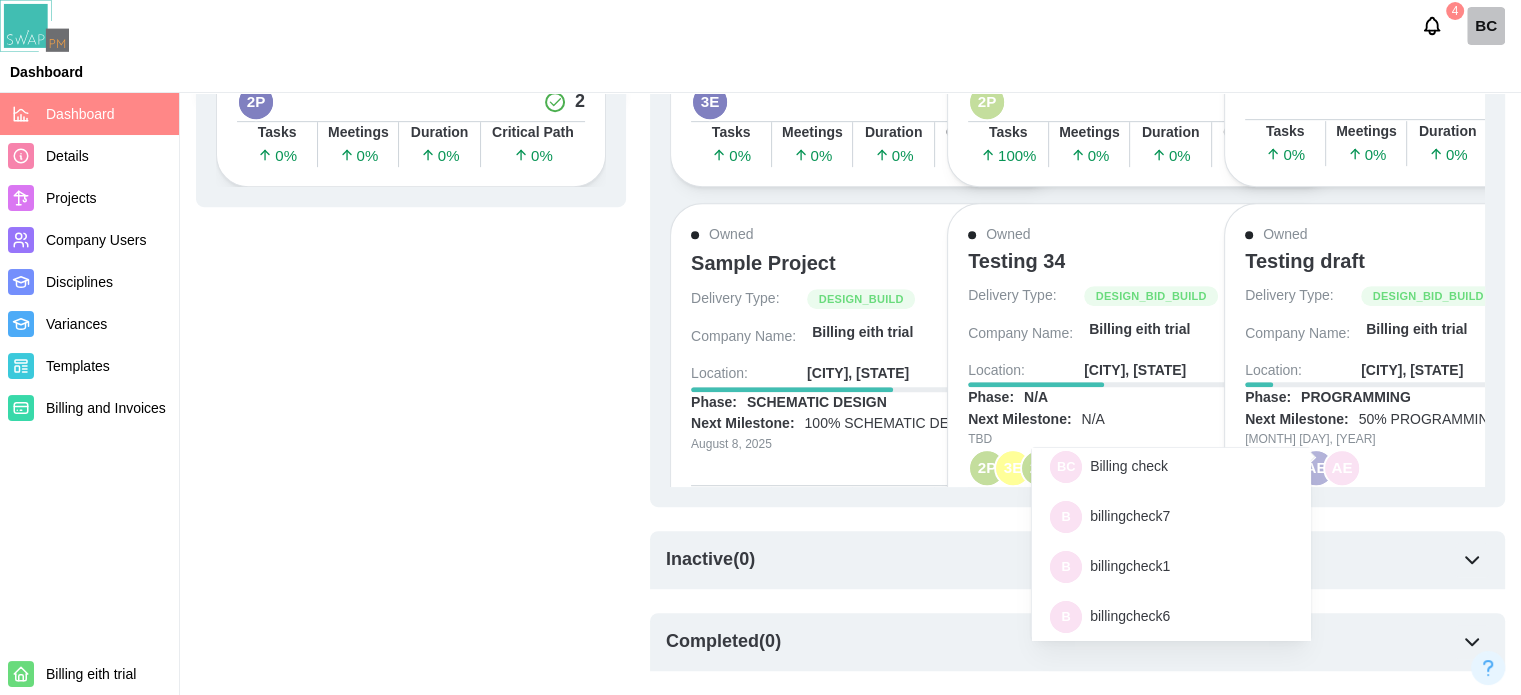 scroll, scrollTop: 250, scrollLeft: 0, axis: vertical 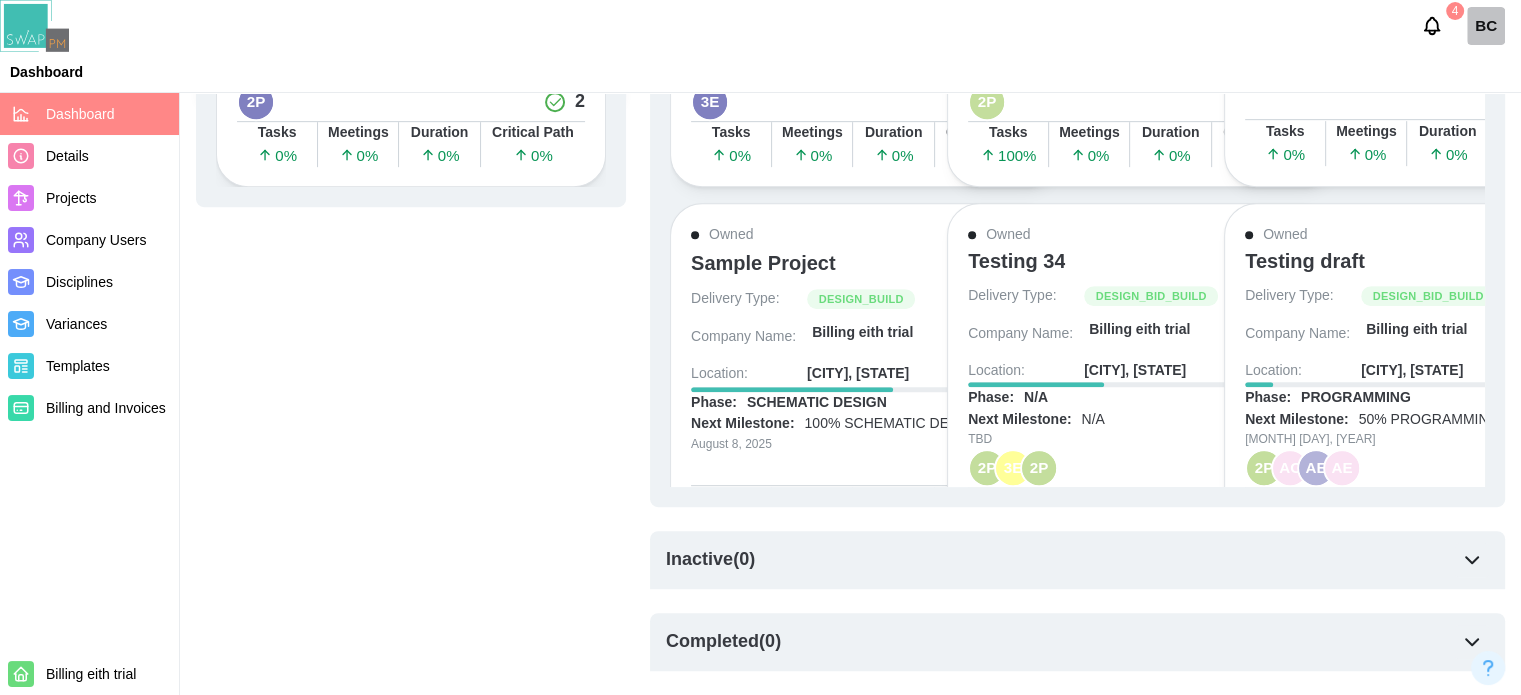 click on "August 5, 2025" at bounding box center (1419, 439) 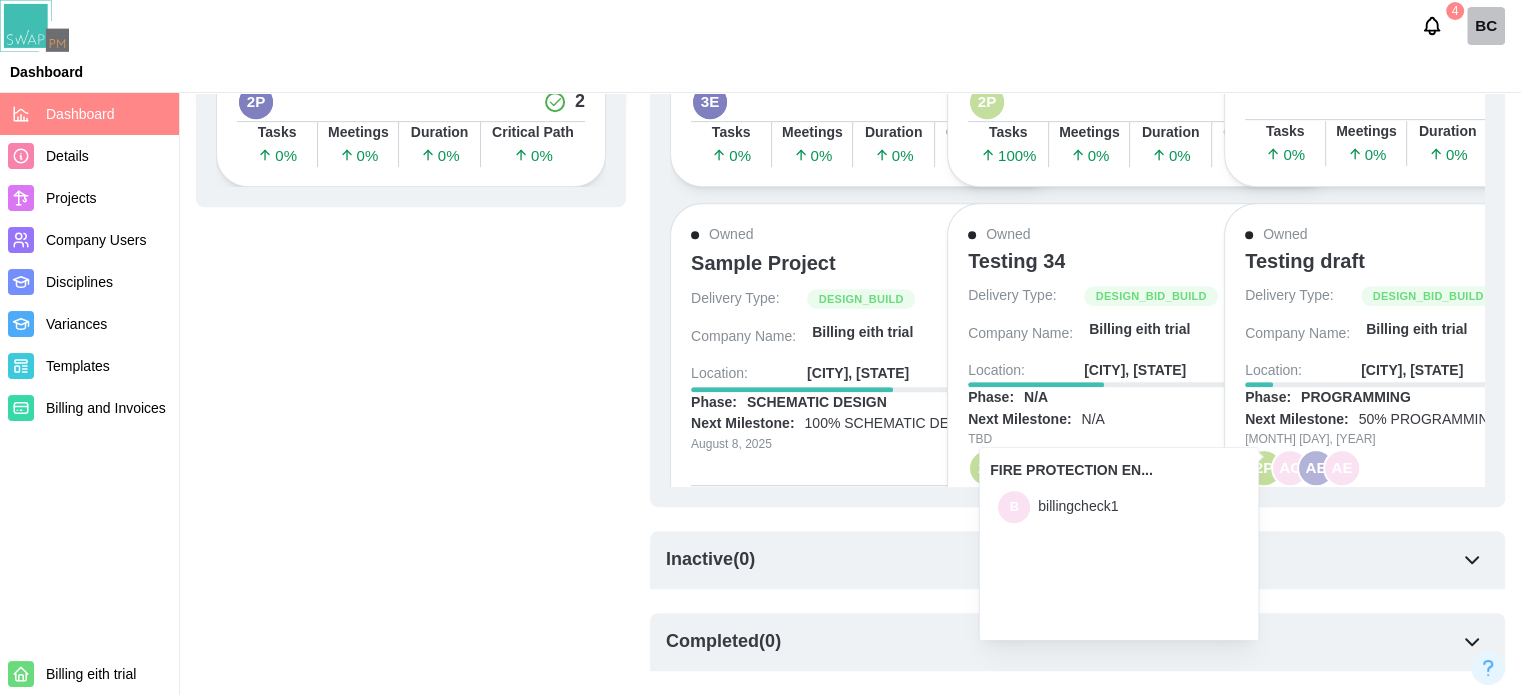click on "FIRE PROTECTION EN... B billingcheck1" at bounding box center (1119, 494) 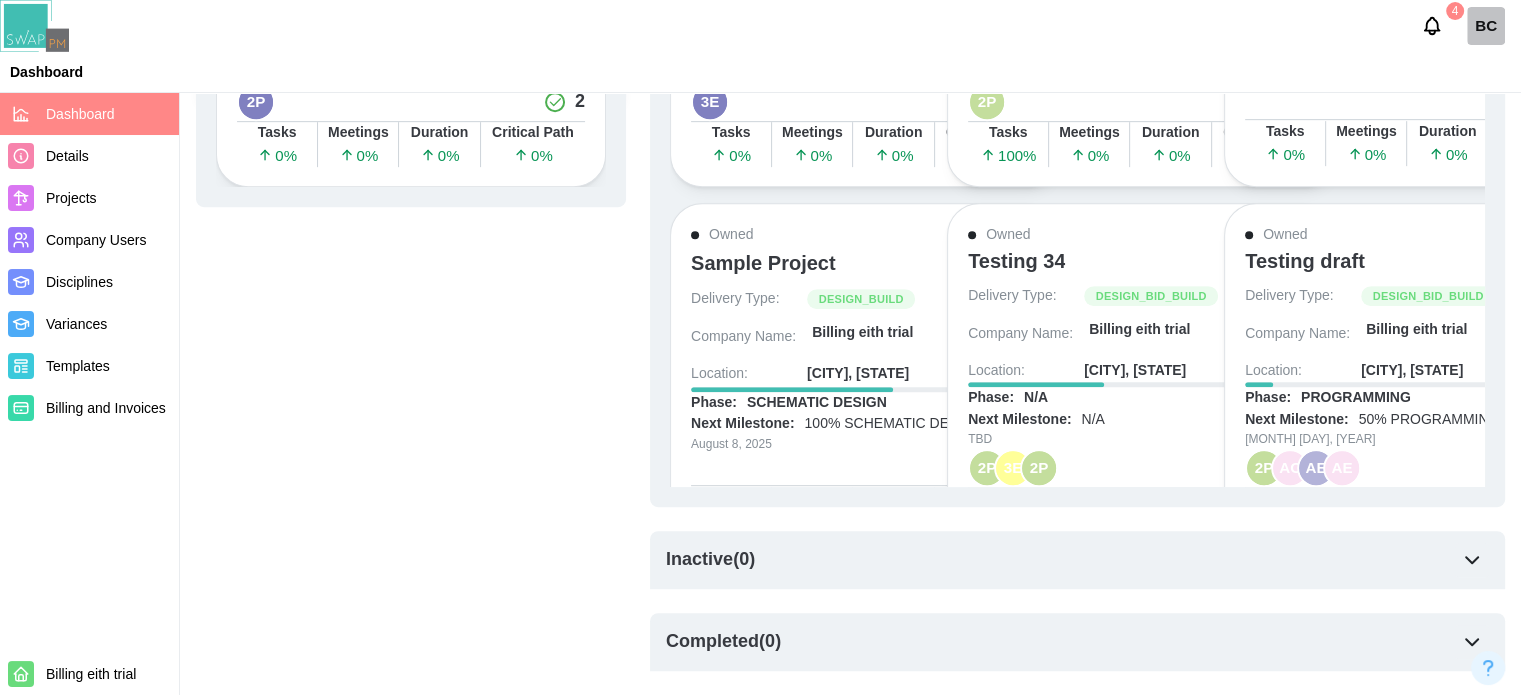 click on "50% PROGRAMMING" at bounding box center (1428, 420) 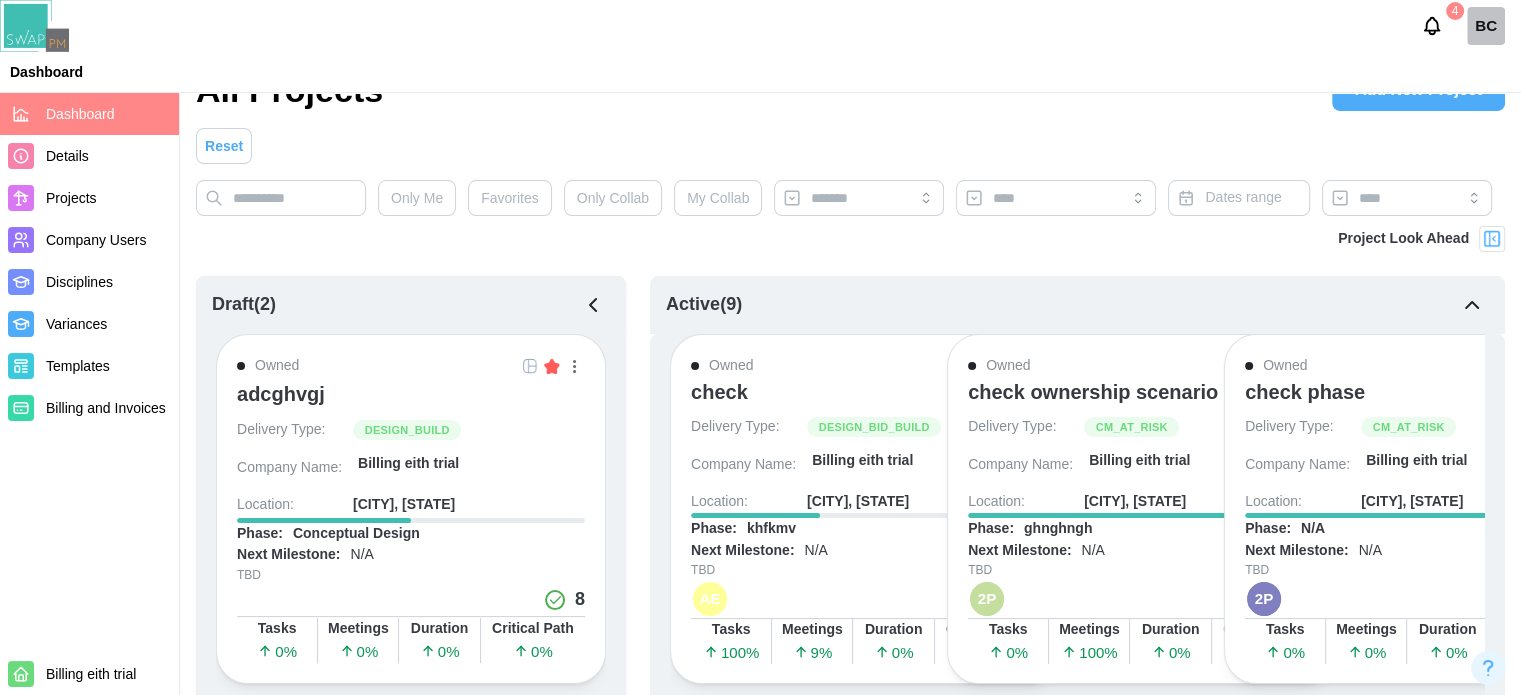 scroll, scrollTop: 0, scrollLeft: 0, axis: both 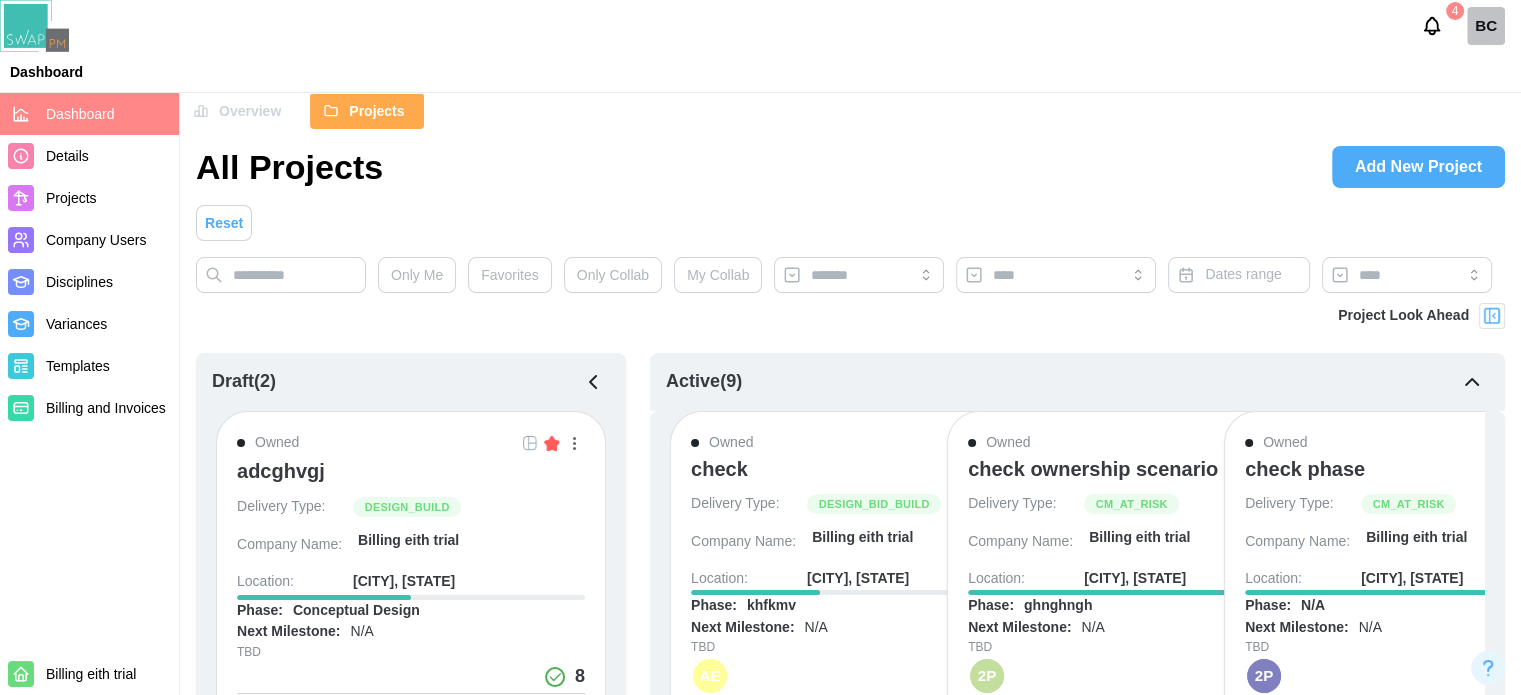 click on "Overview" at bounding box center (250, 111) 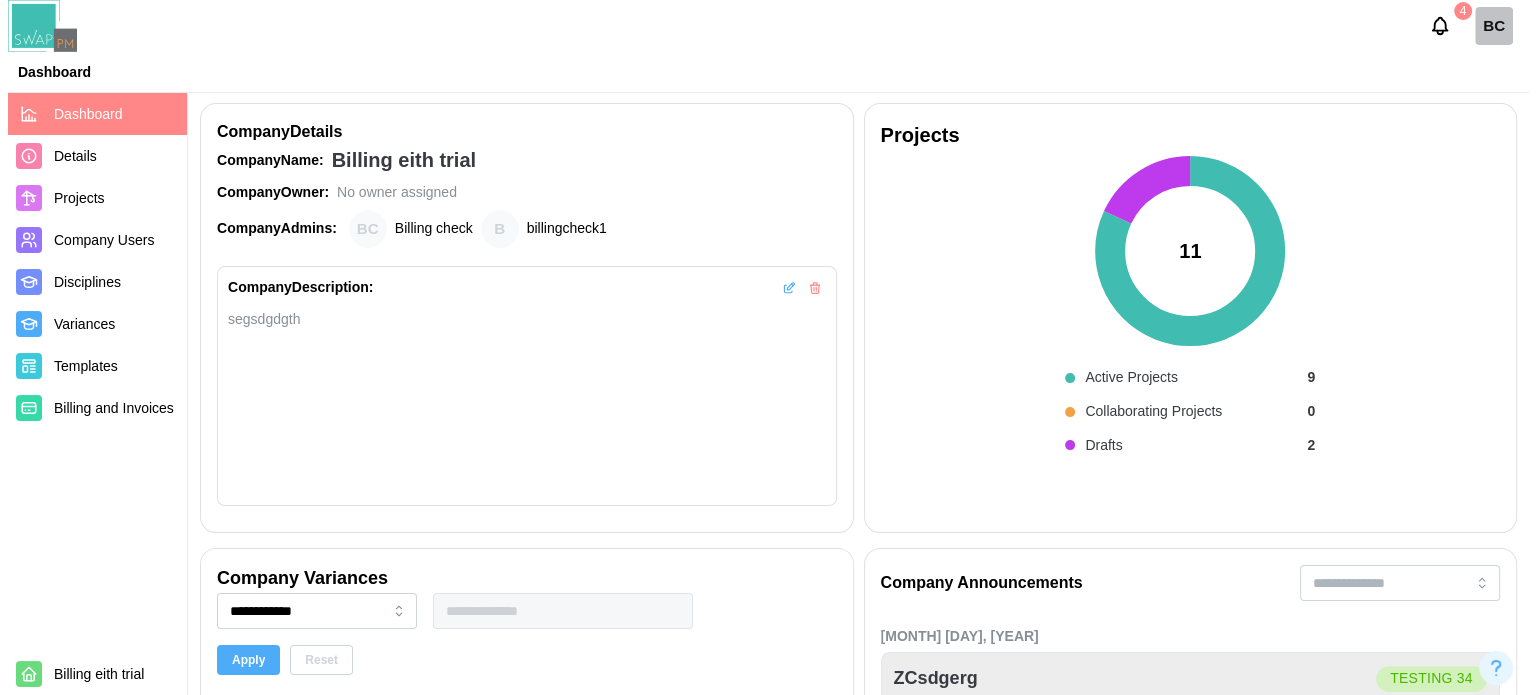 scroll, scrollTop: 600, scrollLeft: 0, axis: vertical 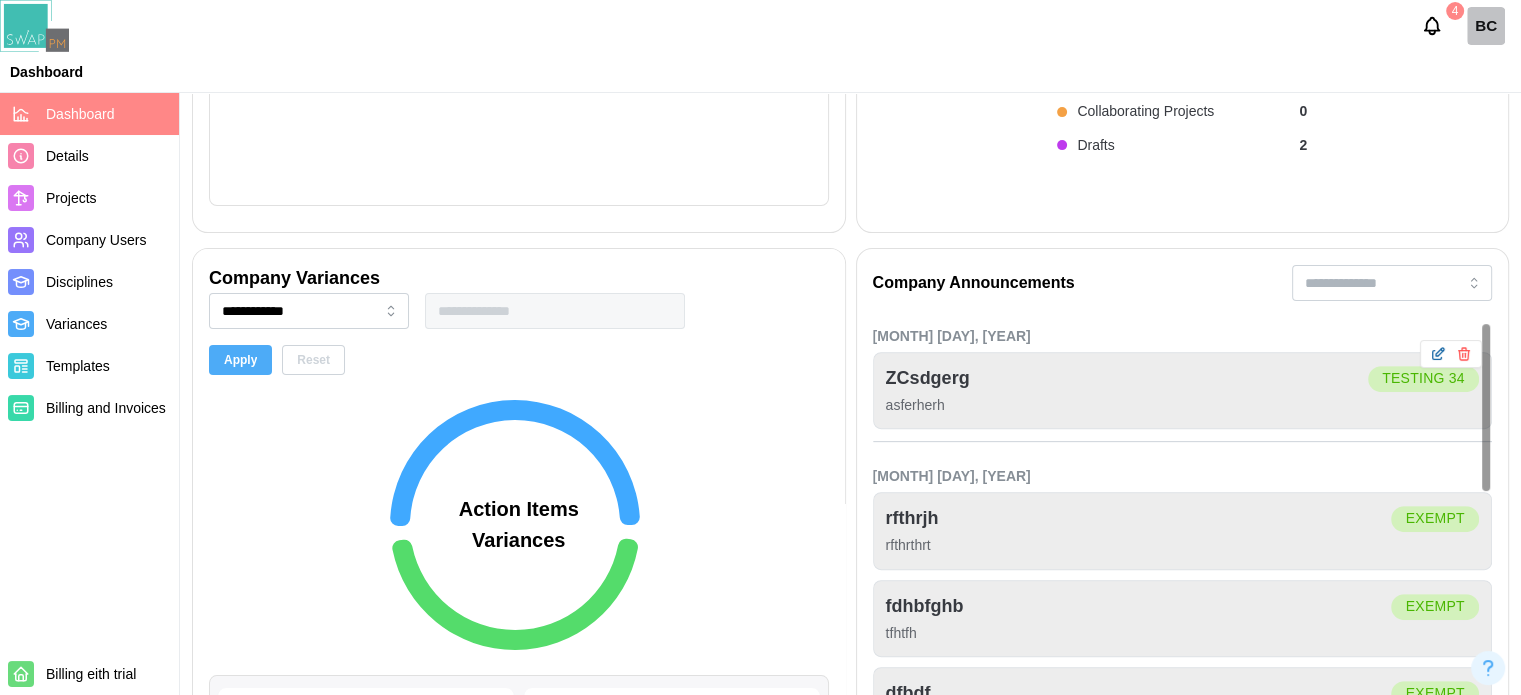 click 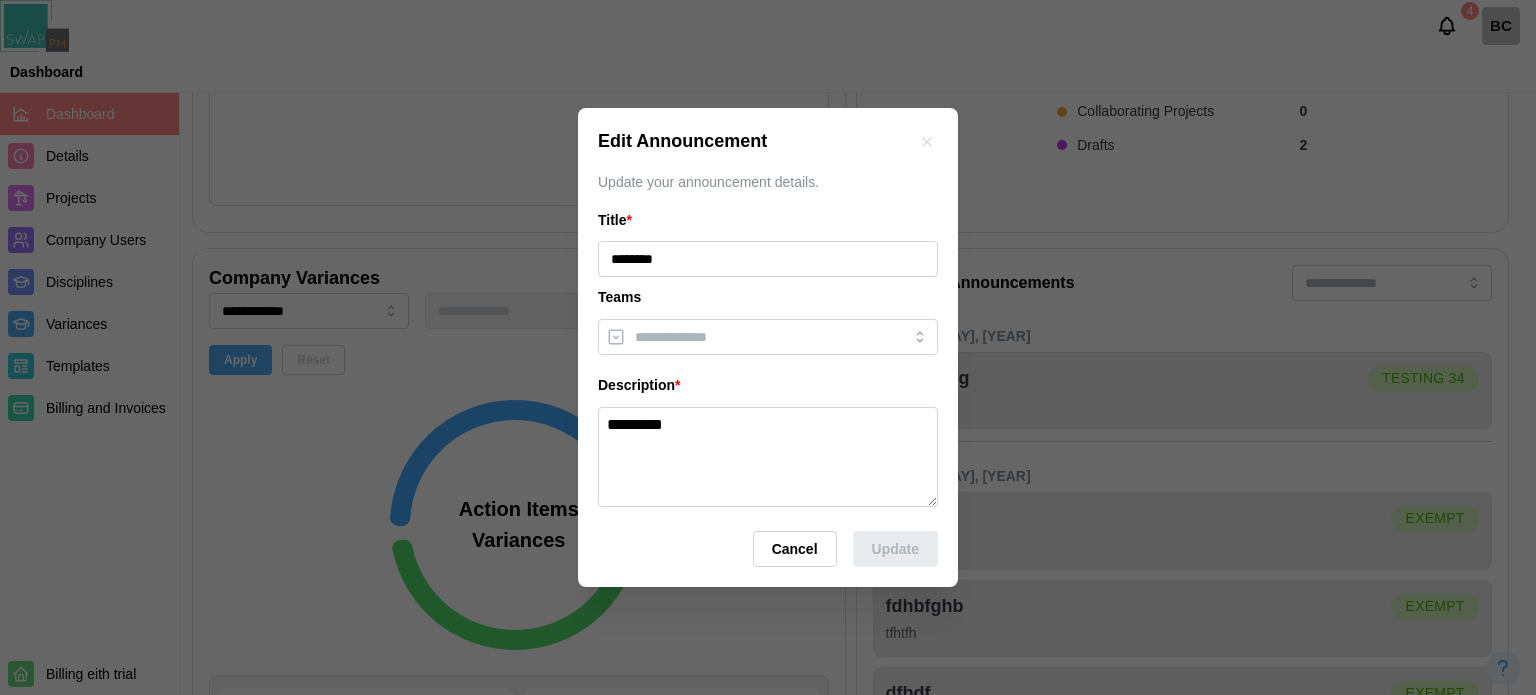 drag, startPoint x: 931, startPoint y: 500, endPoint x: 904, endPoint y: 475, distance: 36.796738 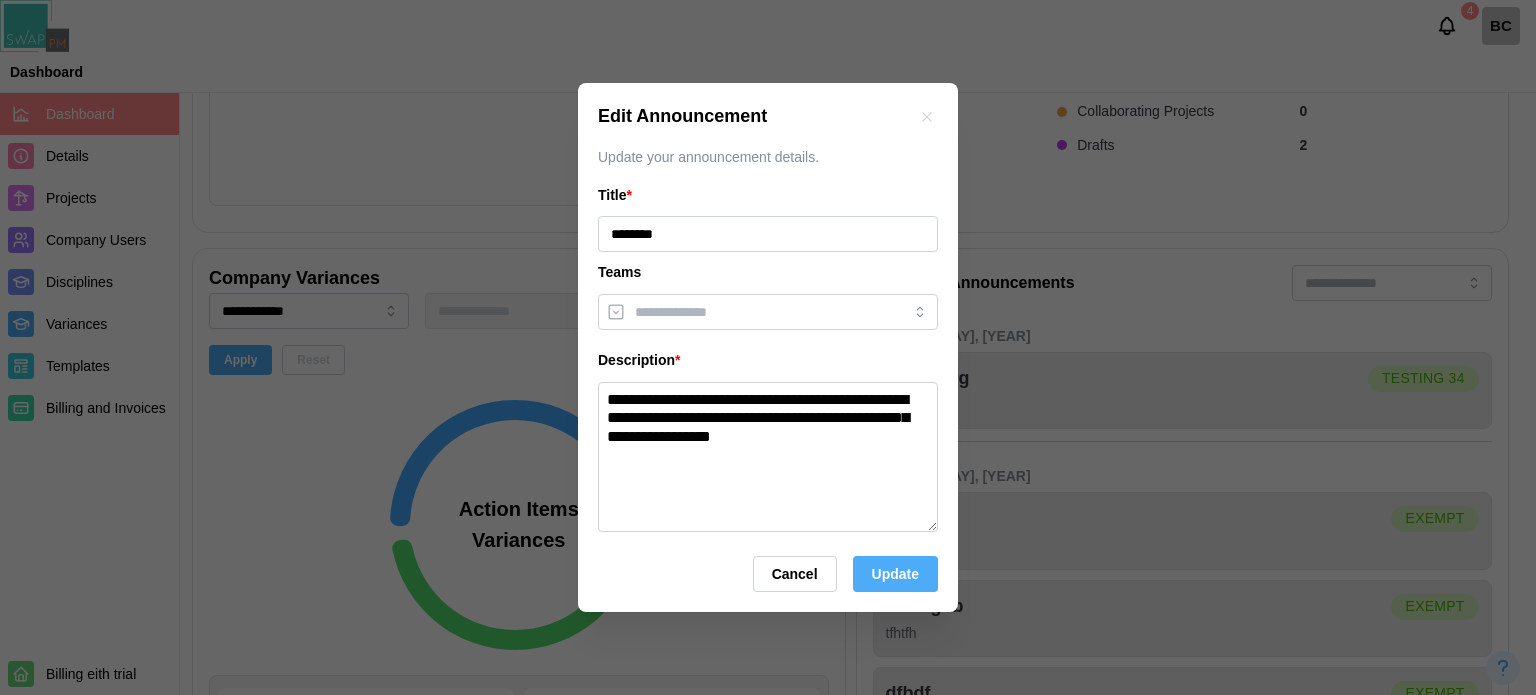 drag, startPoint x: 932, startPoint y: 501, endPoint x: 843, endPoint y: 685, distance: 204.39423 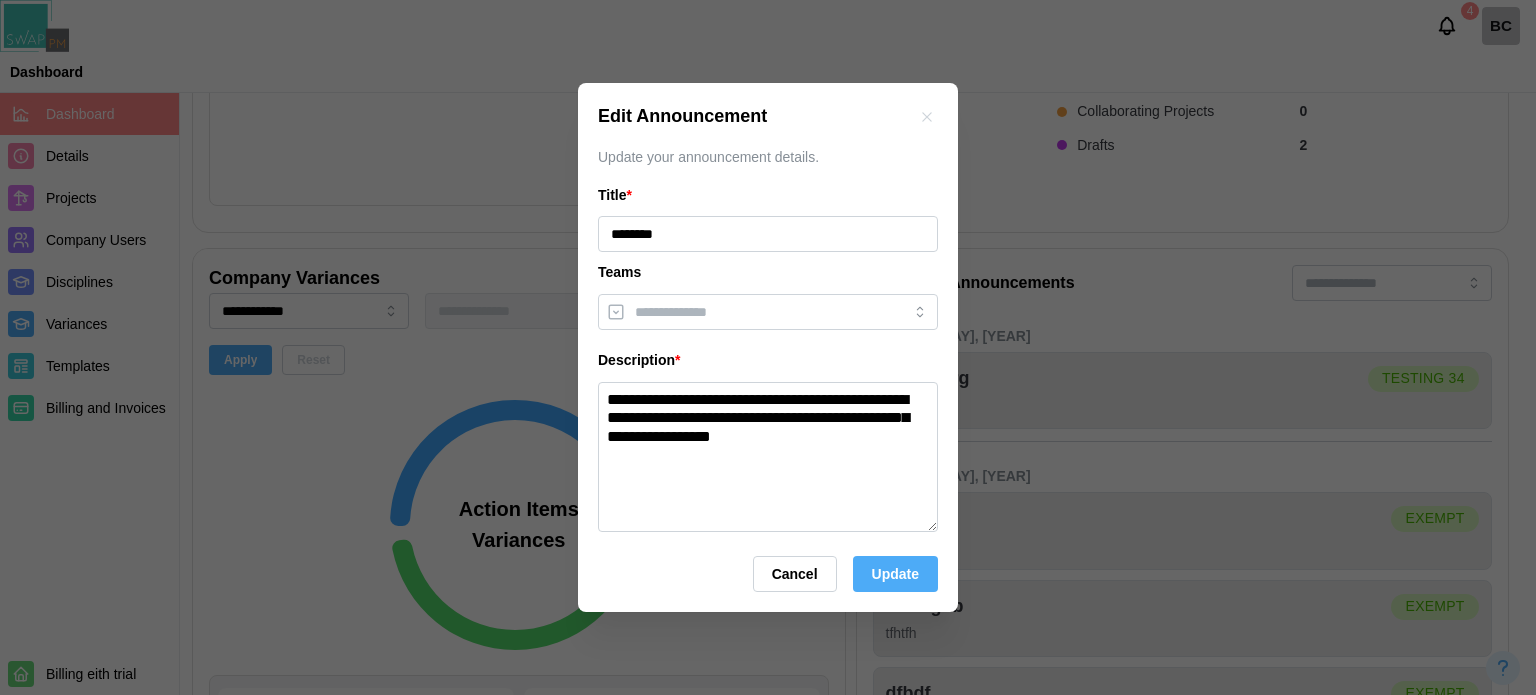 drag, startPoint x: 701, startPoint y: 469, endPoint x: 592, endPoint y: 384, distance: 138.22446 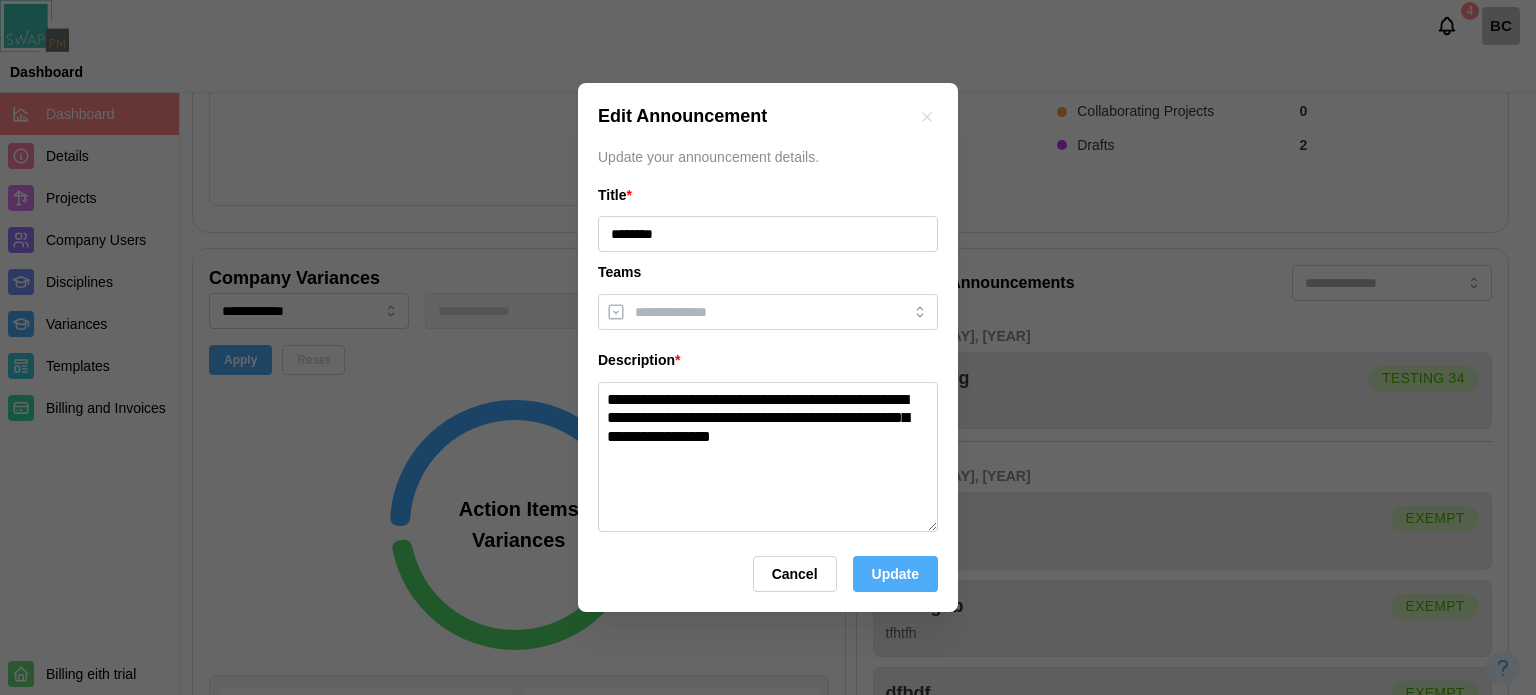 click on "**********" at bounding box center (768, 347) 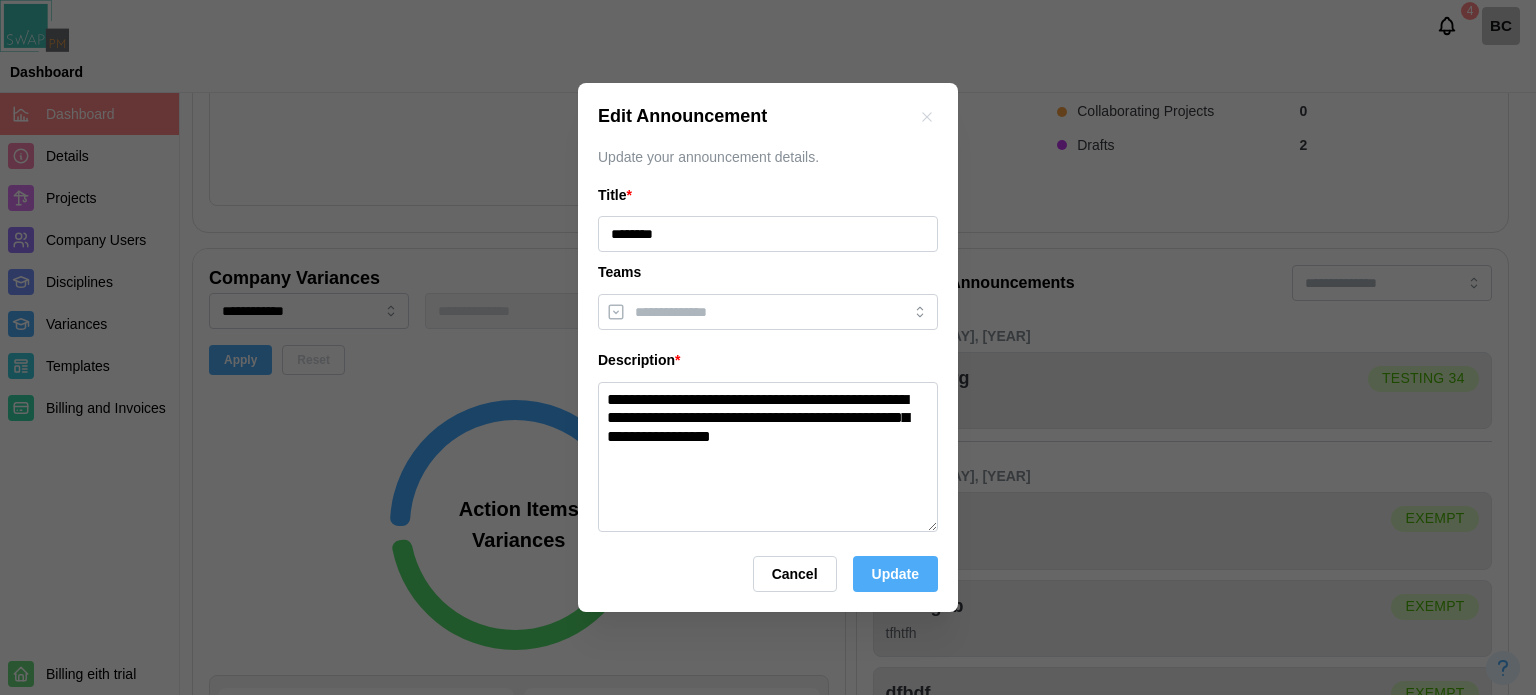 paste on "**********" 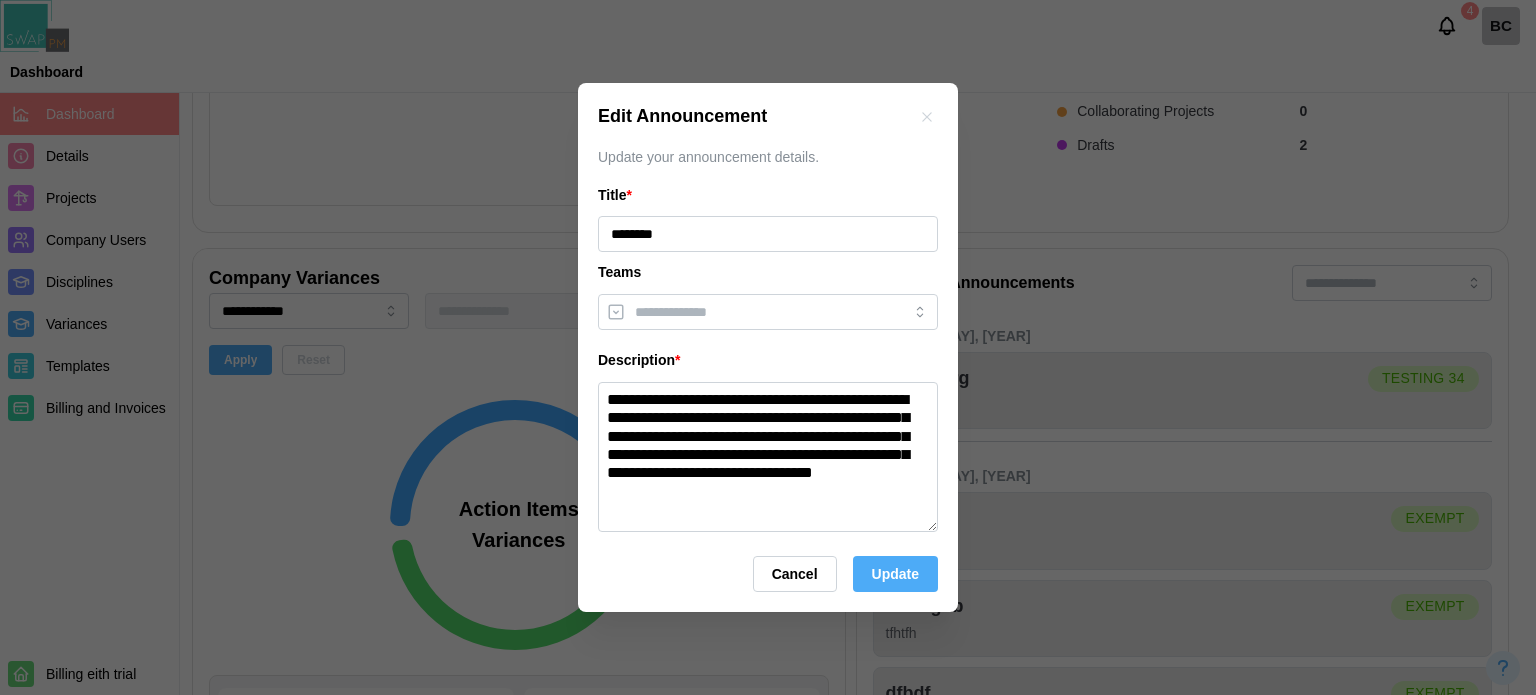 paste on "**********" 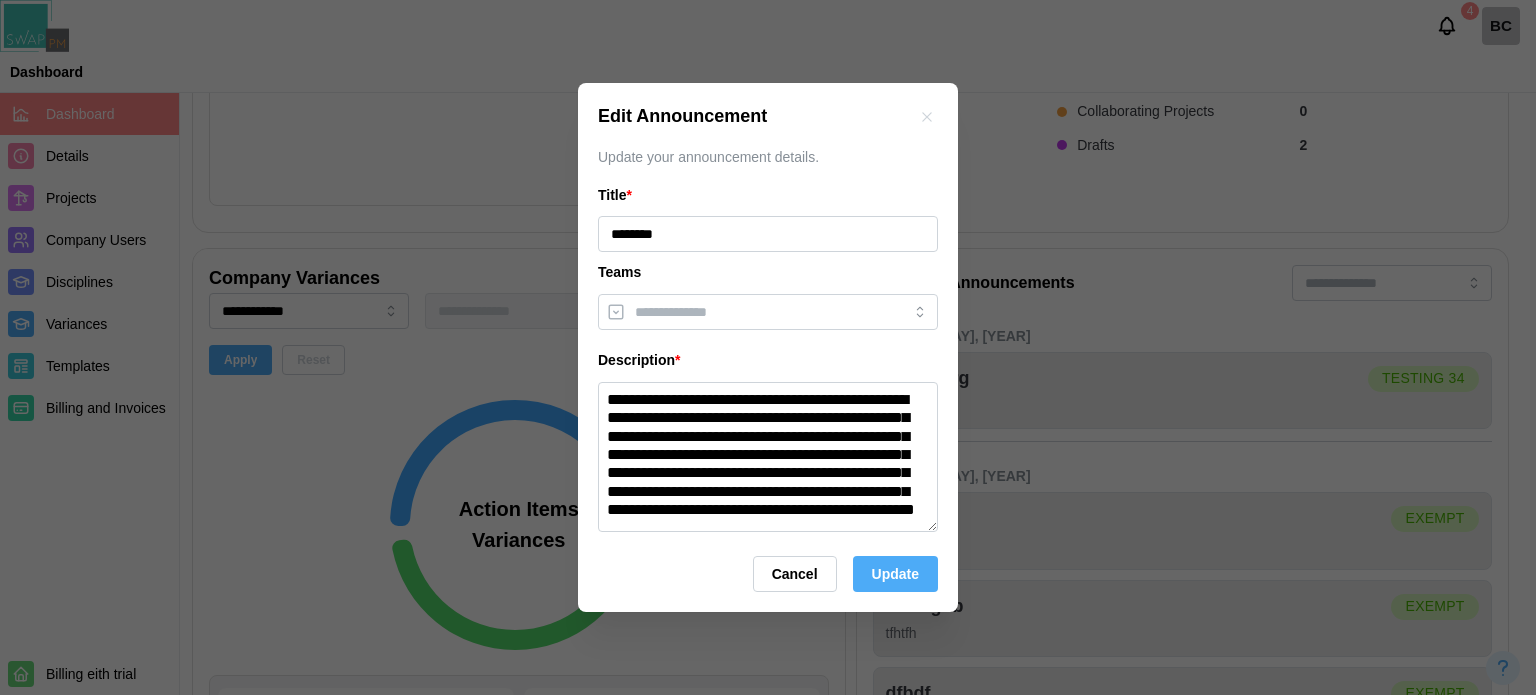 paste on "**********" 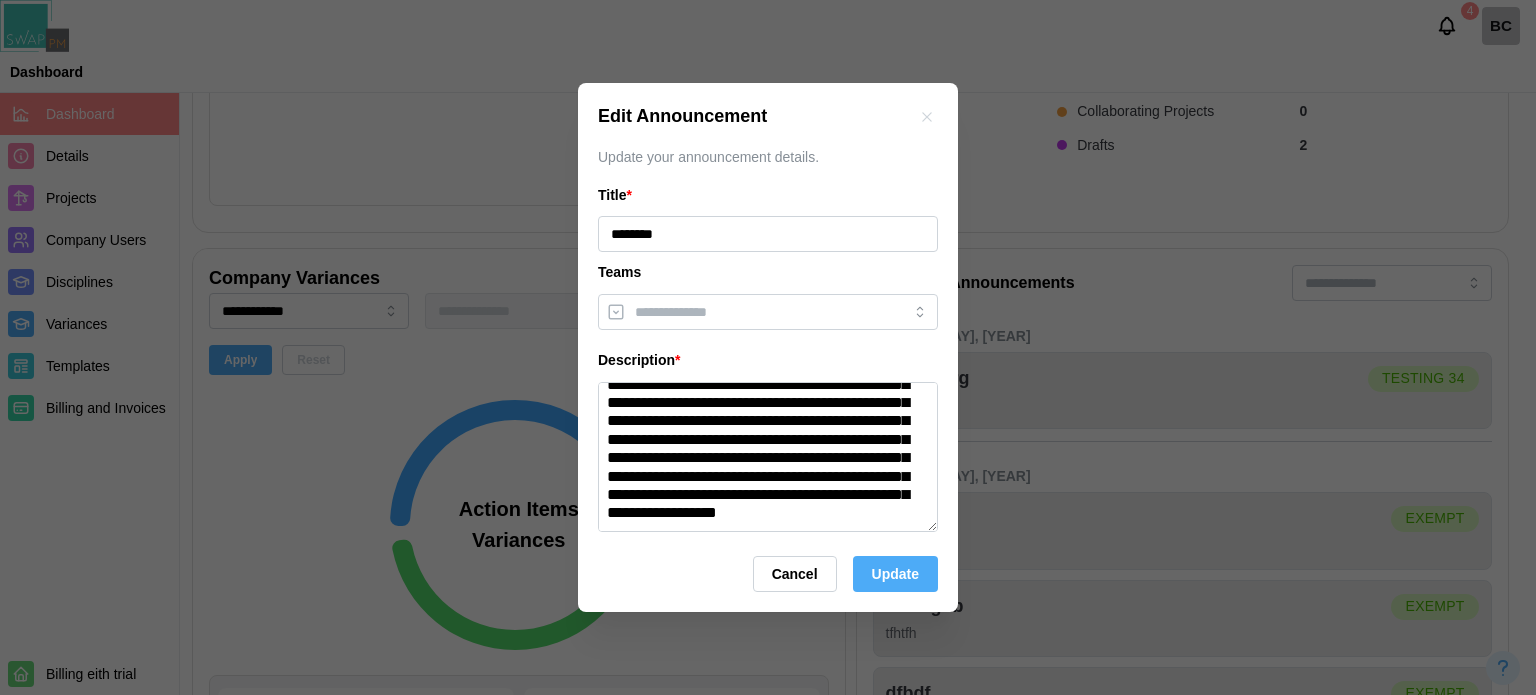 paste on "**********" 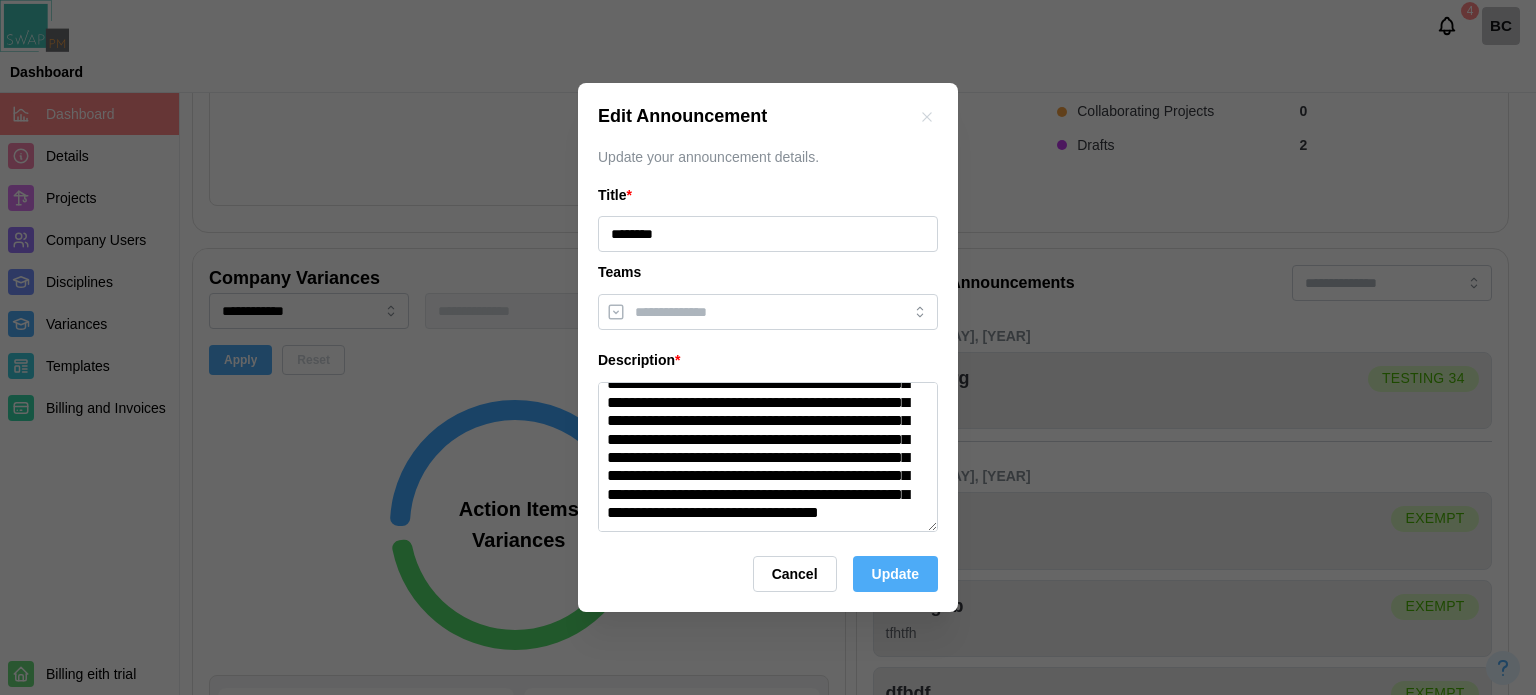 paste on "**********" 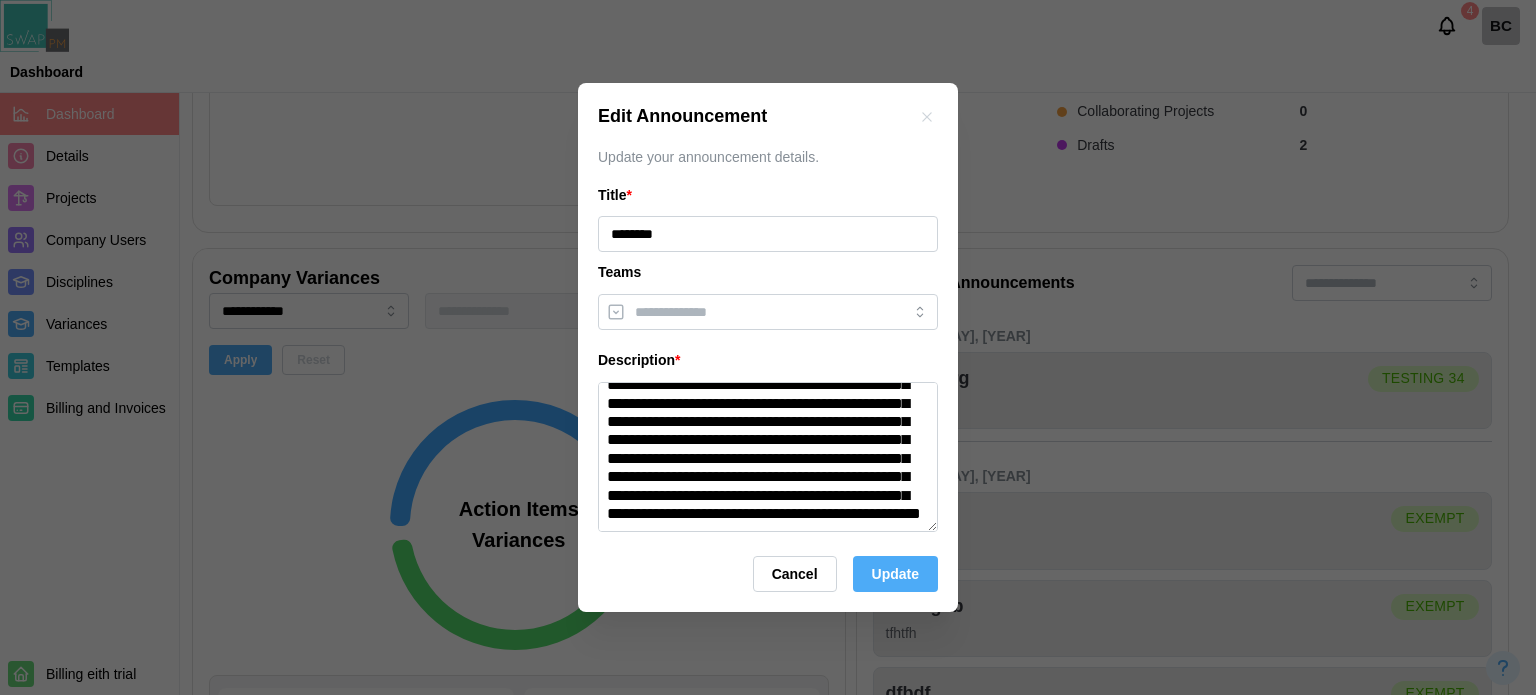 paste on "**********" 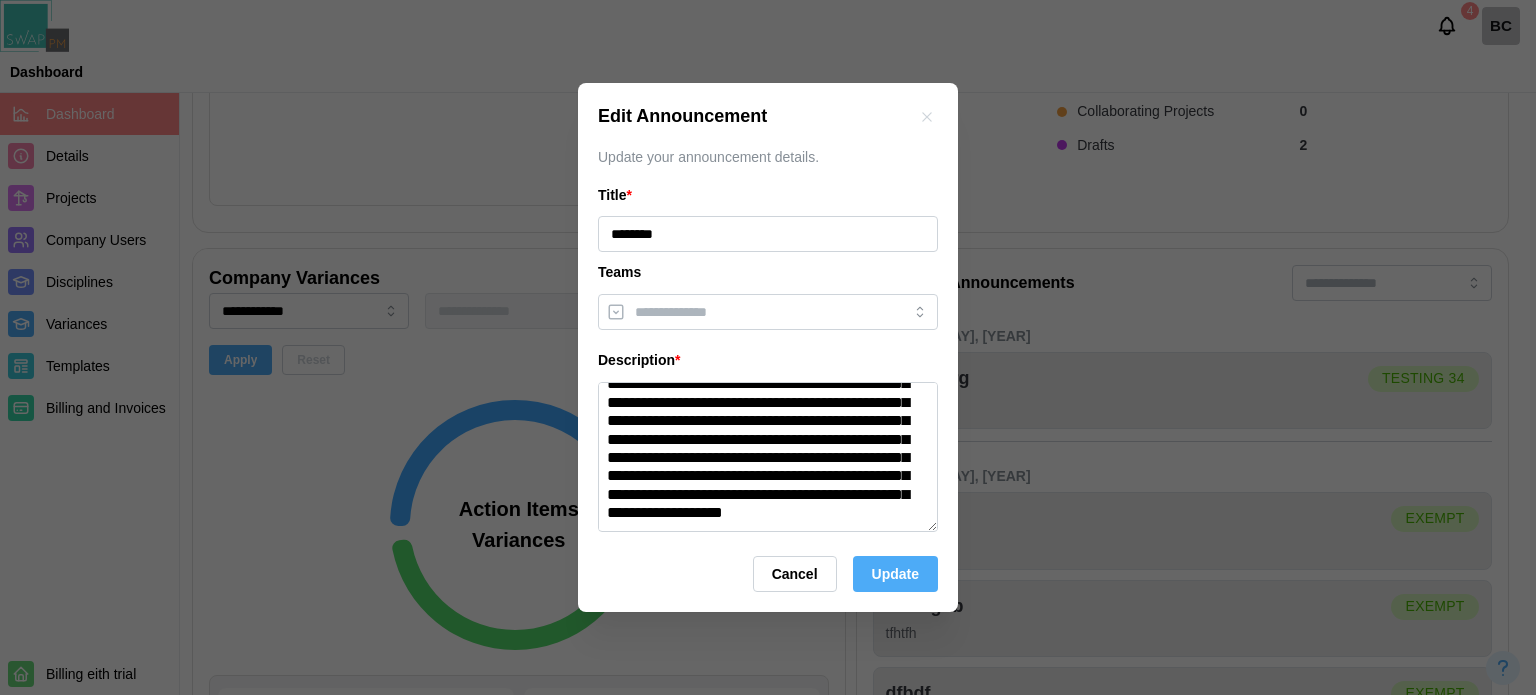 paste on "**********" 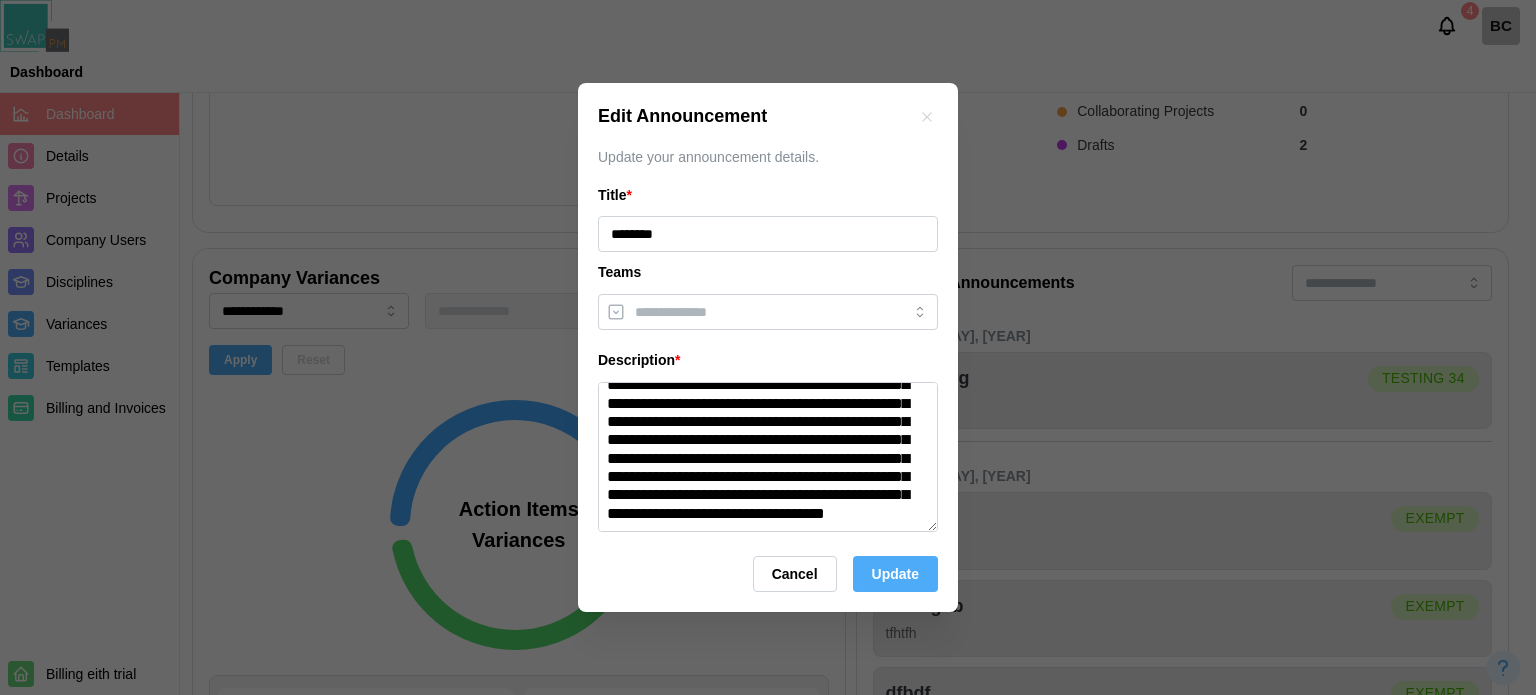 paste on "**********" 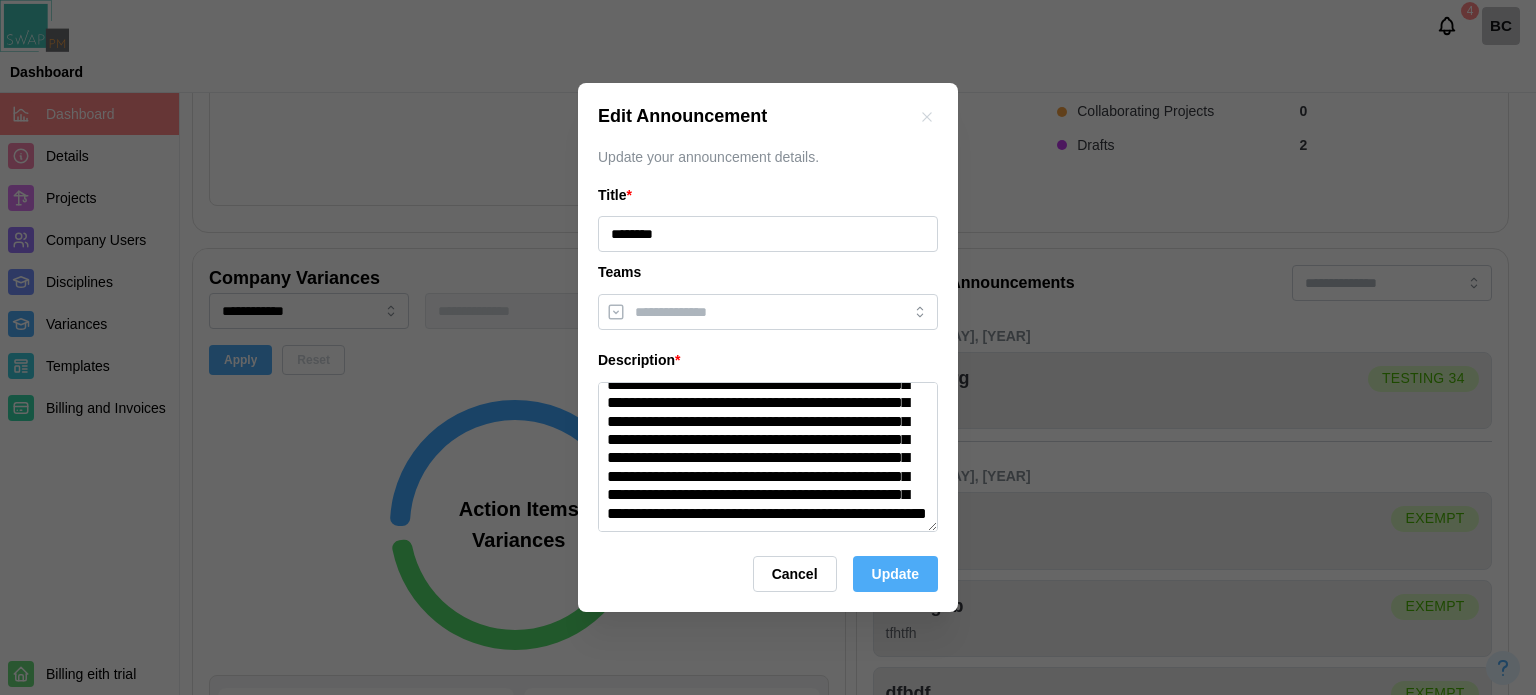 paste on "**********" 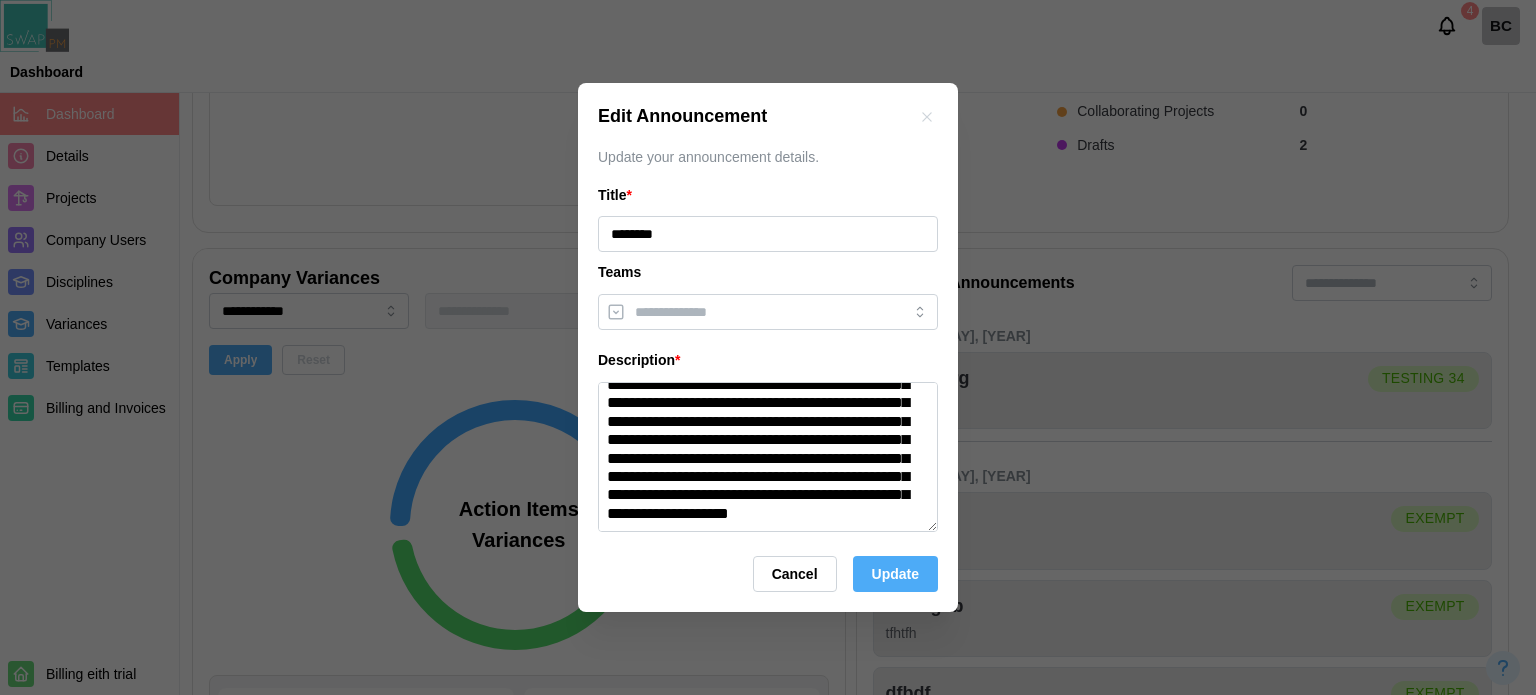 paste on "**********" 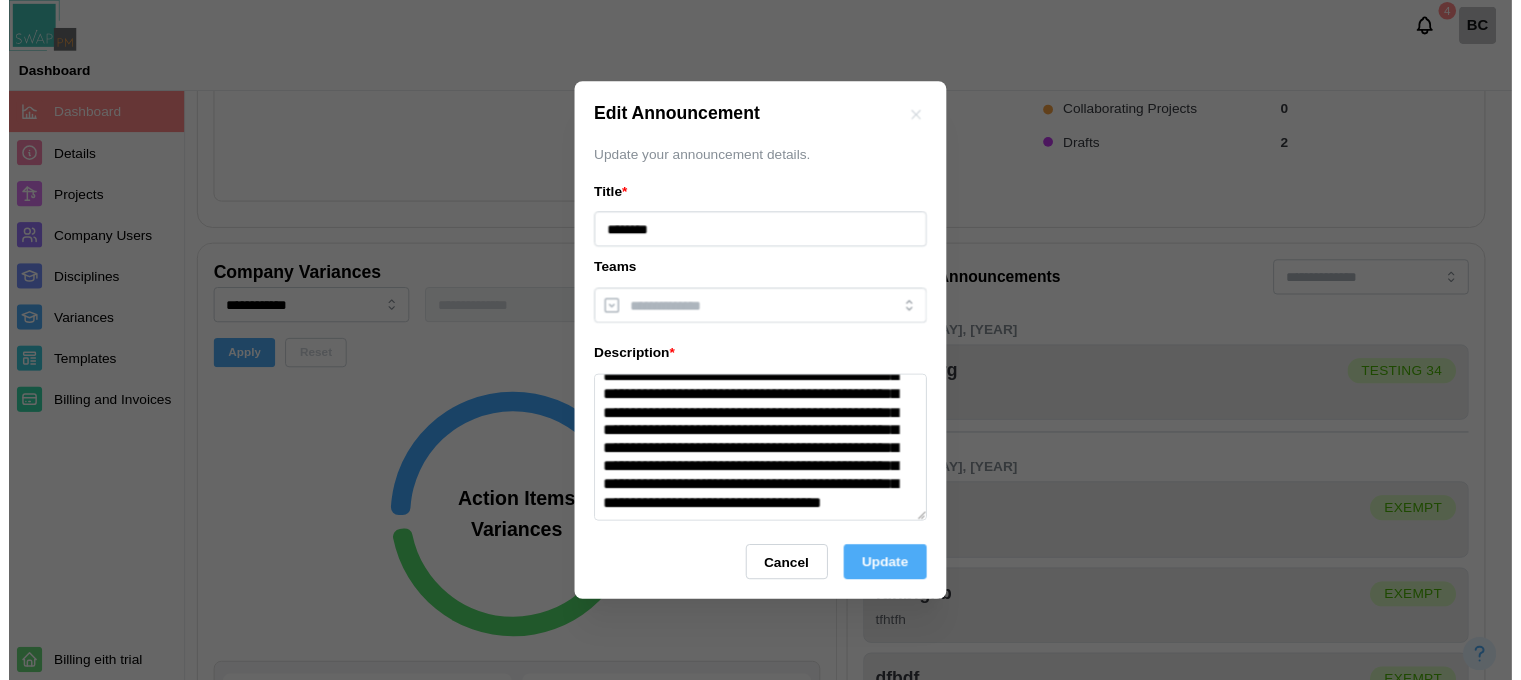 scroll, scrollTop: 558, scrollLeft: 0, axis: vertical 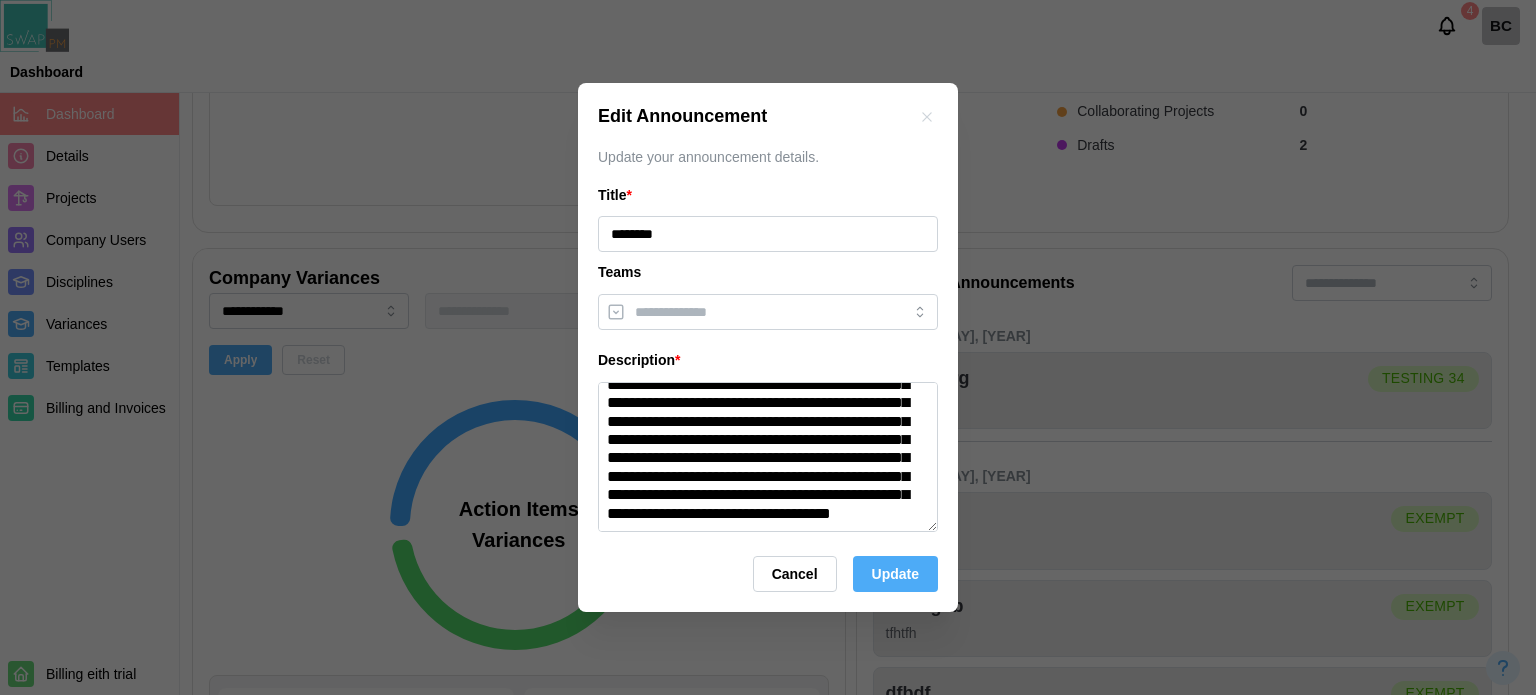 type on "**********" 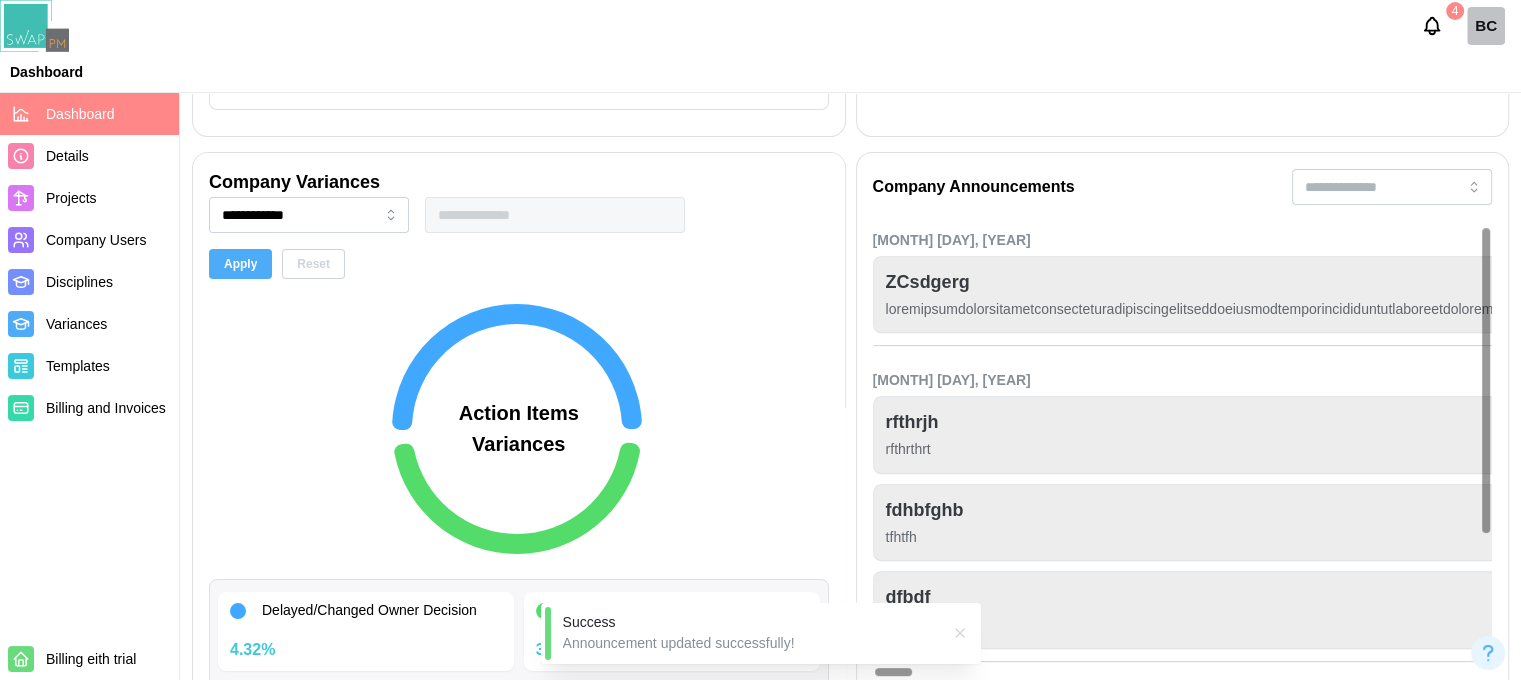 scroll, scrollTop: 700, scrollLeft: 0, axis: vertical 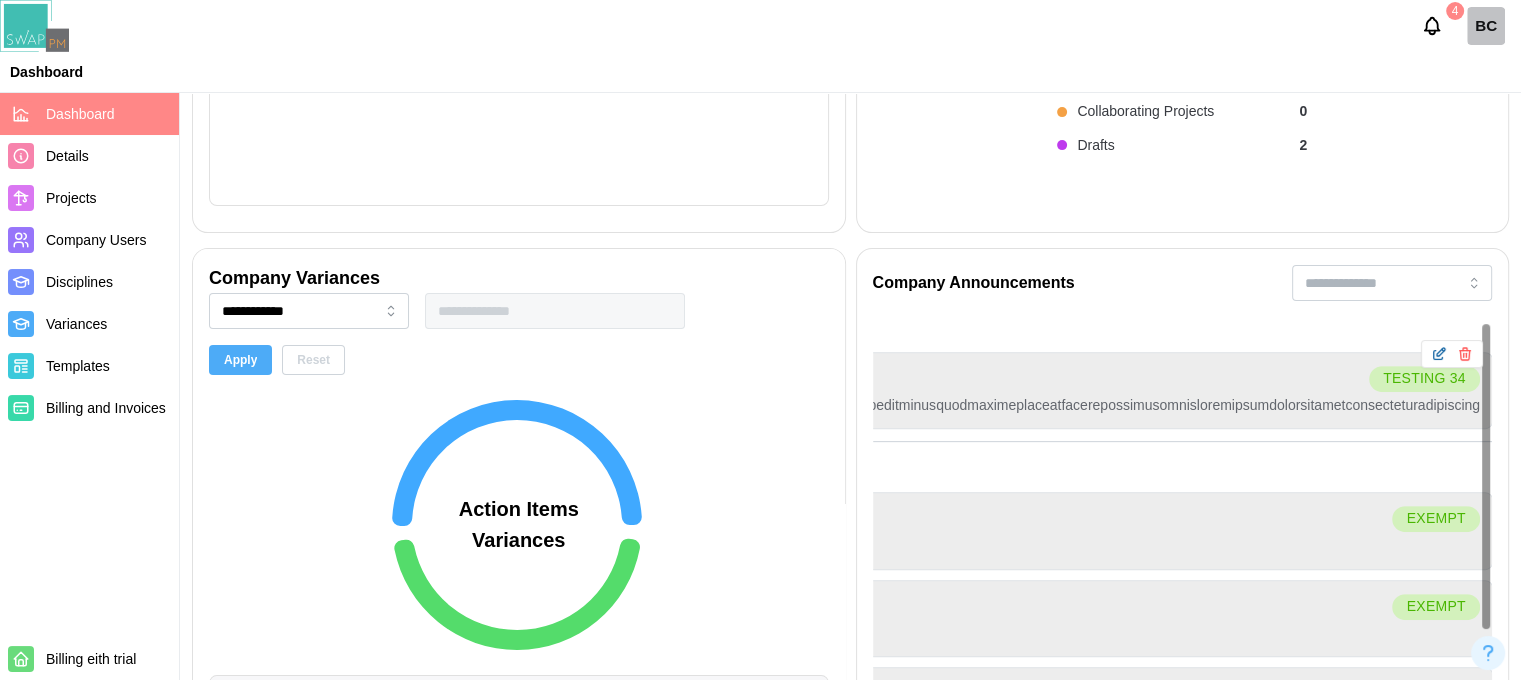 click 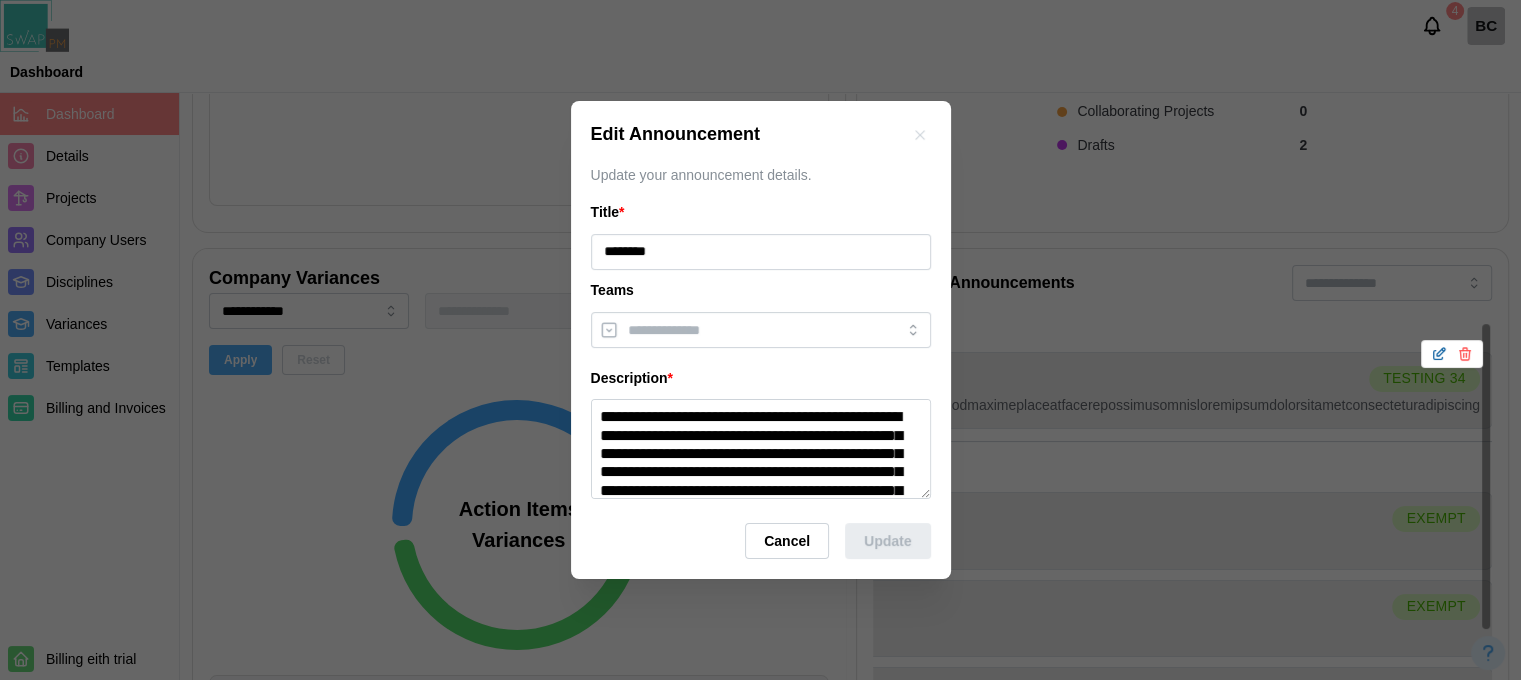 scroll, scrollTop: 600, scrollLeft: 0, axis: vertical 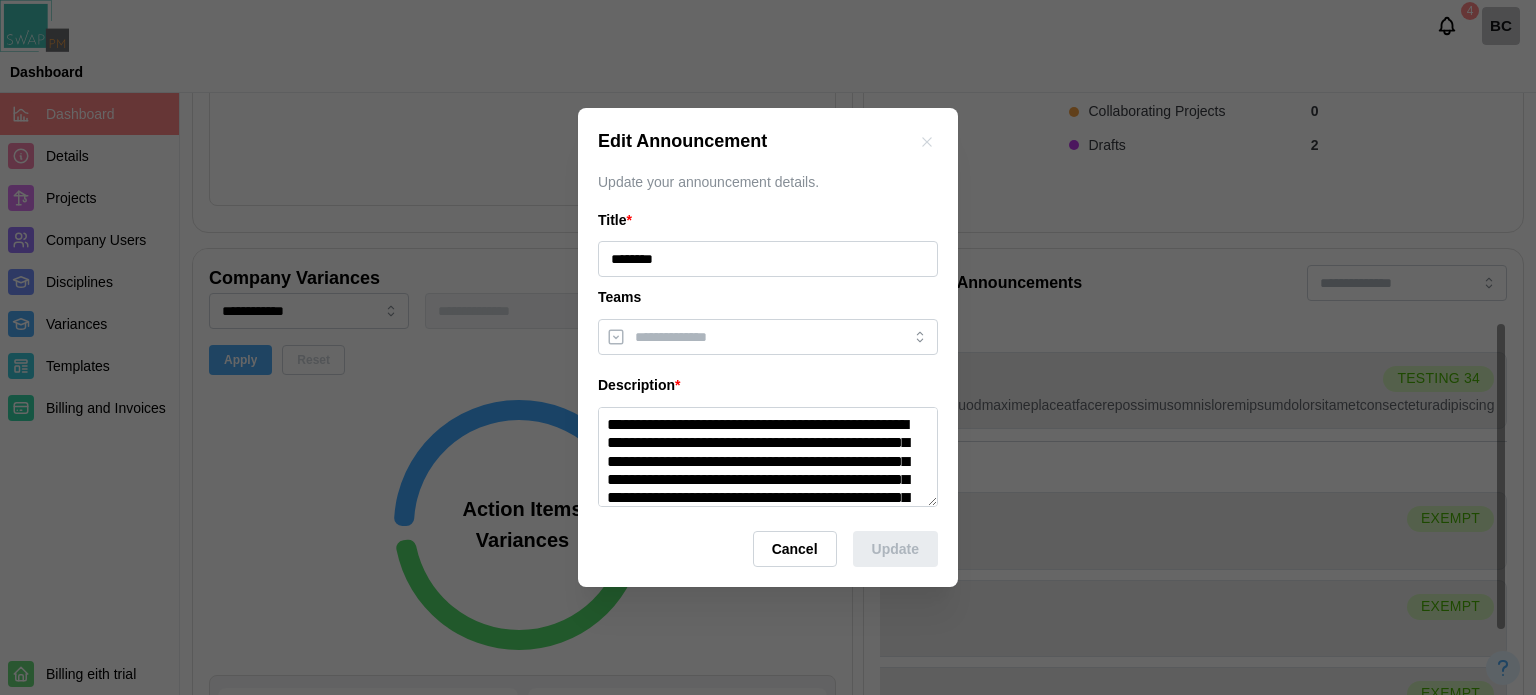 click at bounding box center [768, 457] 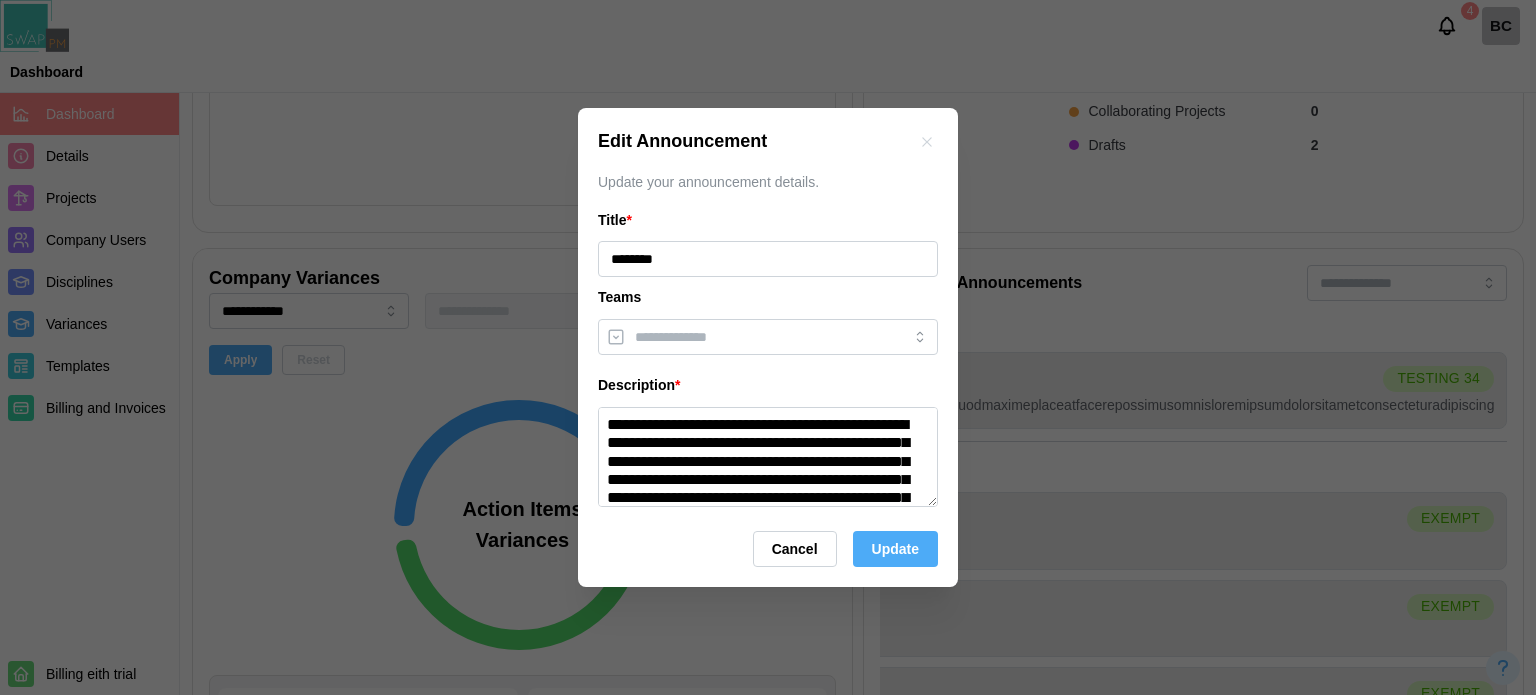 drag, startPoint x: 929, startPoint y: 499, endPoint x: 897, endPoint y: 475, distance: 40 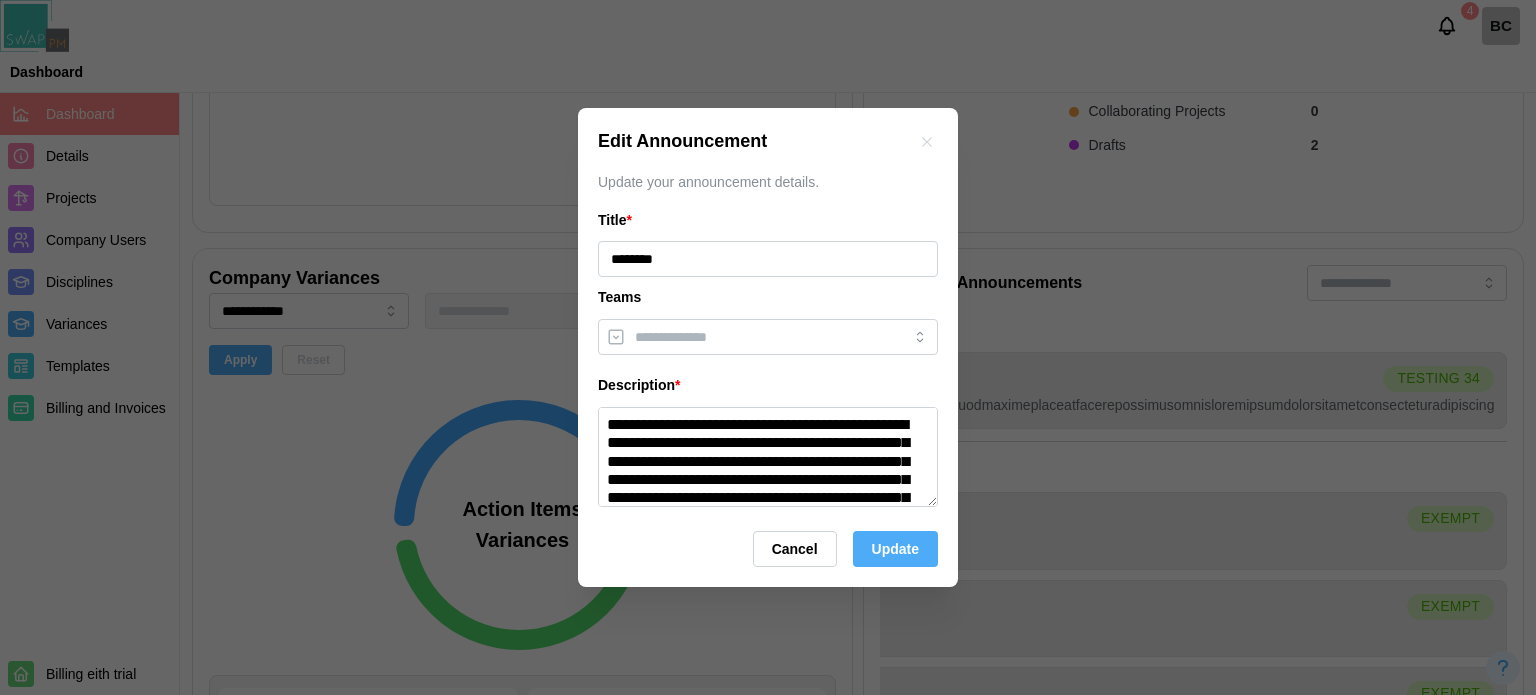 click at bounding box center [768, 457] 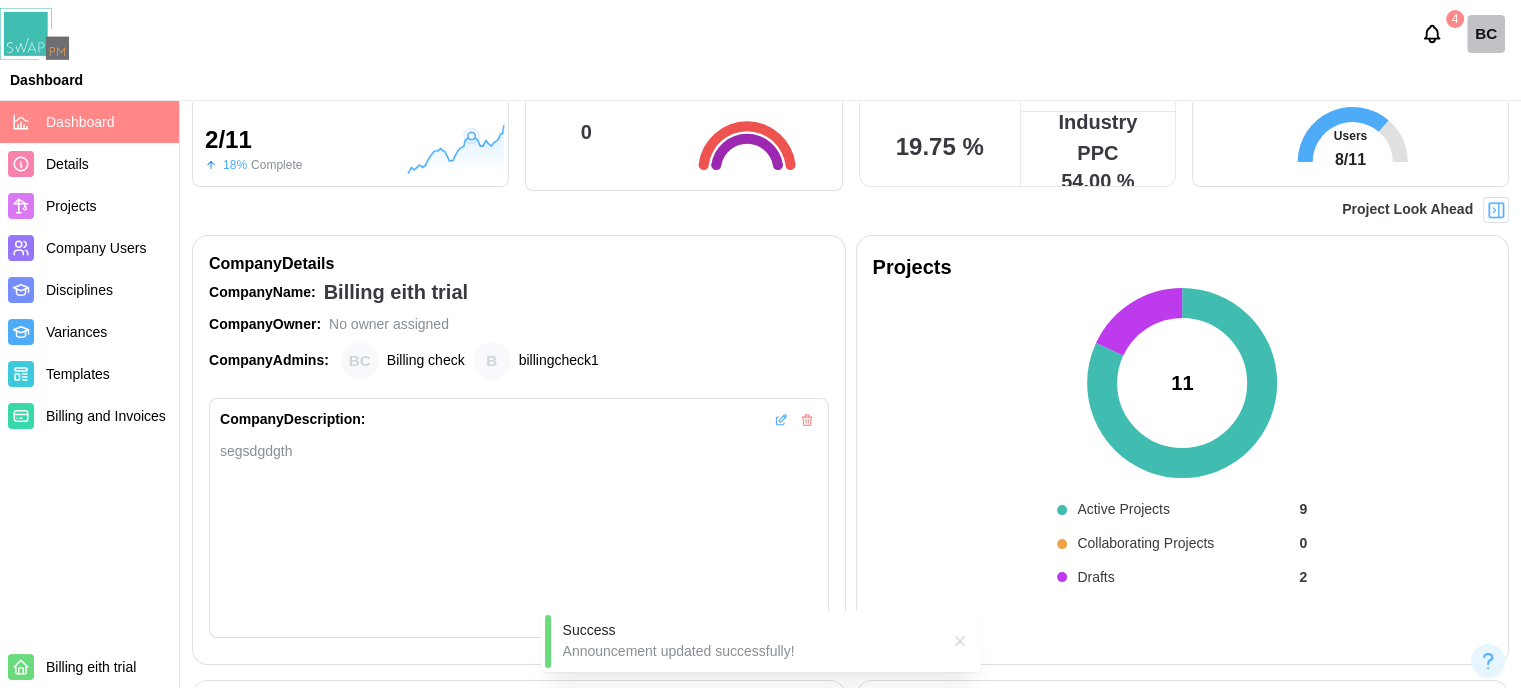scroll, scrollTop: 0, scrollLeft: 0, axis: both 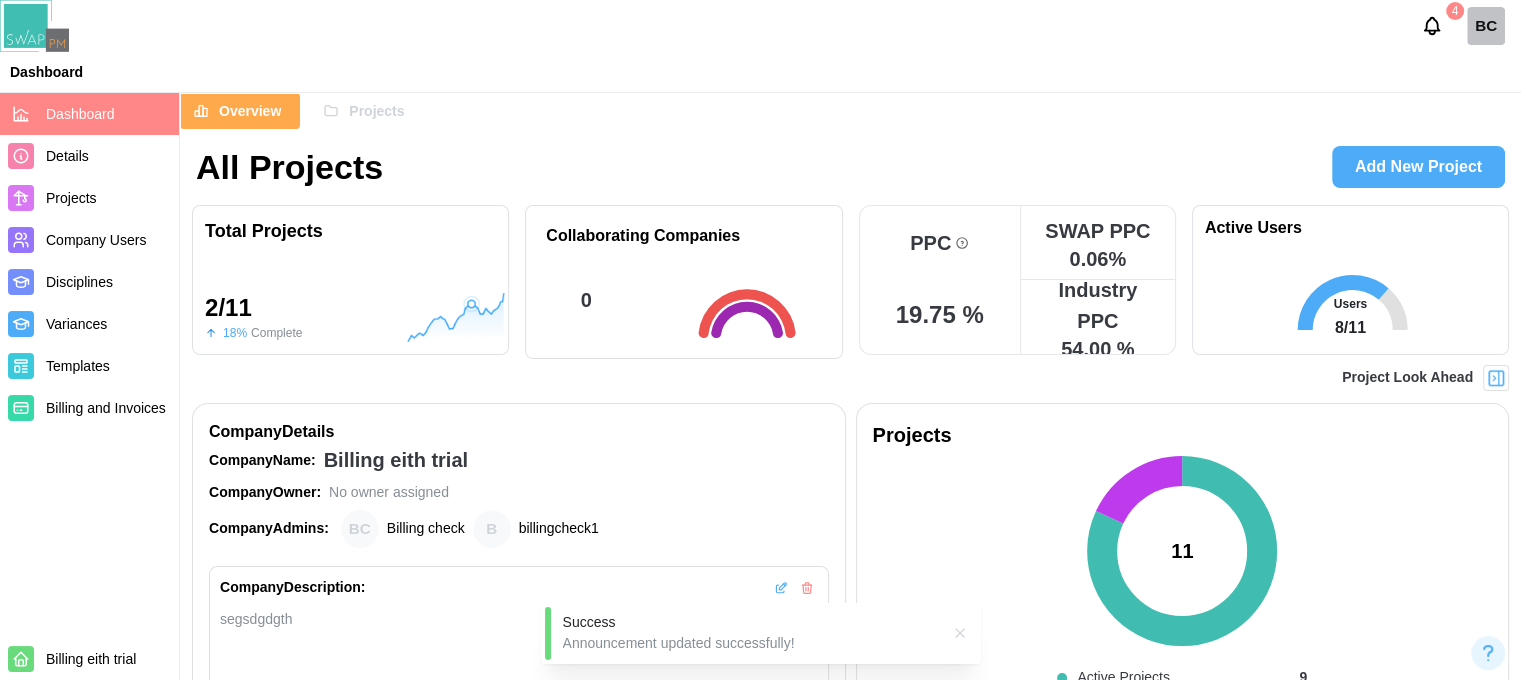 click on "Projects" at bounding box center (376, 111) 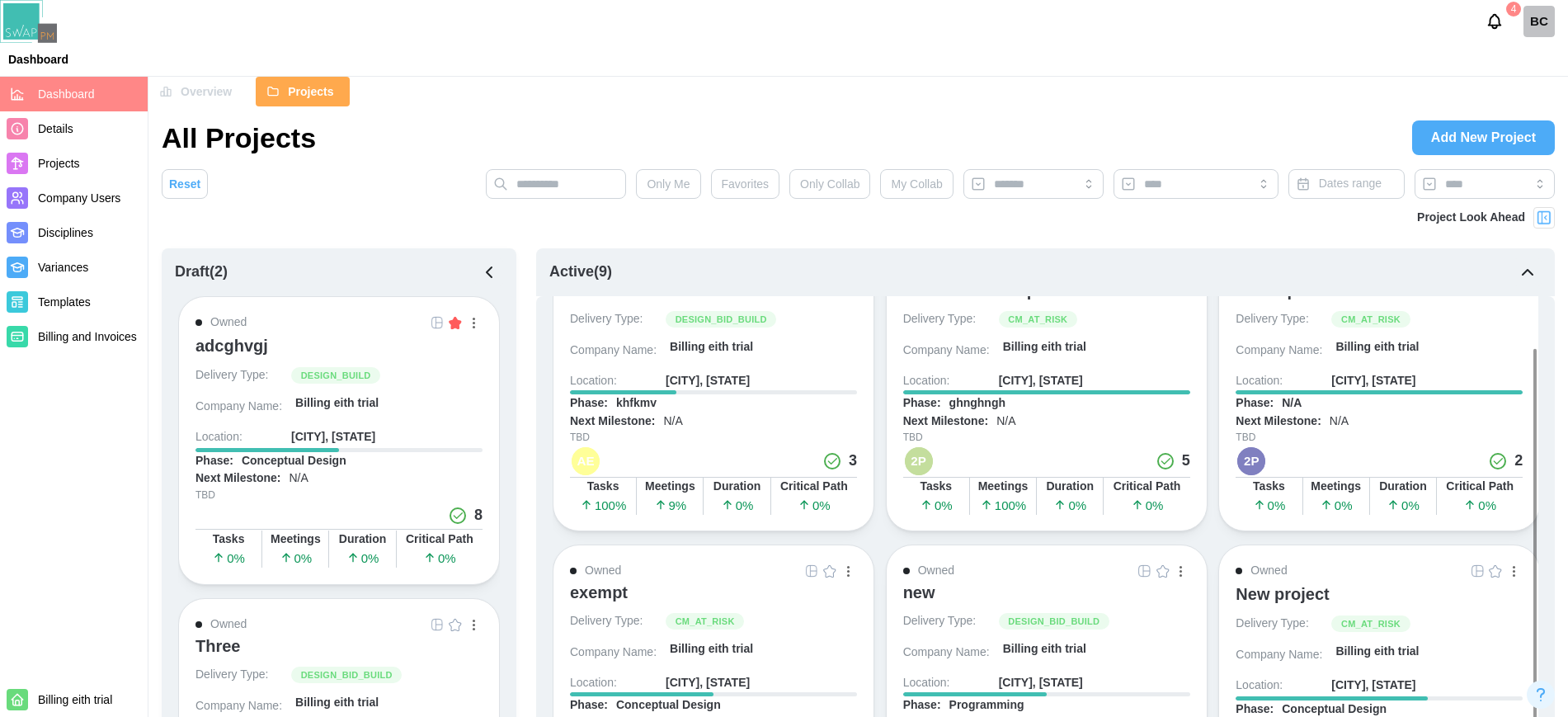 scroll, scrollTop: 54, scrollLeft: 0, axis: vertical 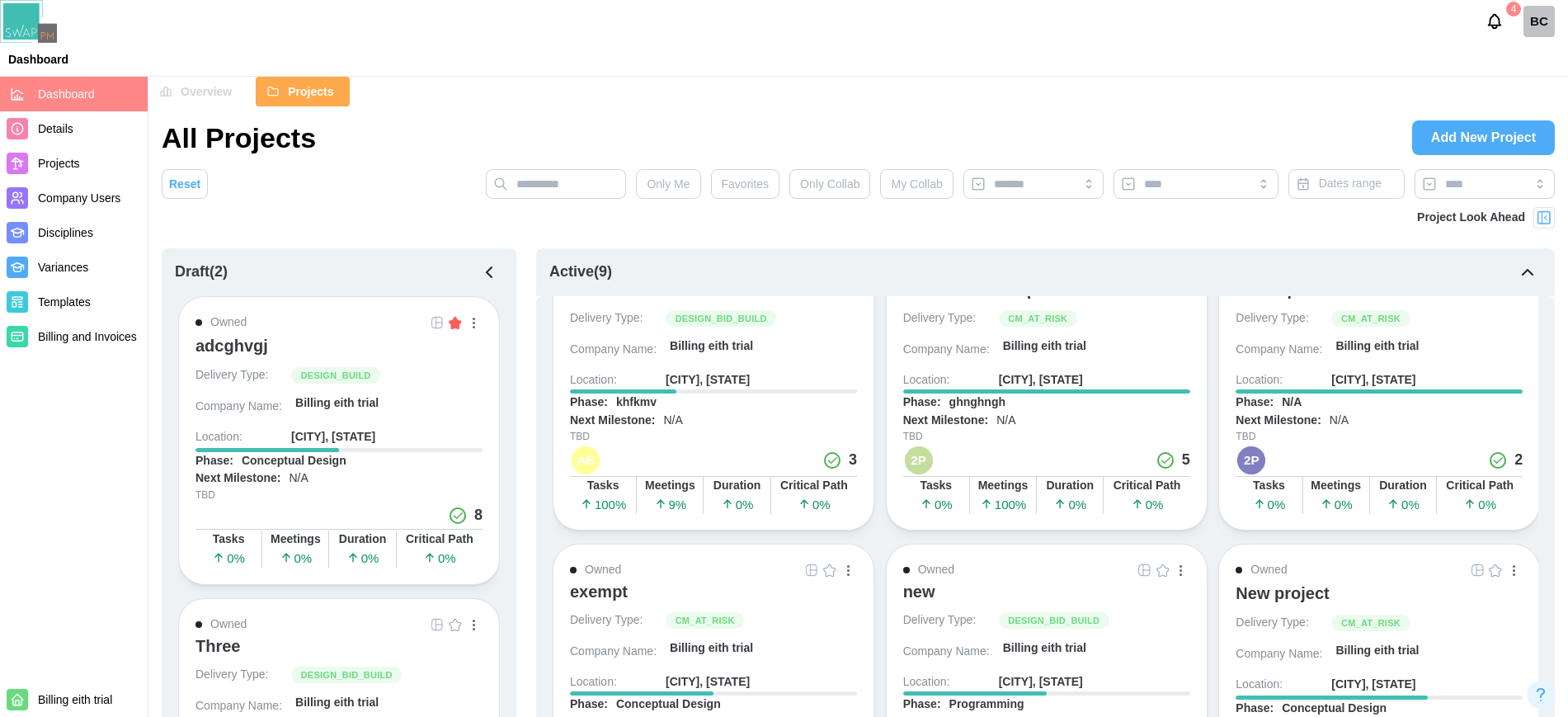 drag, startPoint x: 1128, startPoint y: 1, endPoint x: 882, endPoint y: 515, distance: 569.83506 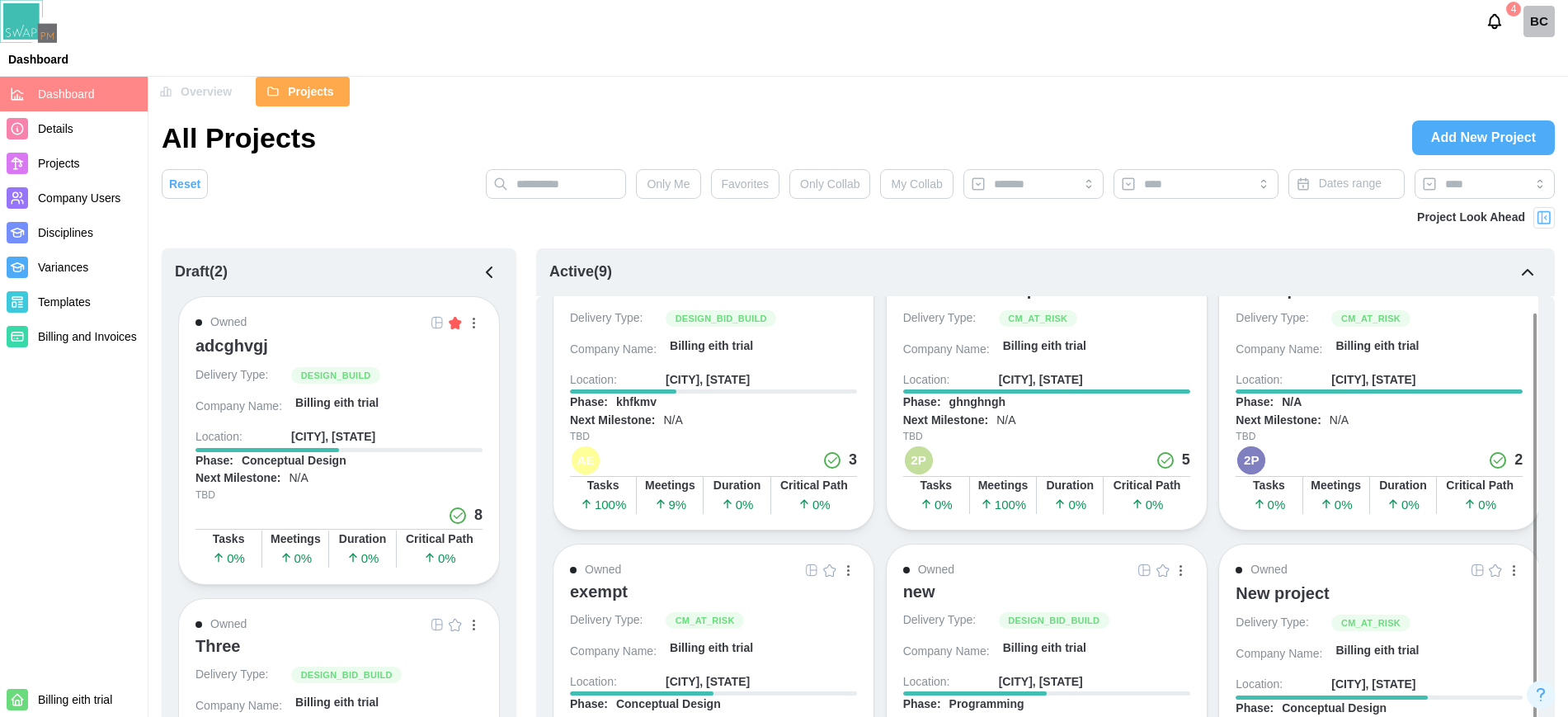 scroll, scrollTop: 0, scrollLeft: 0, axis: both 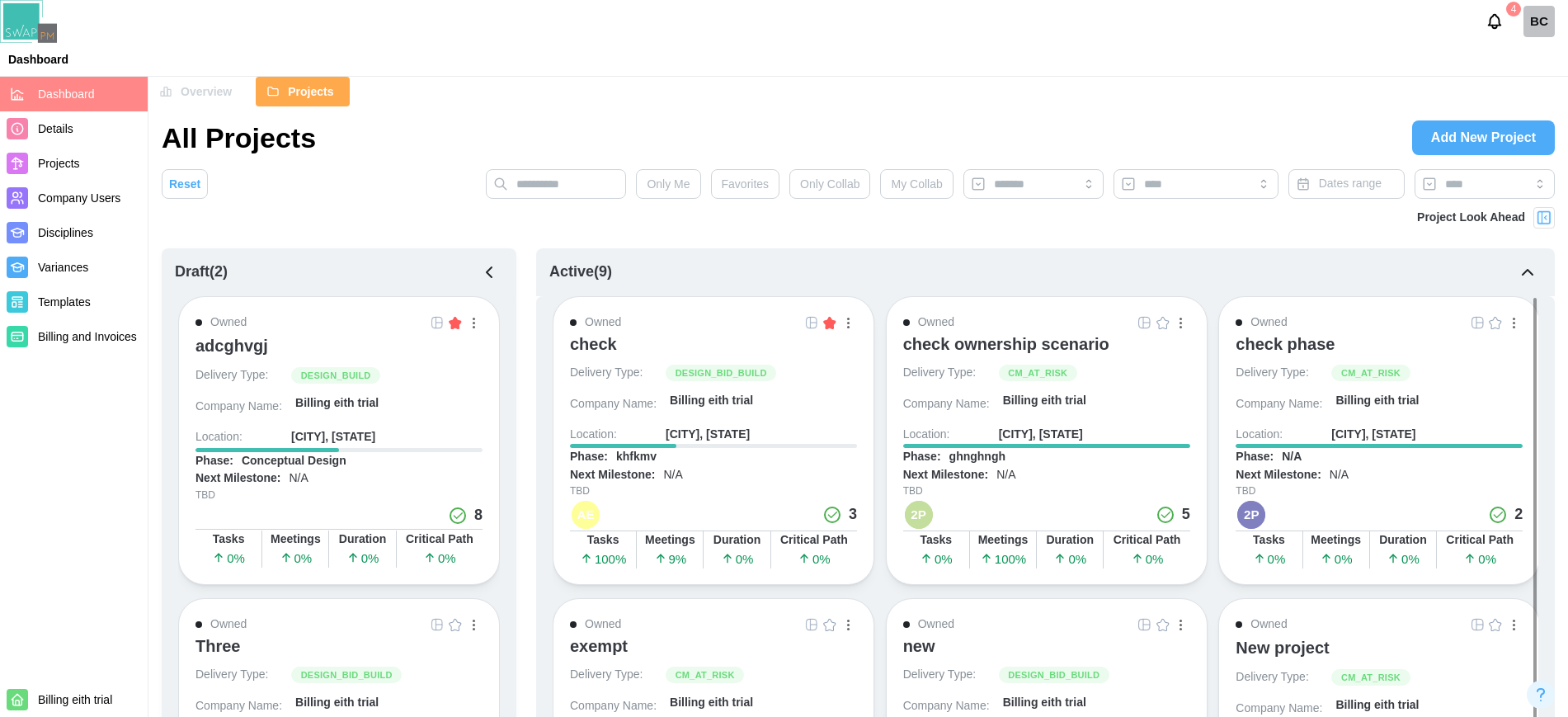 click on "check phase" at bounding box center (1285, 344) 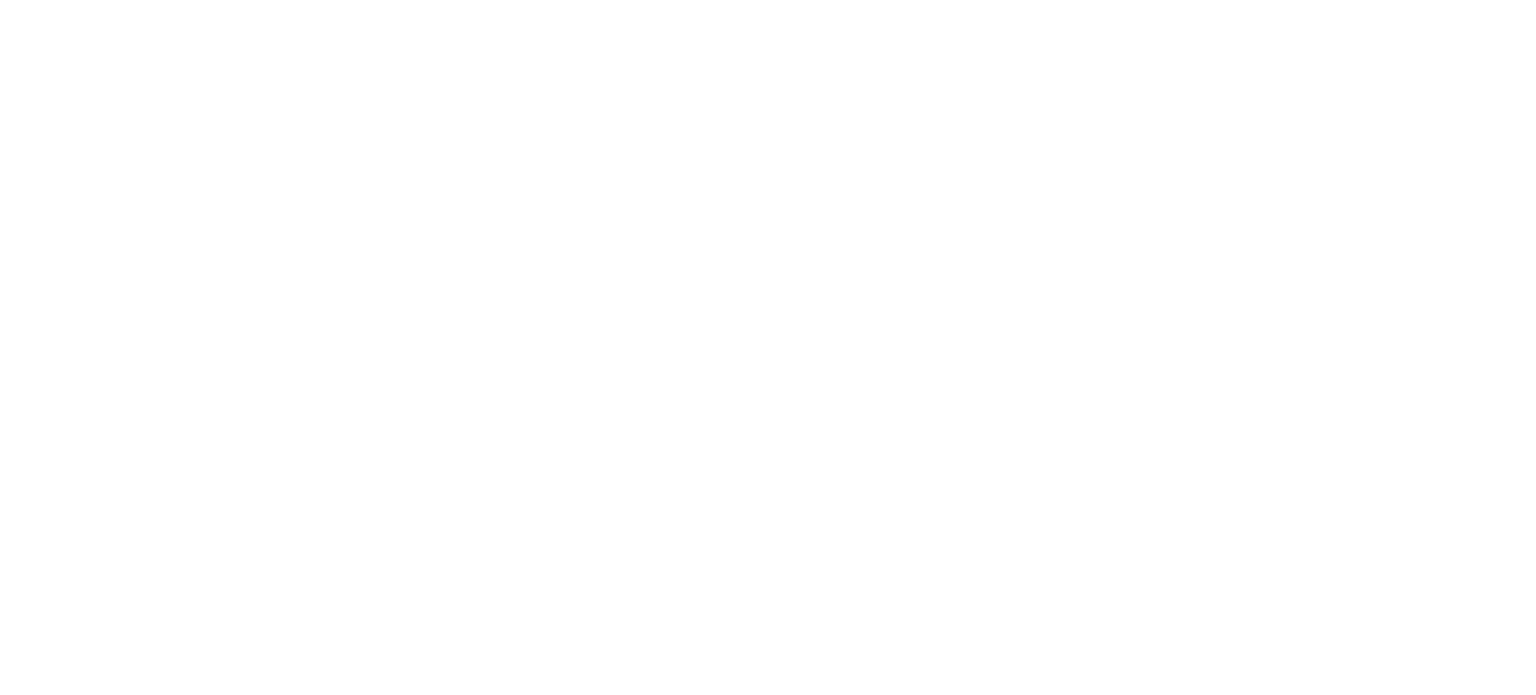 scroll, scrollTop: 0, scrollLeft: 0, axis: both 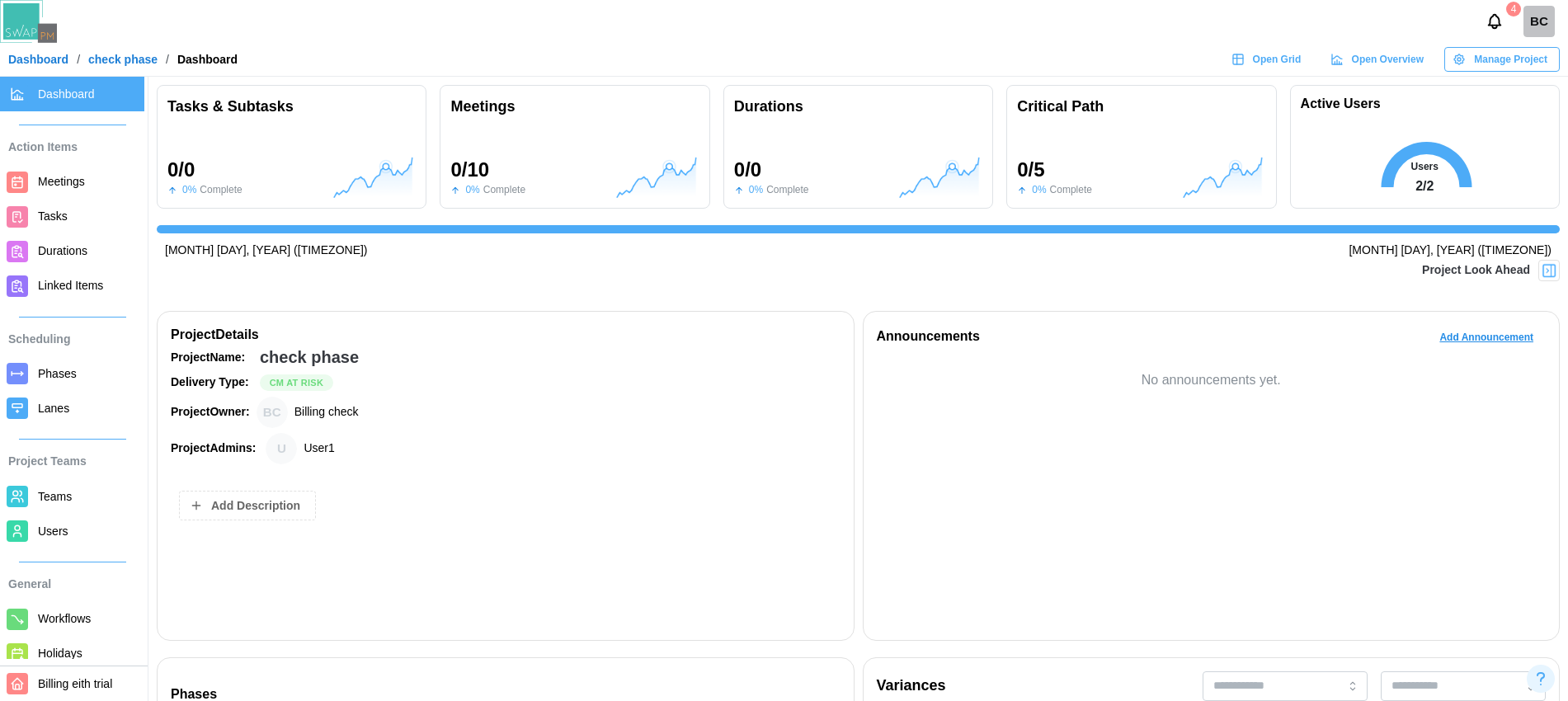 click on "Users" at bounding box center [53, 531] 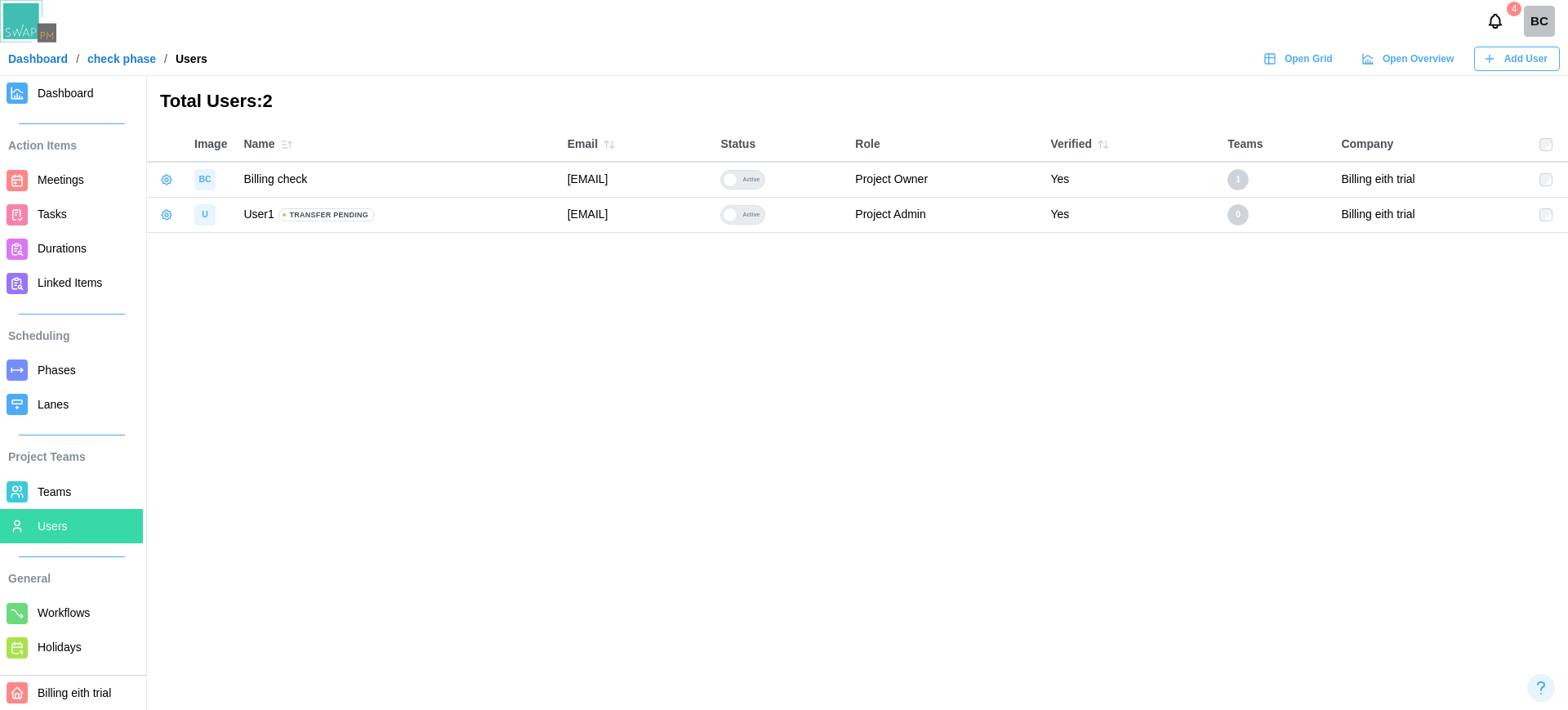 click at bounding box center (730, 215) 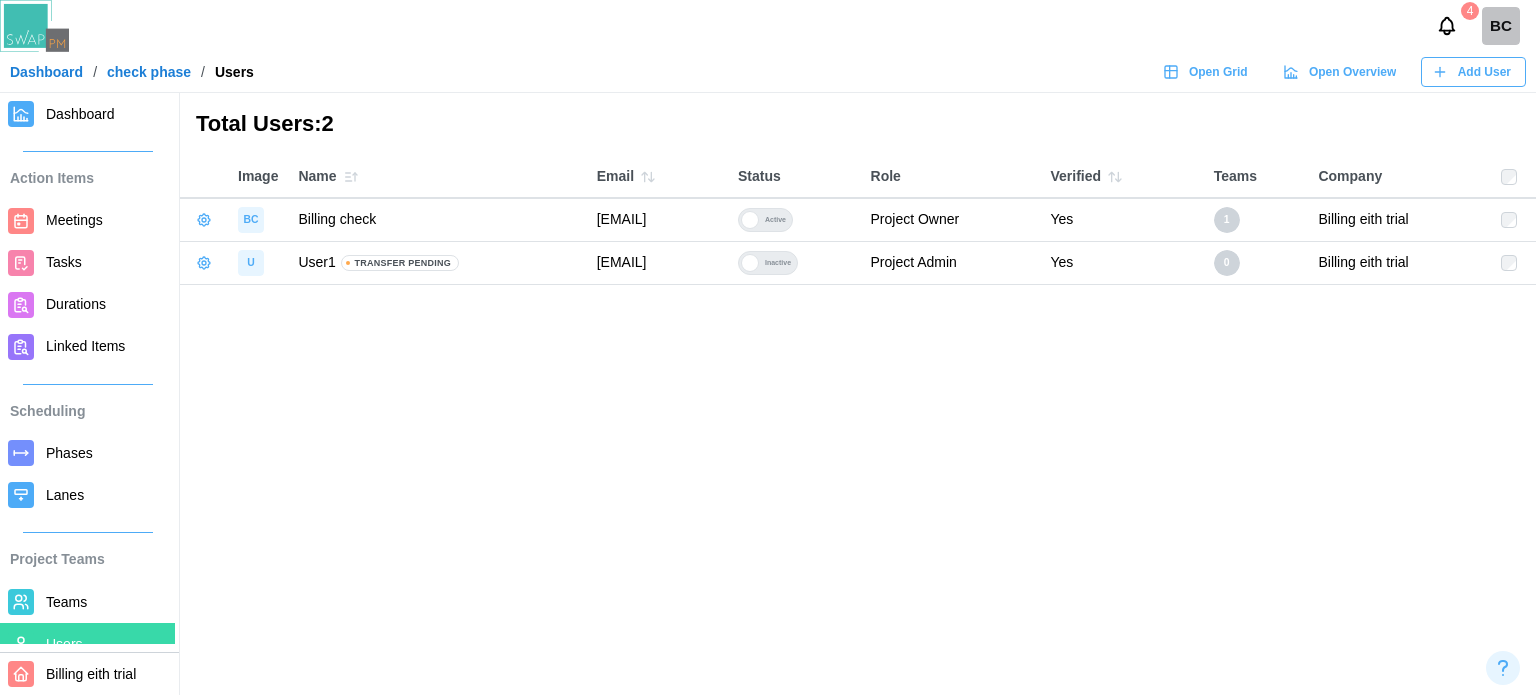 click at bounding box center [21, 114] 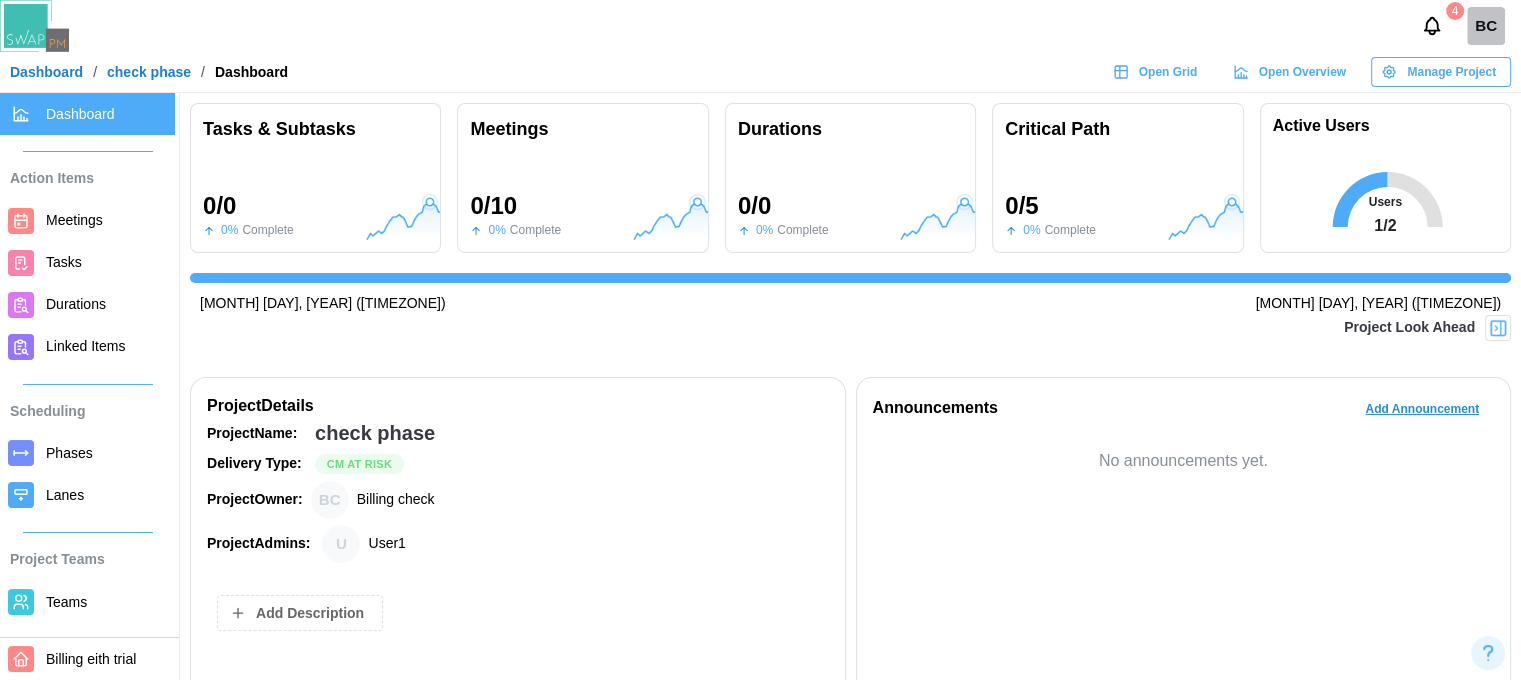 click at bounding box center (1498, 328) 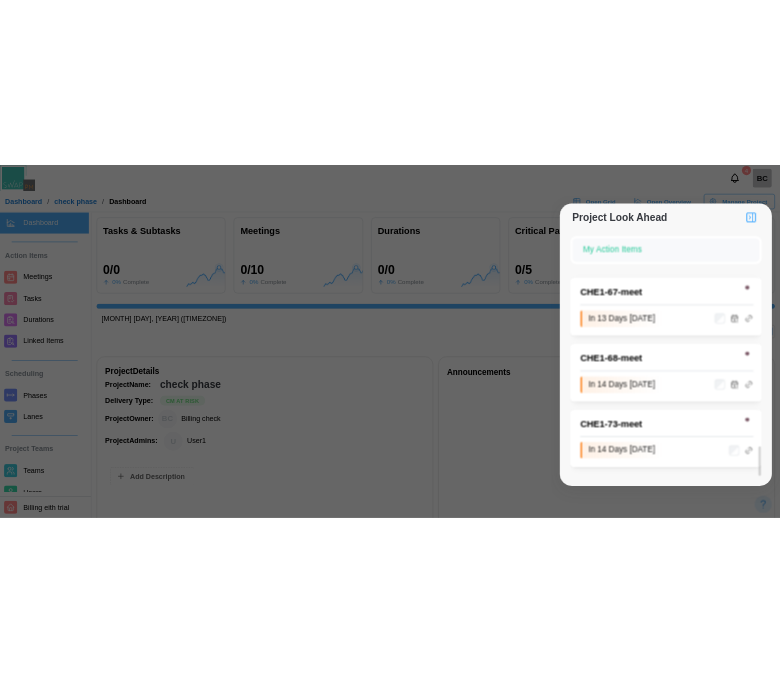 scroll, scrollTop: 2329, scrollLeft: 0, axis: vertical 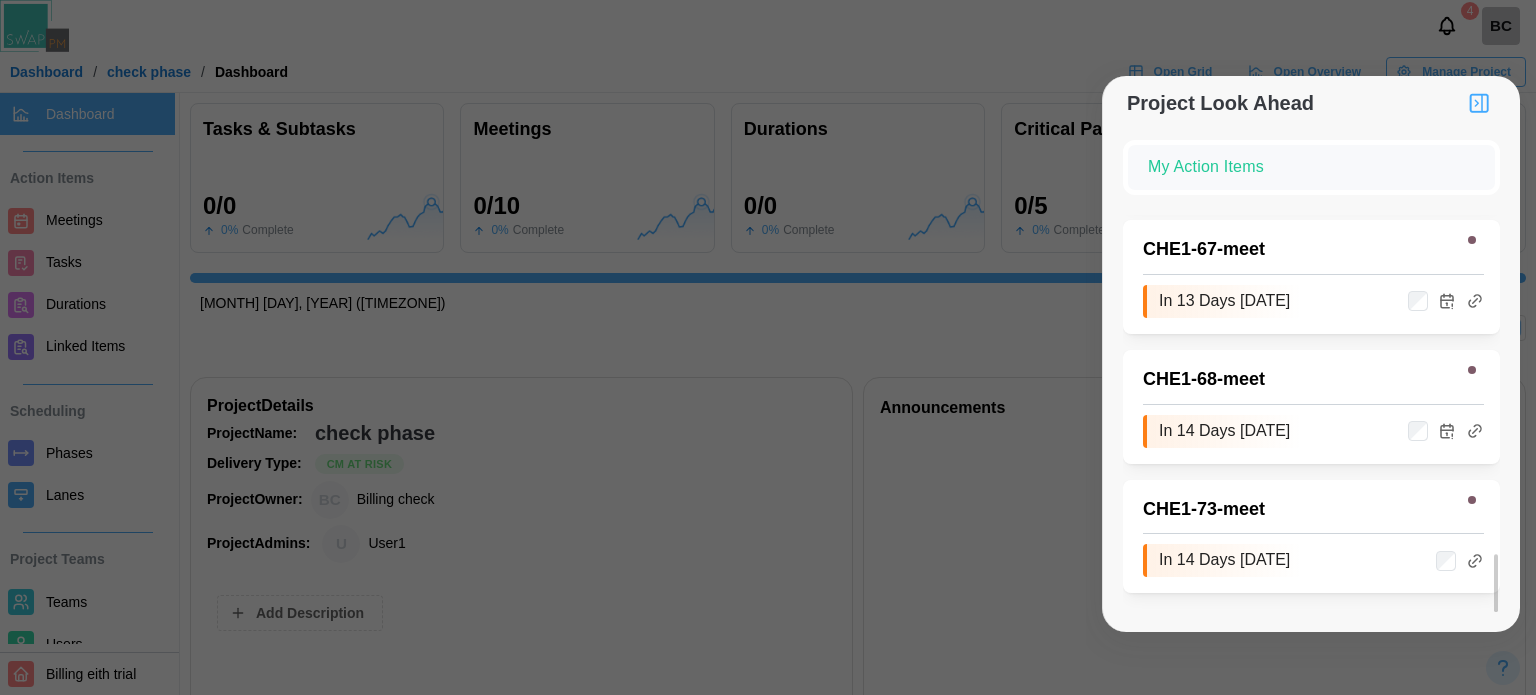 click at bounding box center (768, 347) 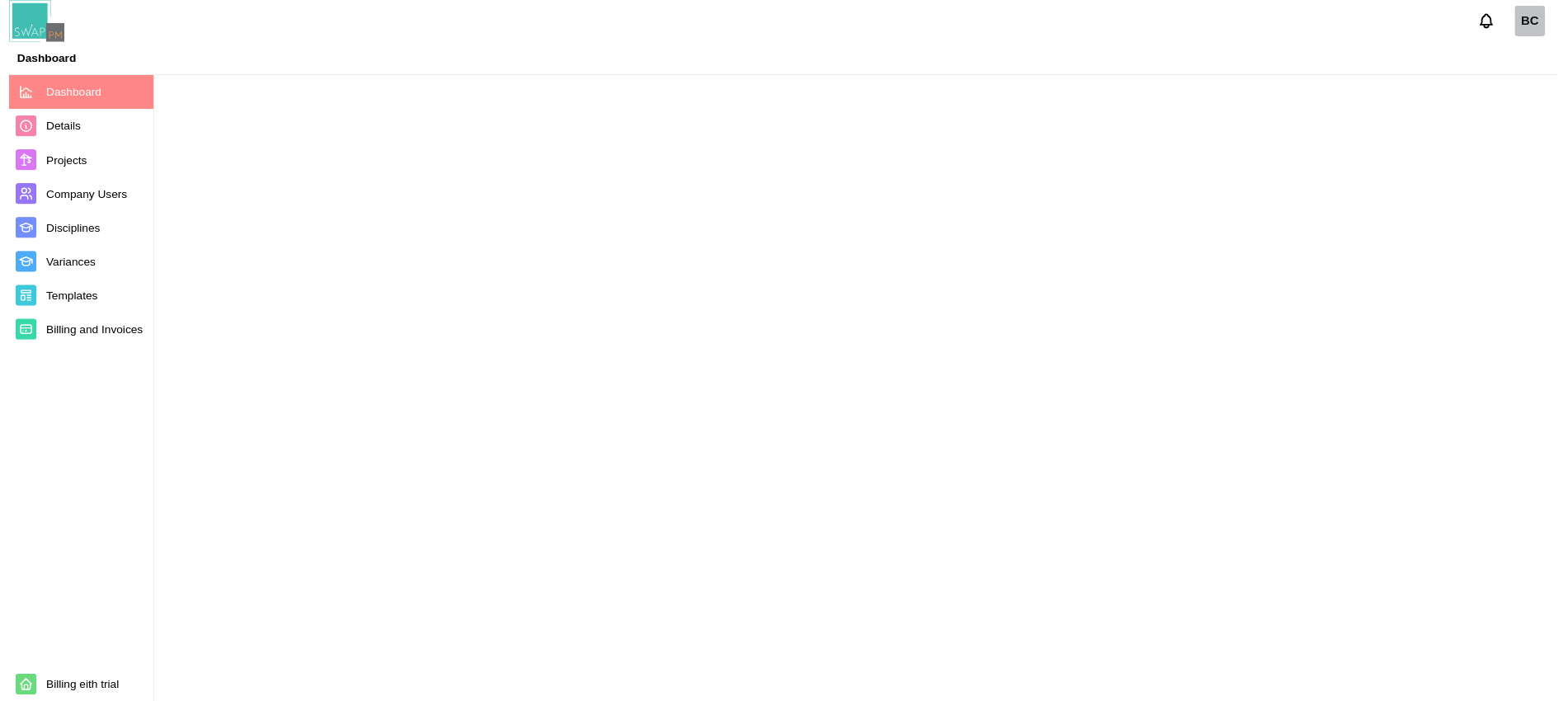 scroll, scrollTop: 0, scrollLeft: 0, axis: both 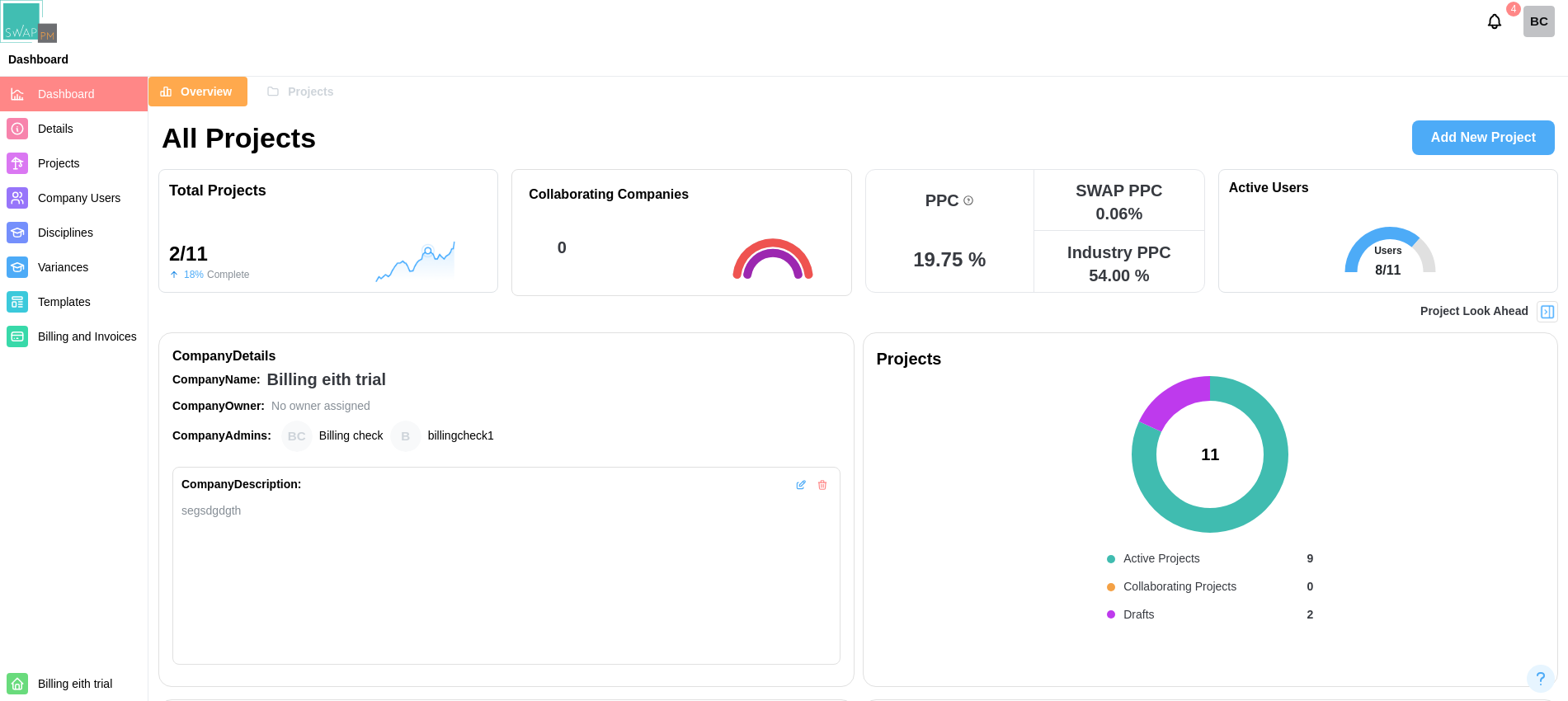 click on "Projects" at bounding box center [310, 92] 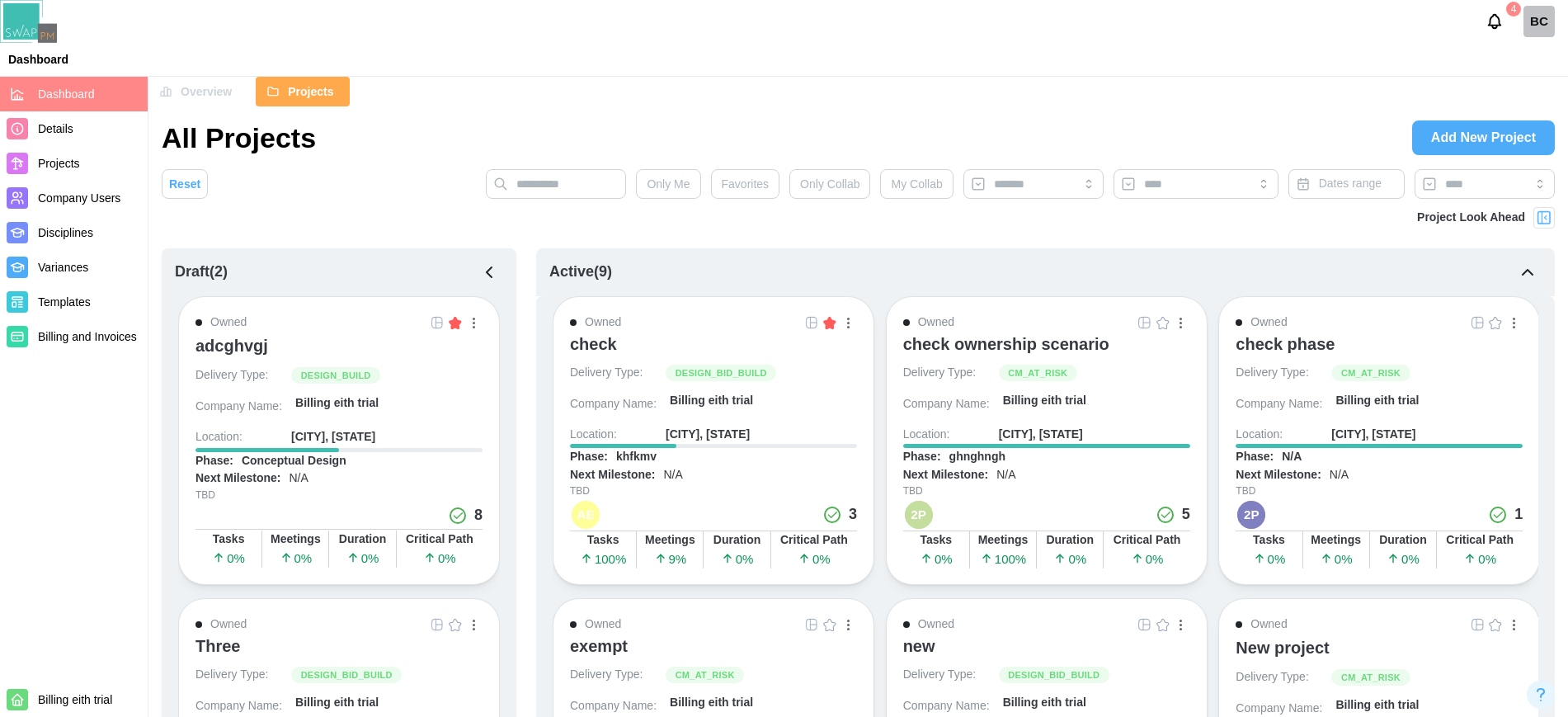 click on "Overview" at bounding box center [206, 92] 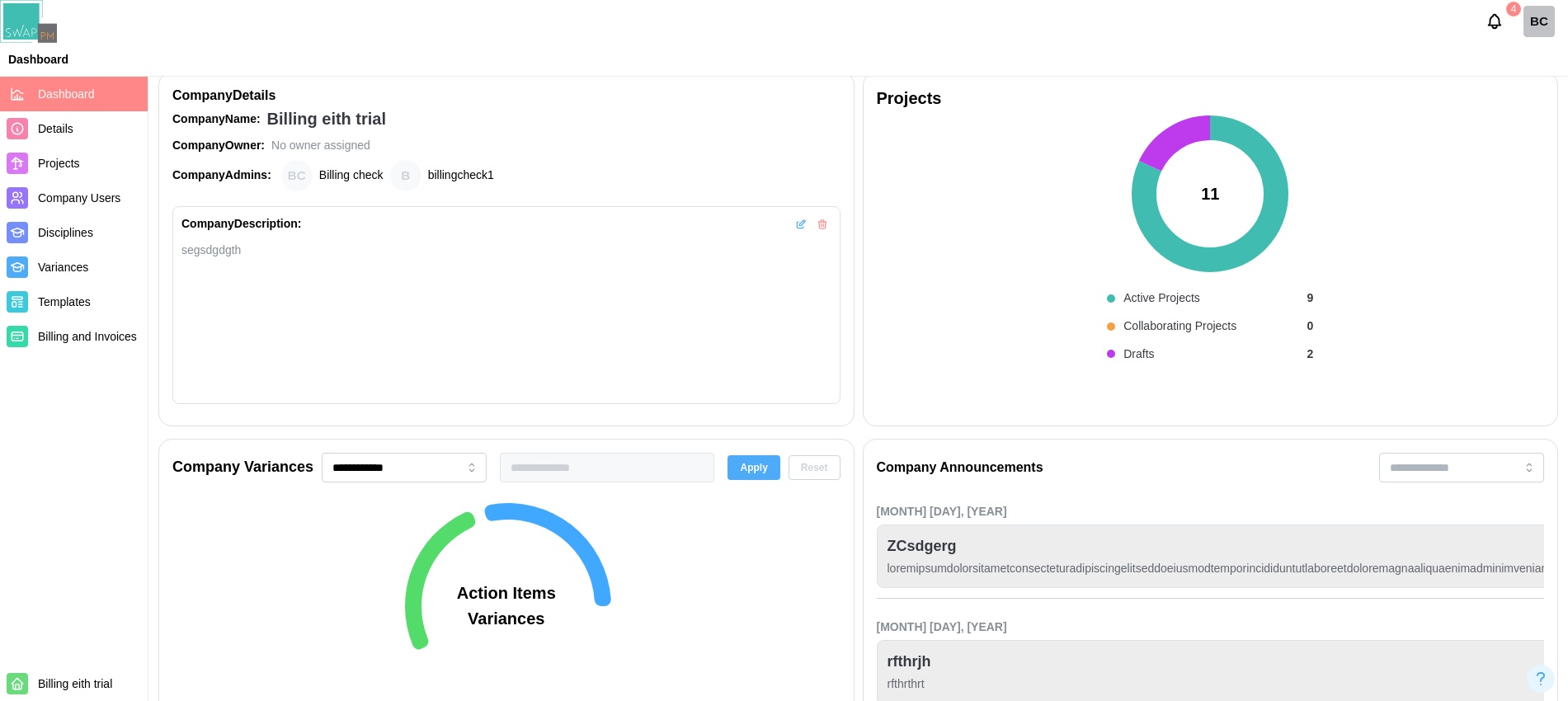 scroll, scrollTop: 412, scrollLeft: 0, axis: vertical 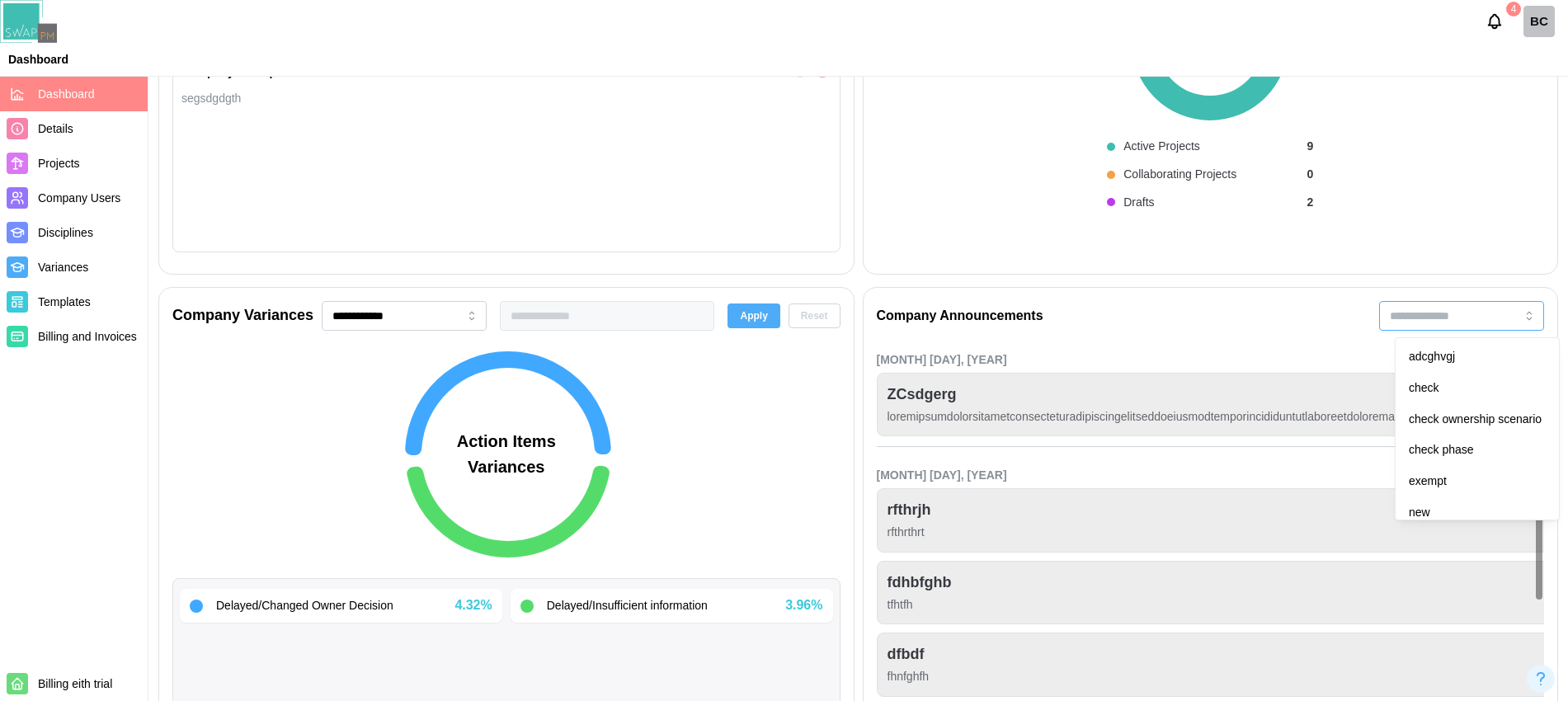 click at bounding box center (1462, 316) 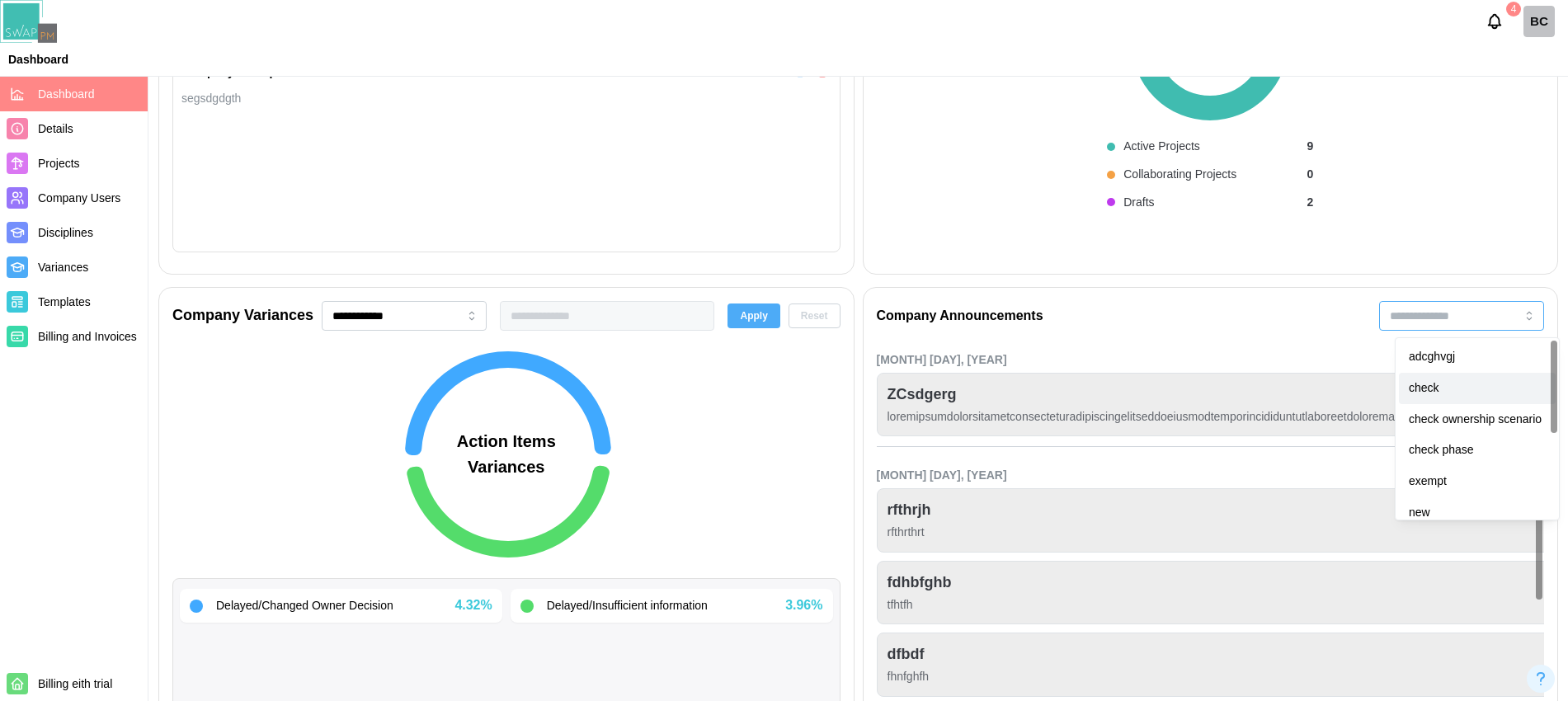 click on "check" at bounding box center [1477, 388] 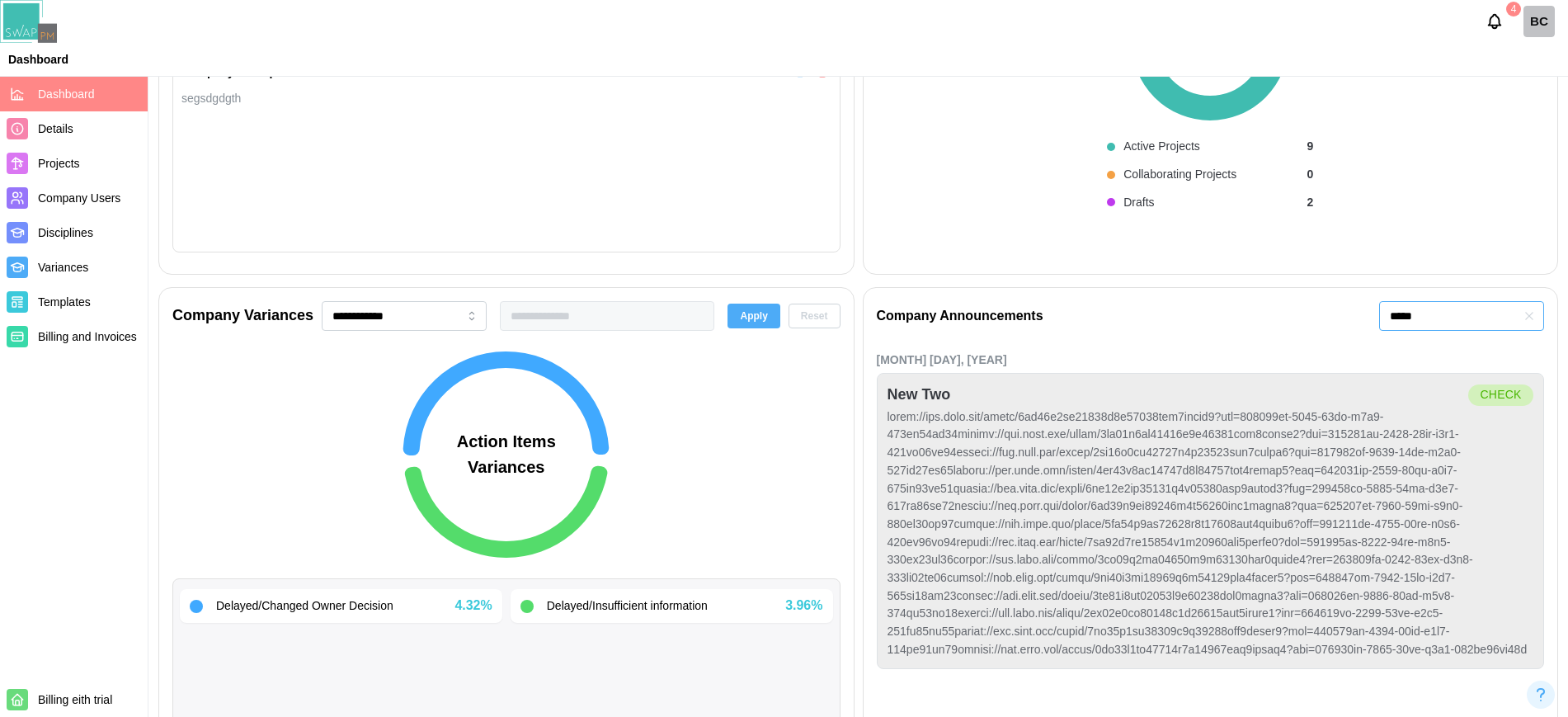 click on "*****" at bounding box center (1462, 316) 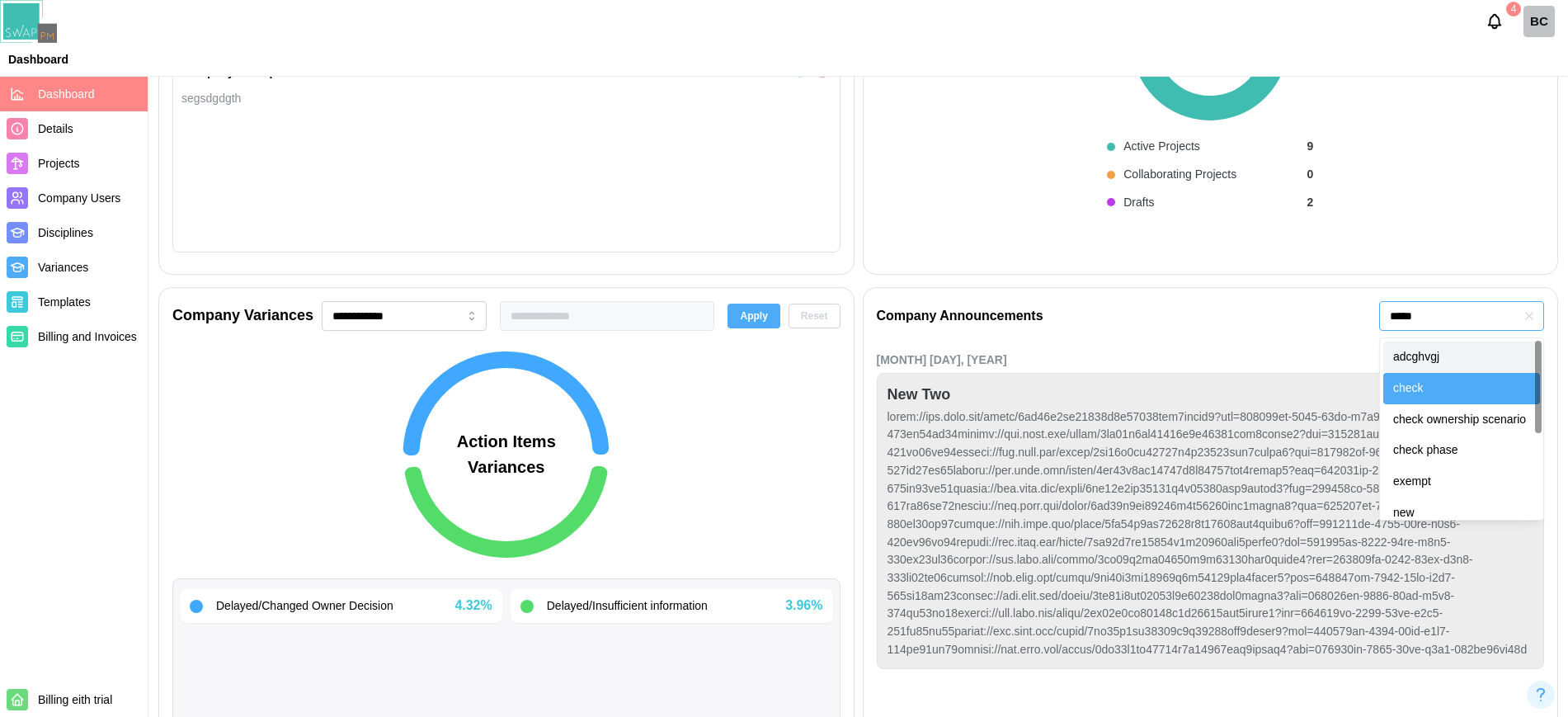 click on "adcghvgj" at bounding box center [1462, 357] 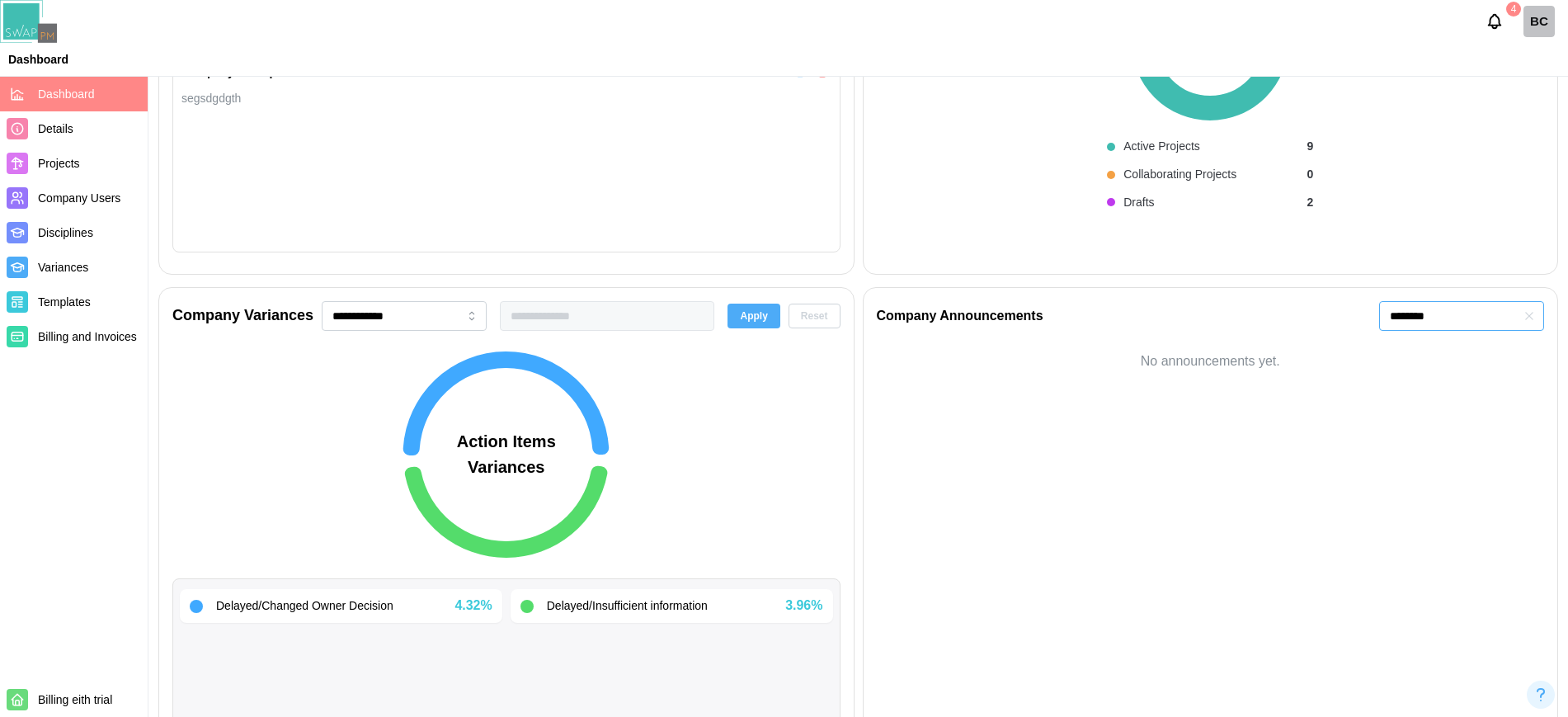 click at bounding box center (1529, 316) 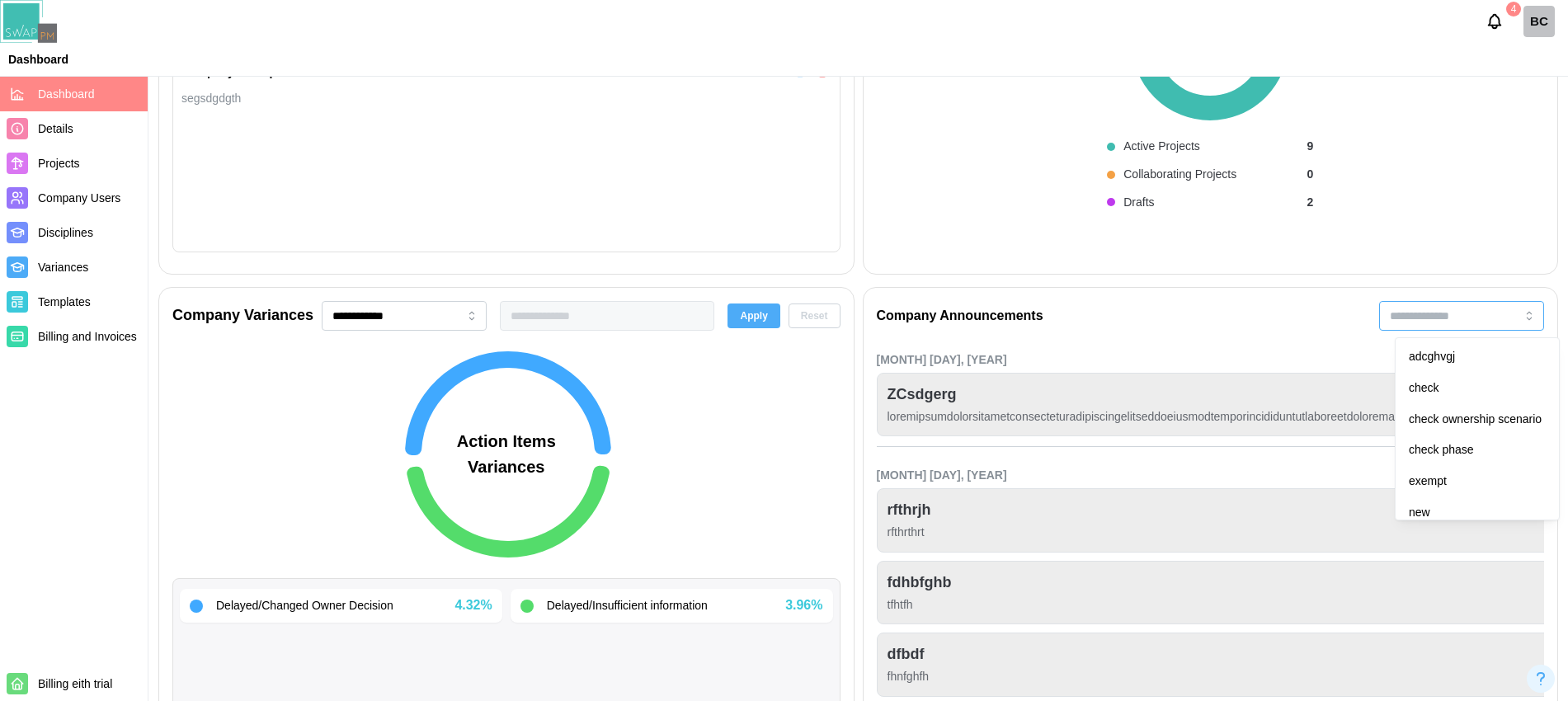 click at bounding box center [1462, 316] 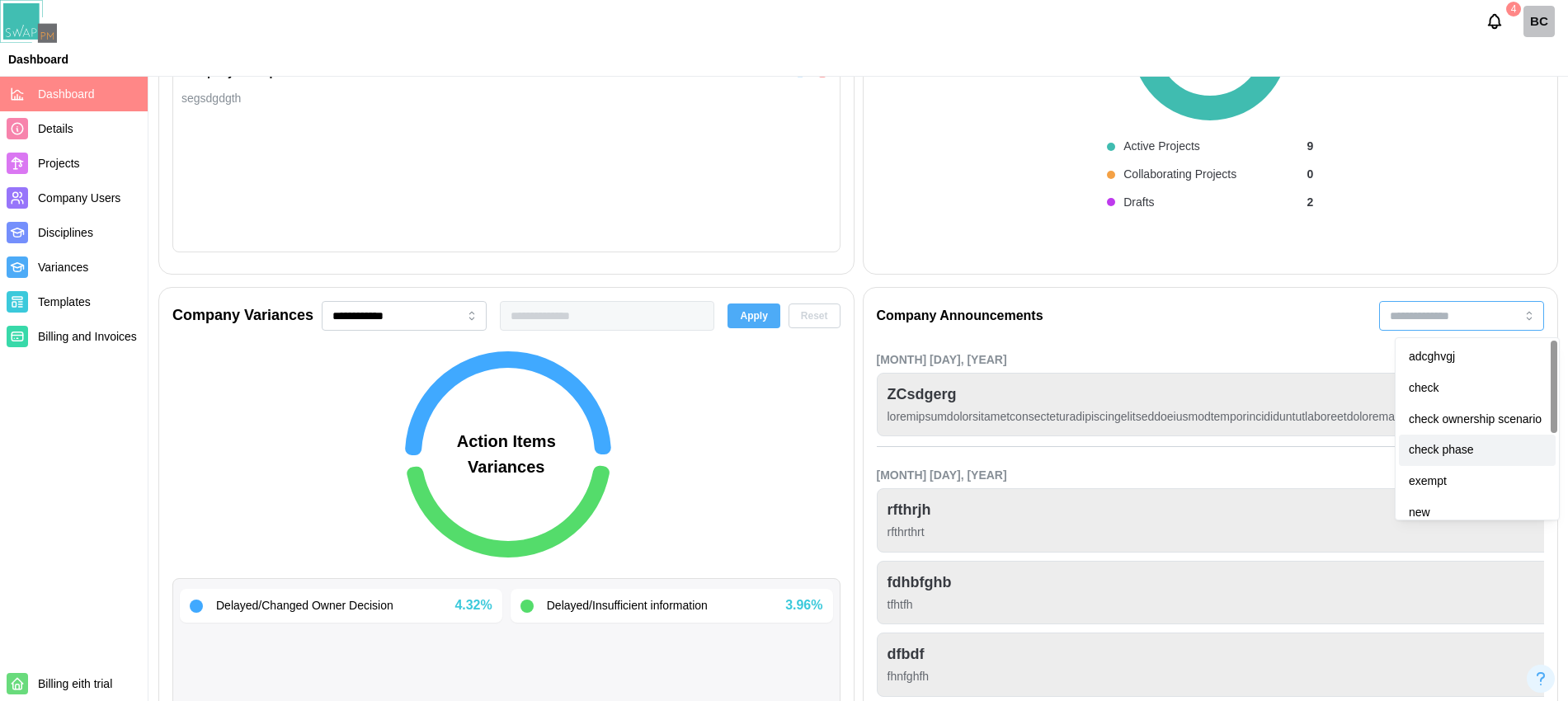 click on "check phase" at bounding box center [1477, 450] 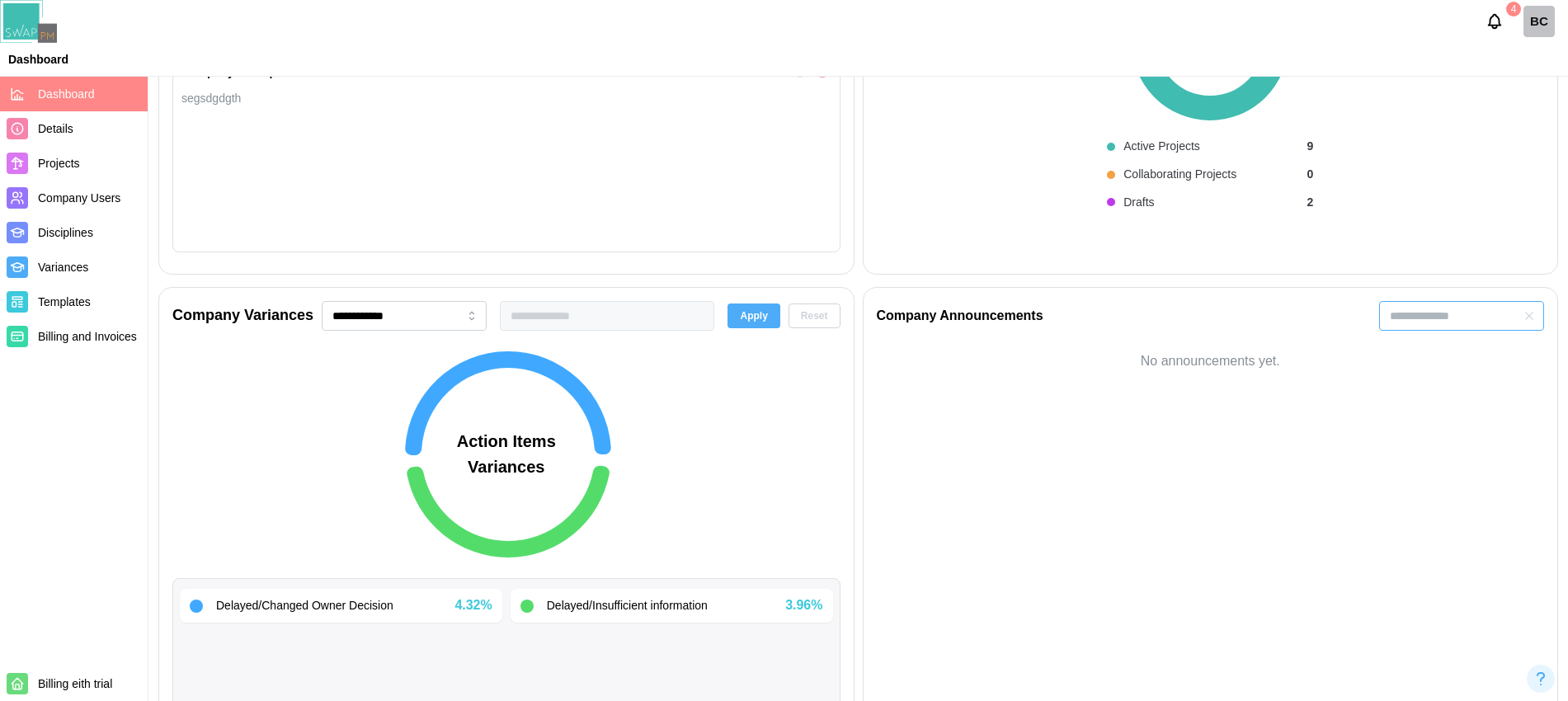 type on "**********" 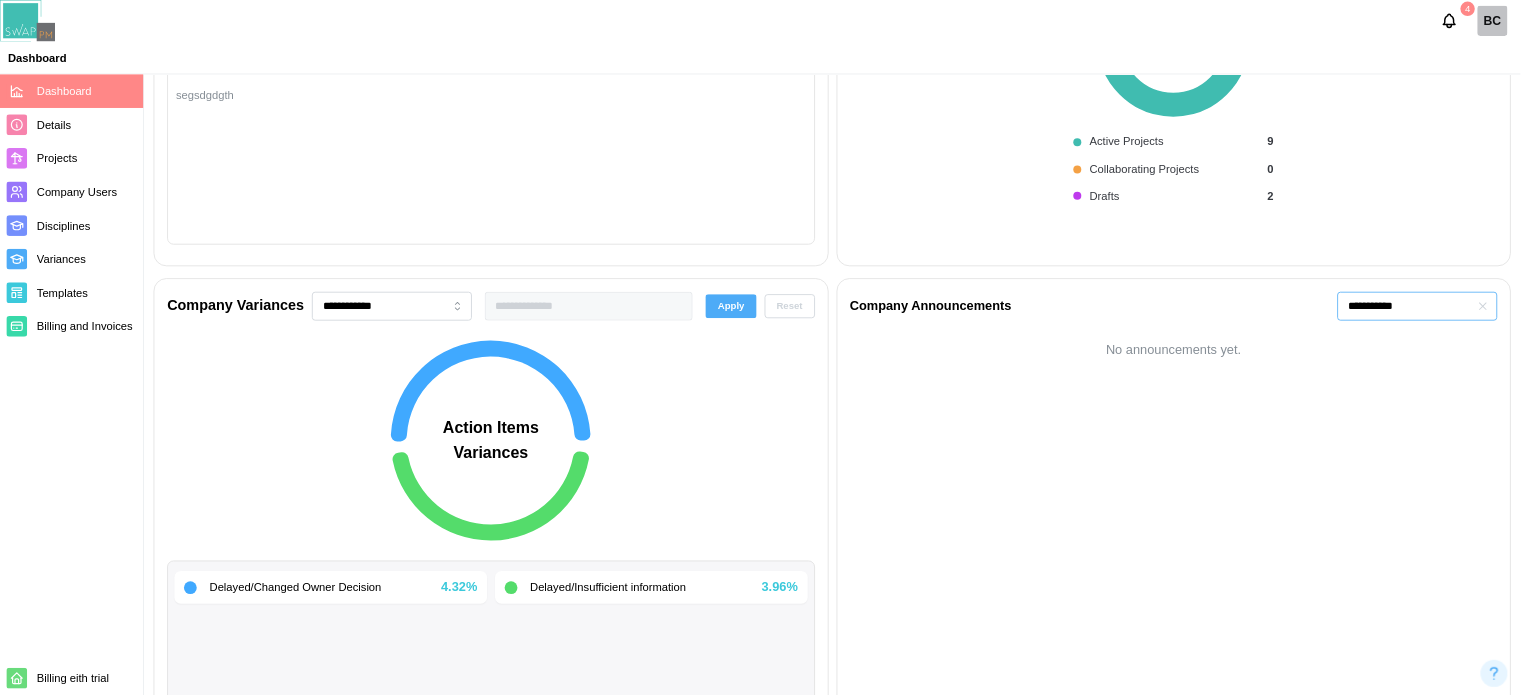 scroll, scrollTop: 0, scrollLeft: 0, axis: both 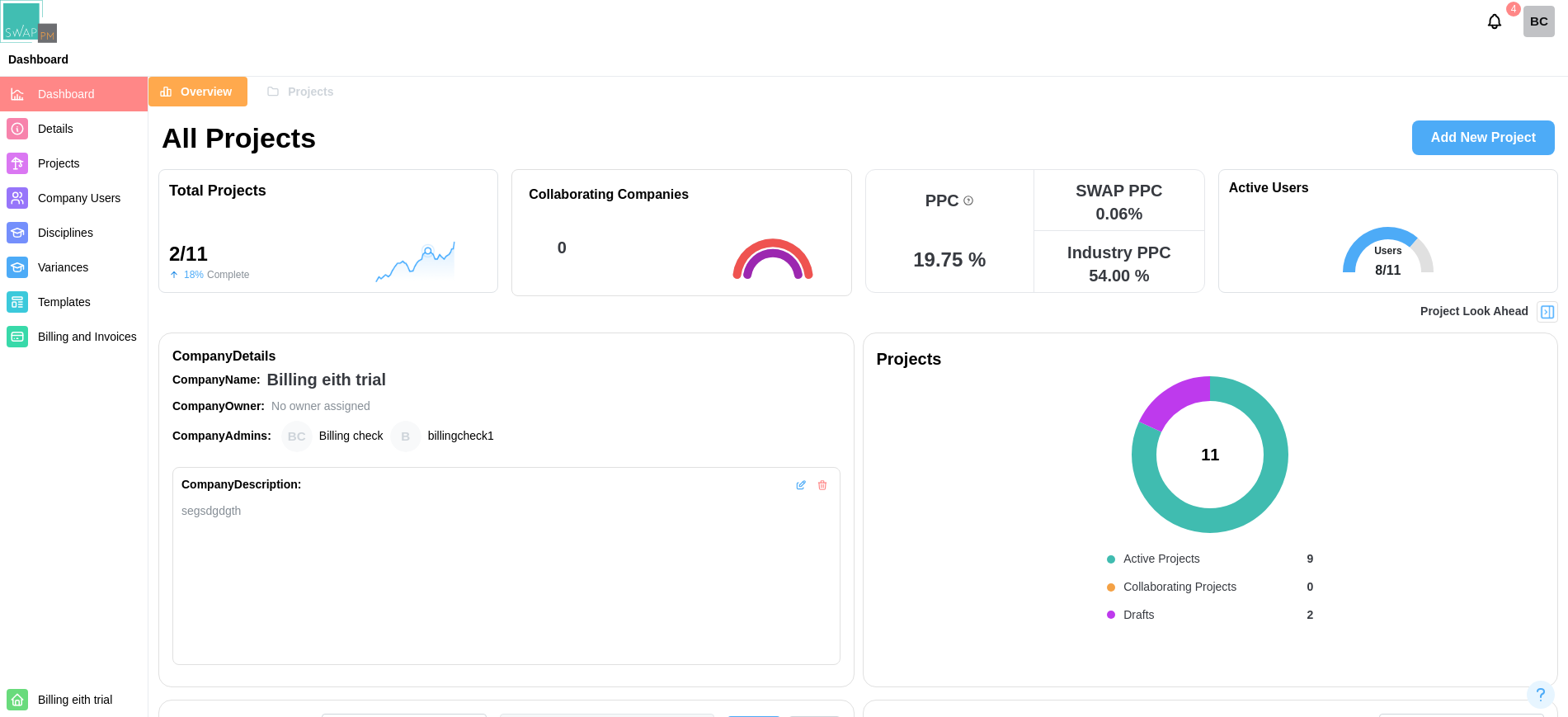 click at bounding box center (1547, 312) 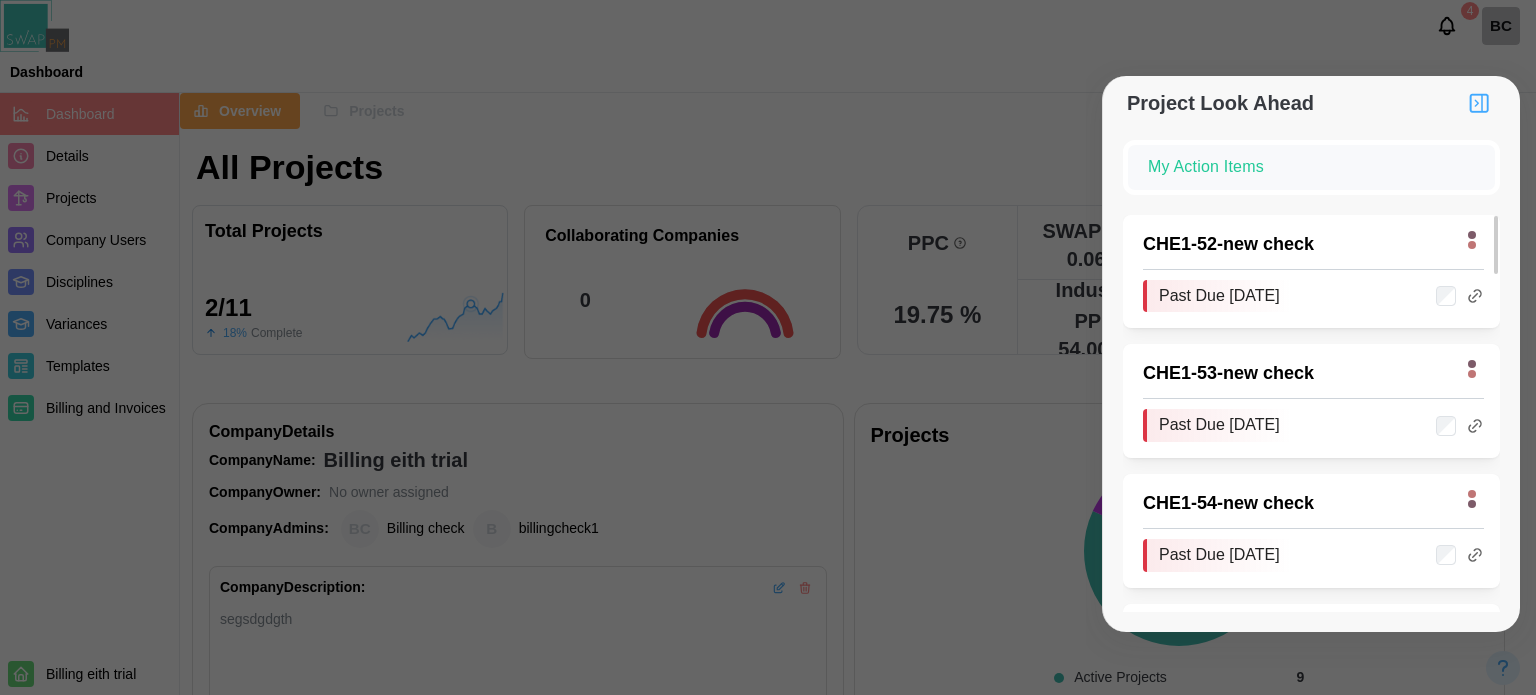 click at bounding box center [768, 347] 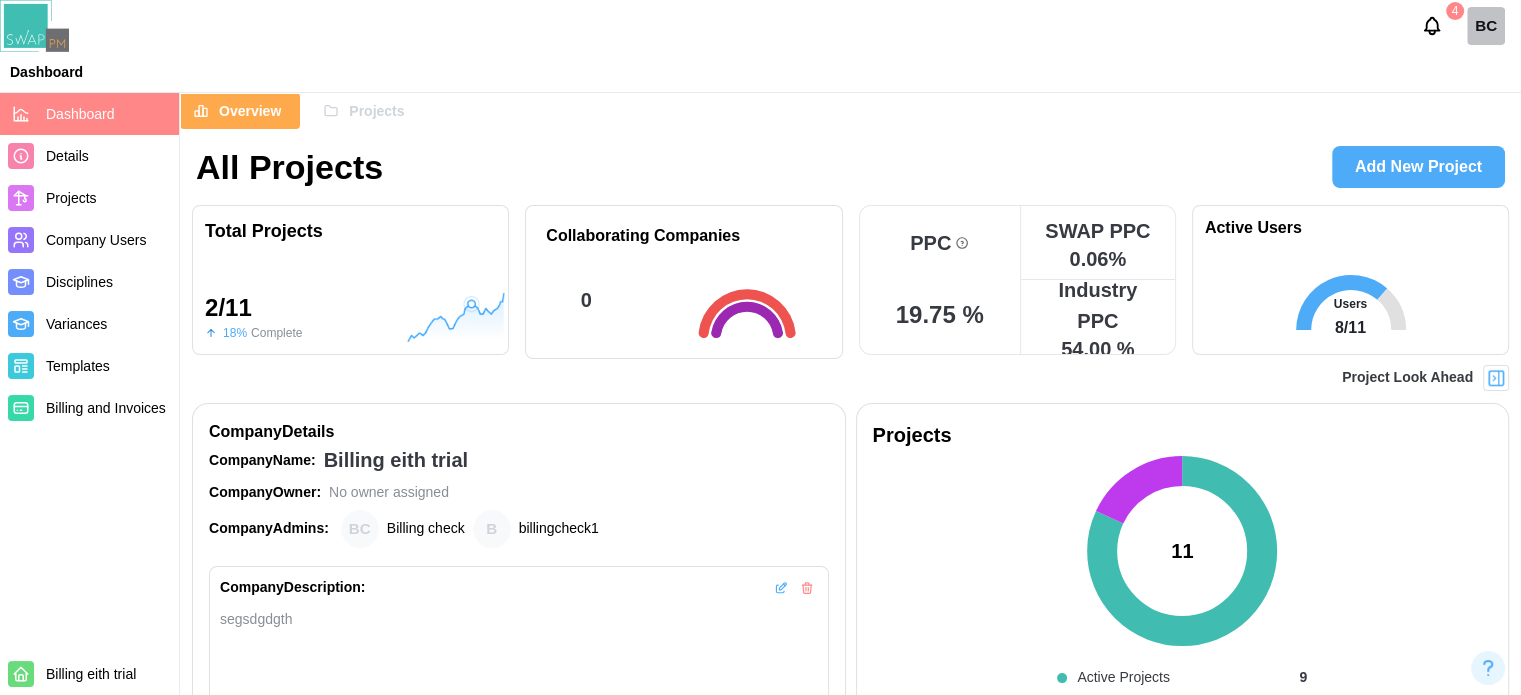 click at bounding box center (1496, 378) 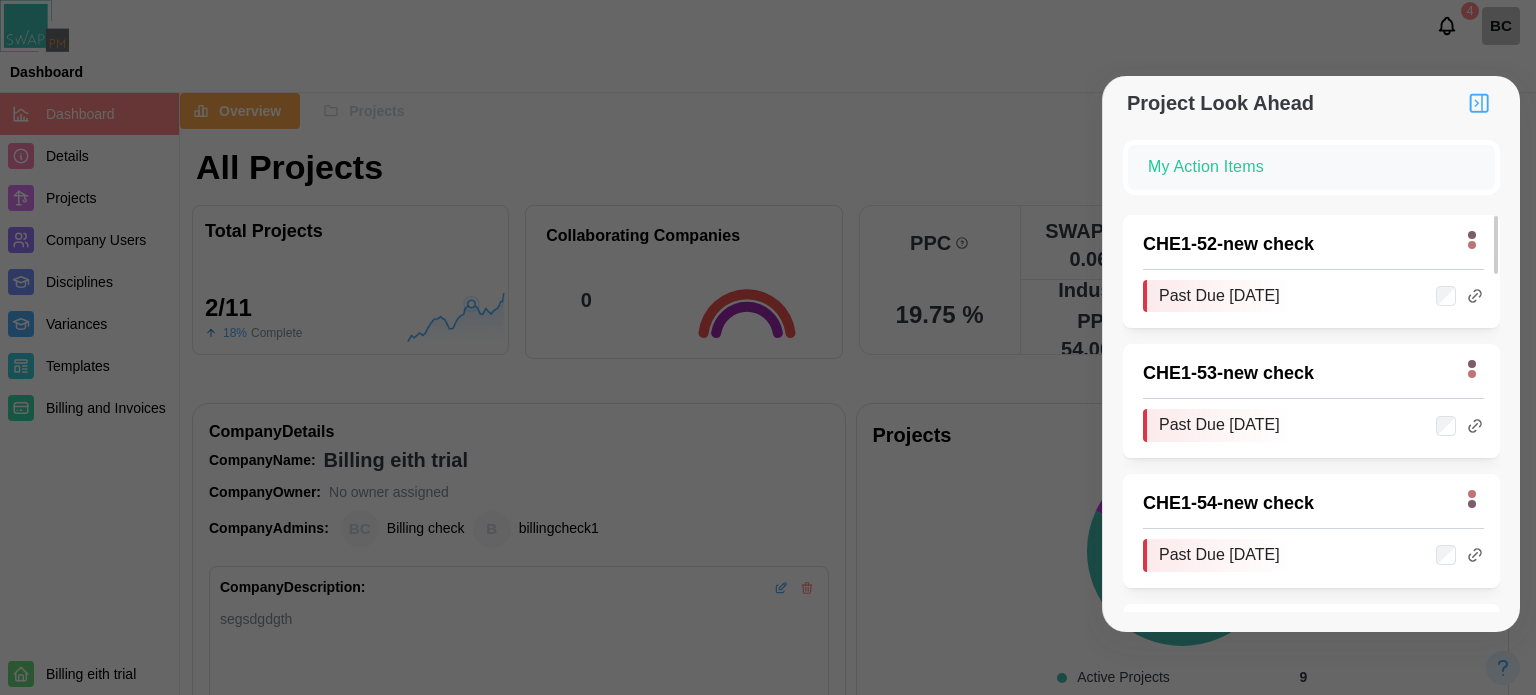 click at bounding box center [768, 347] 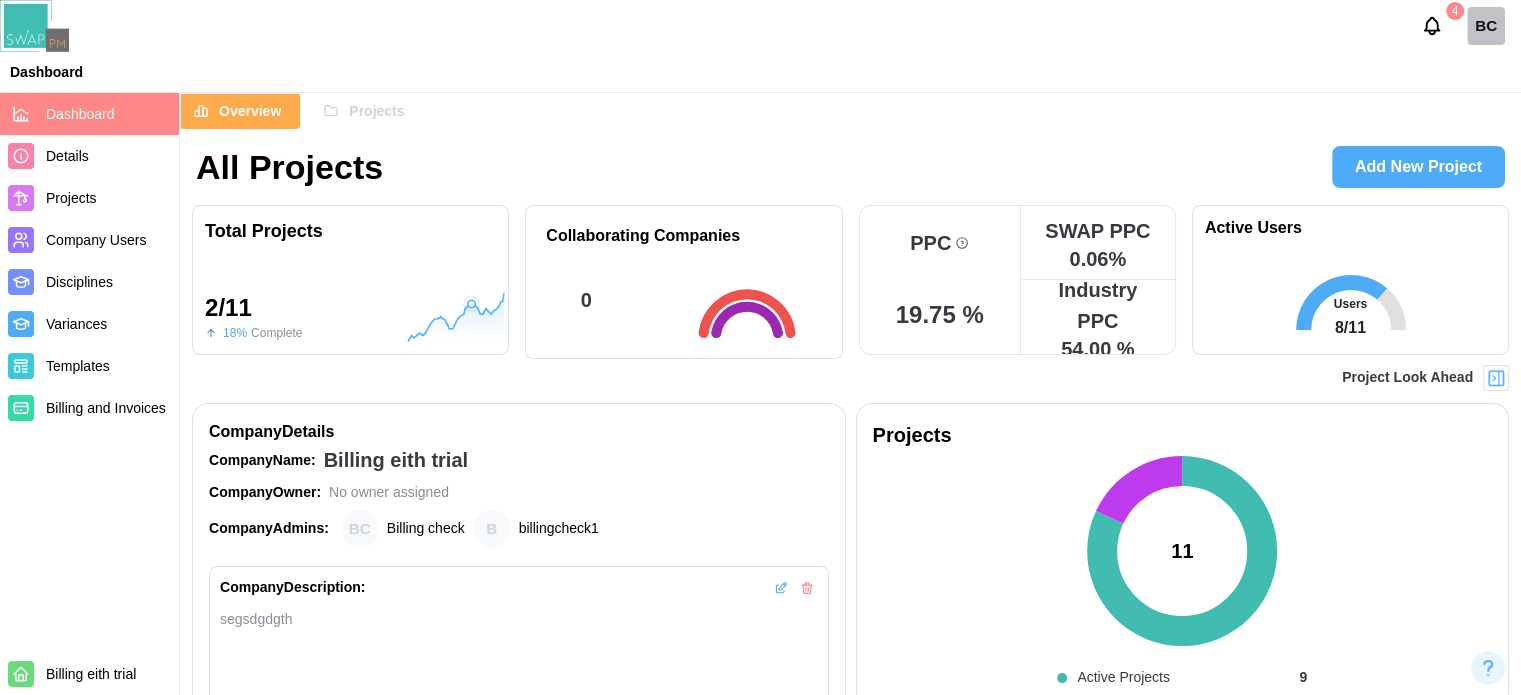click on "Projects" at bounding box center (376, 111) 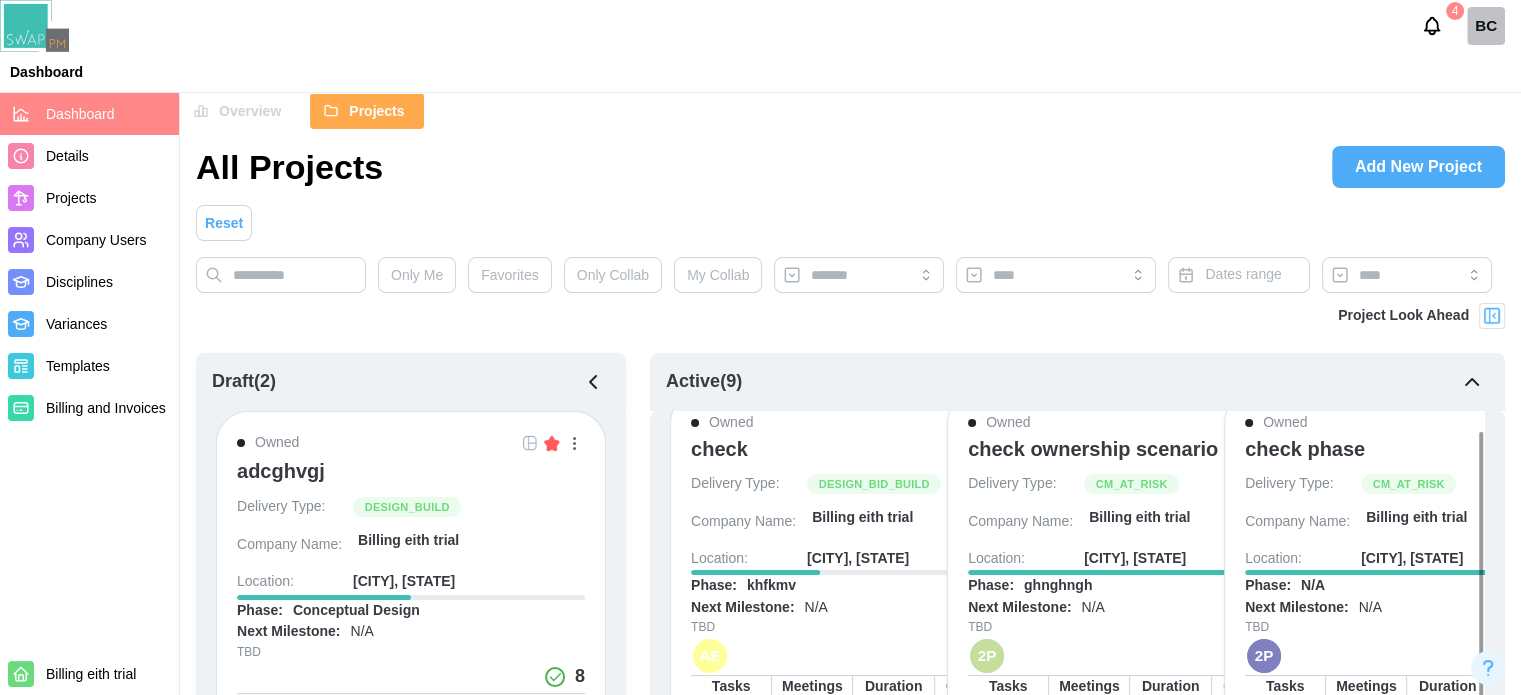 scroll, scrollTop: 0, scrollLeft: 0, axis: both 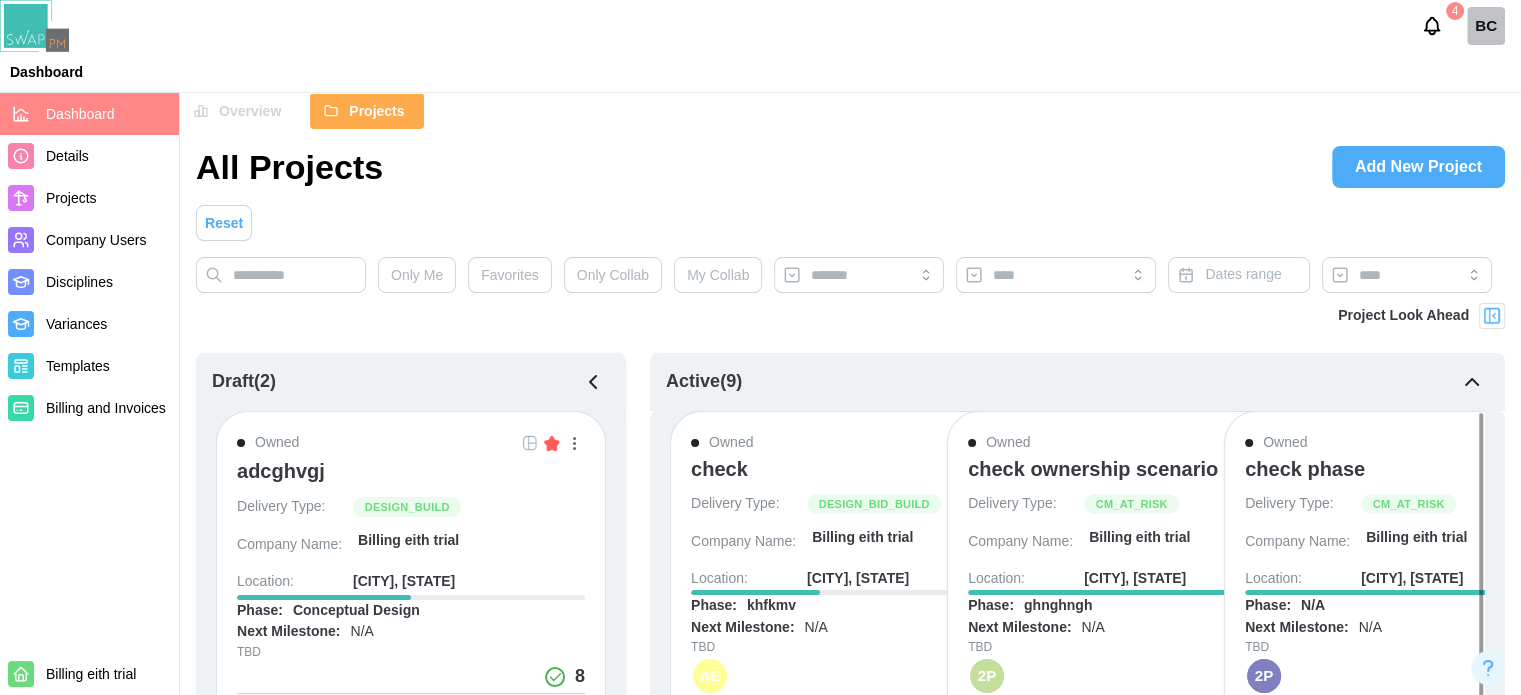 click on "check" at bounding box center [719, 469] 